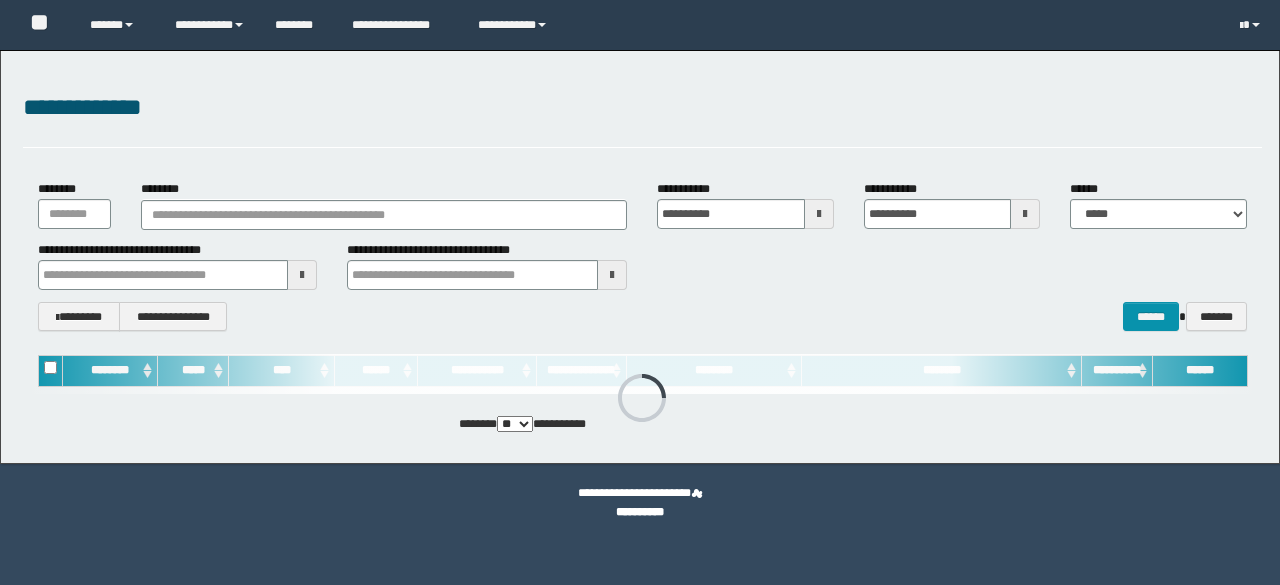 scroll, scrollTop: 0, scrollLeft: 0, axis: both 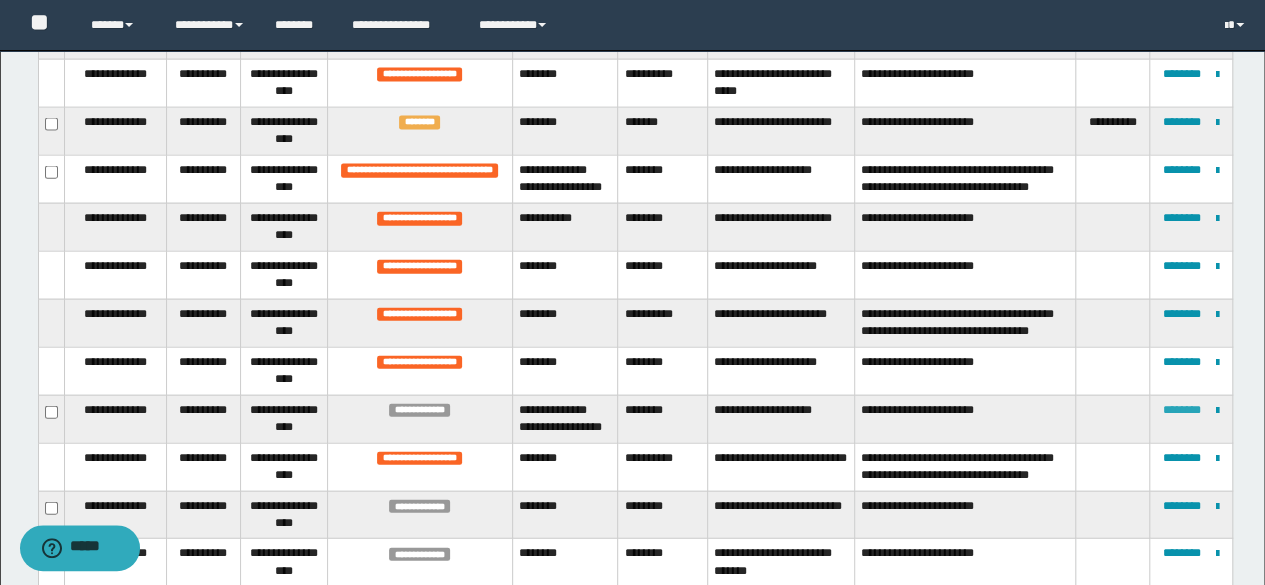 click on "********" at bounding box center [1182, 410] 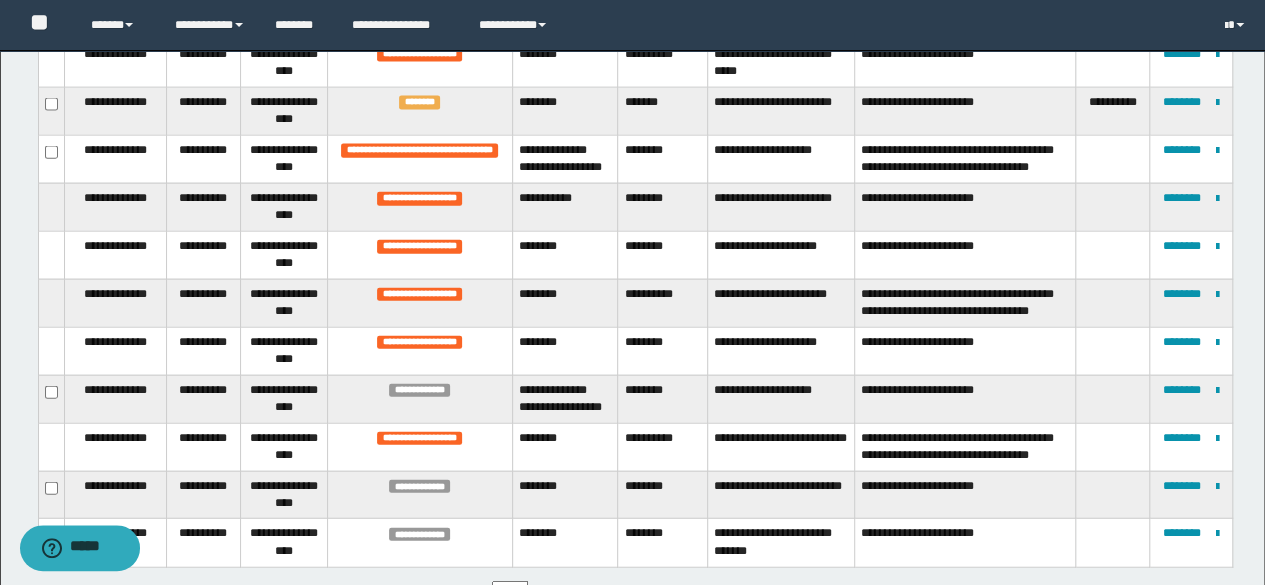 scroll, scrollTop: 2220, scrollLeft: 0, axis: vertical 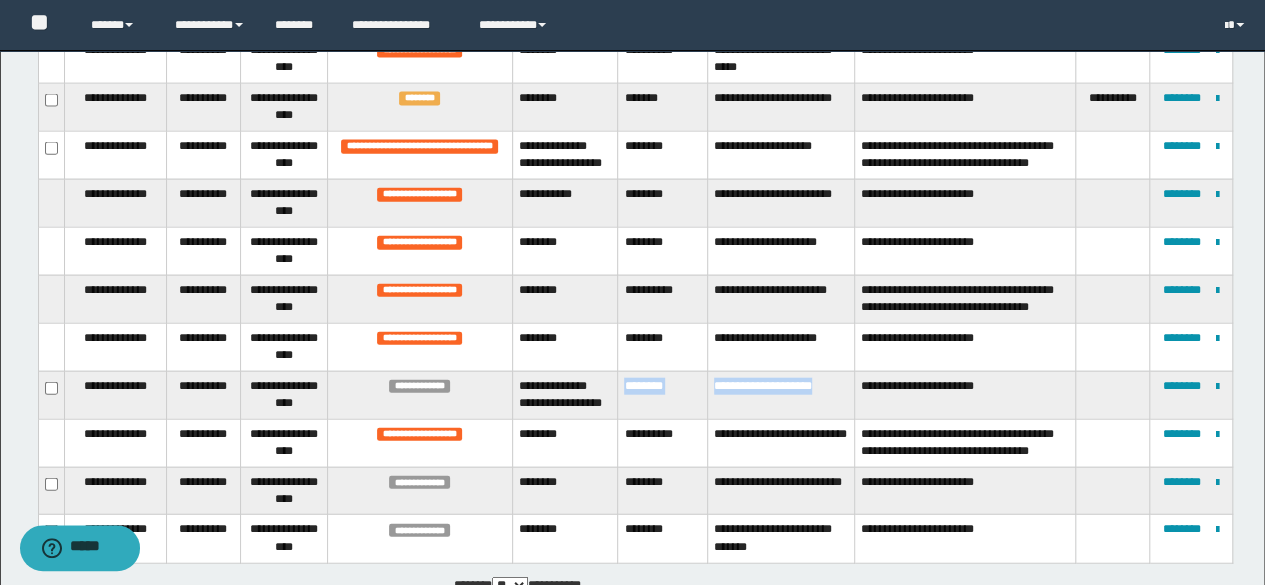 drag, startPoint x: 622, startPoint y: 373, endPoint x: 837, endPoint y: 377, distance: 215.0372 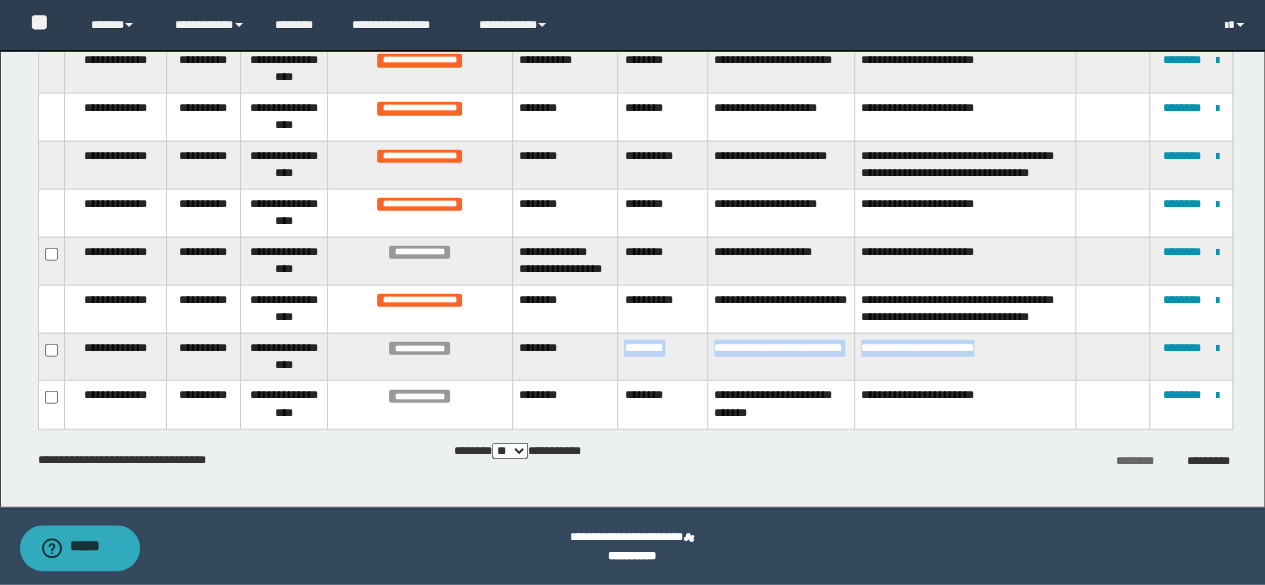 drag, startPoint x: 621, startPoint y: 351, endPoint x: 1162, endPoint y: 362, distance: 541.1118 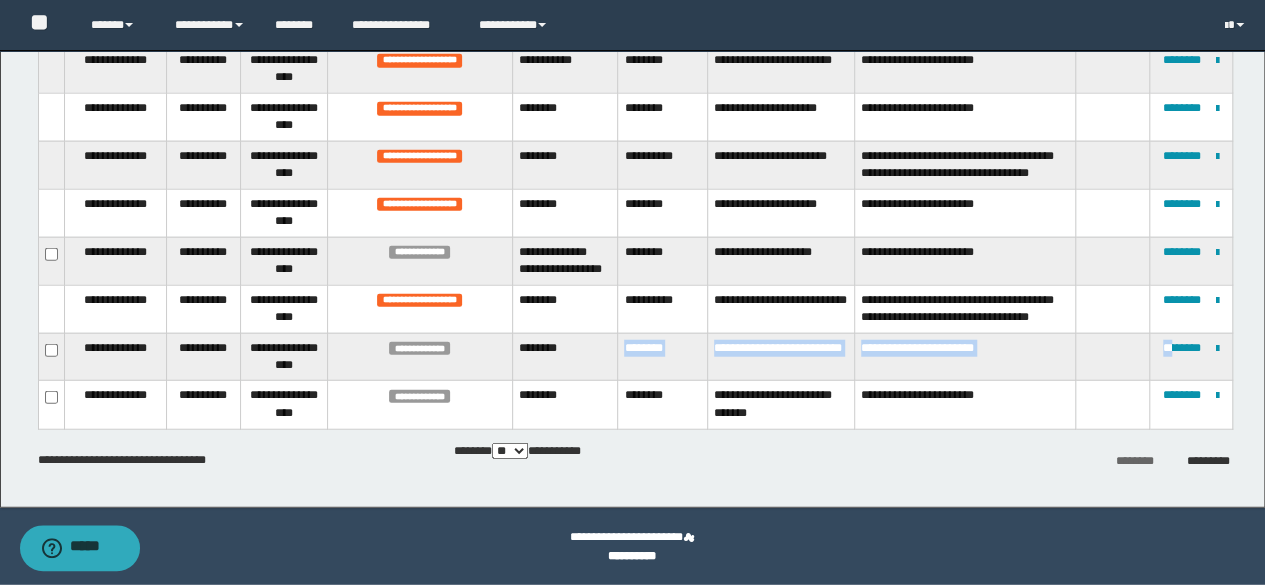 copy on "[FIRST] [LAST] [EMAIL] [XX]" 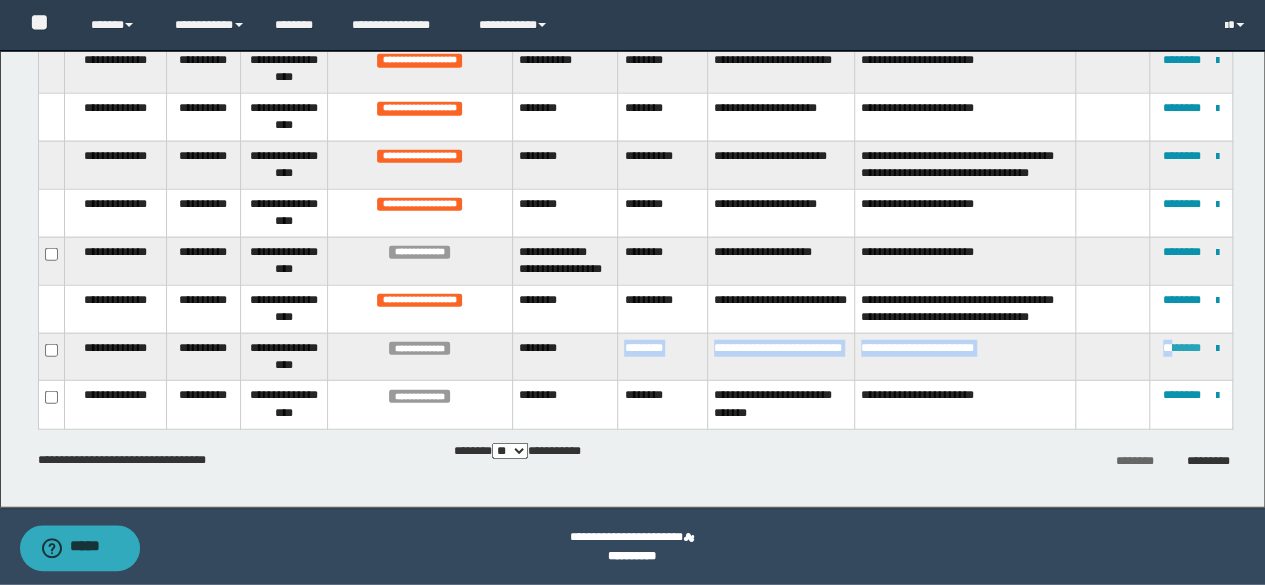 click on "********" at bounding box center [1182, 348] 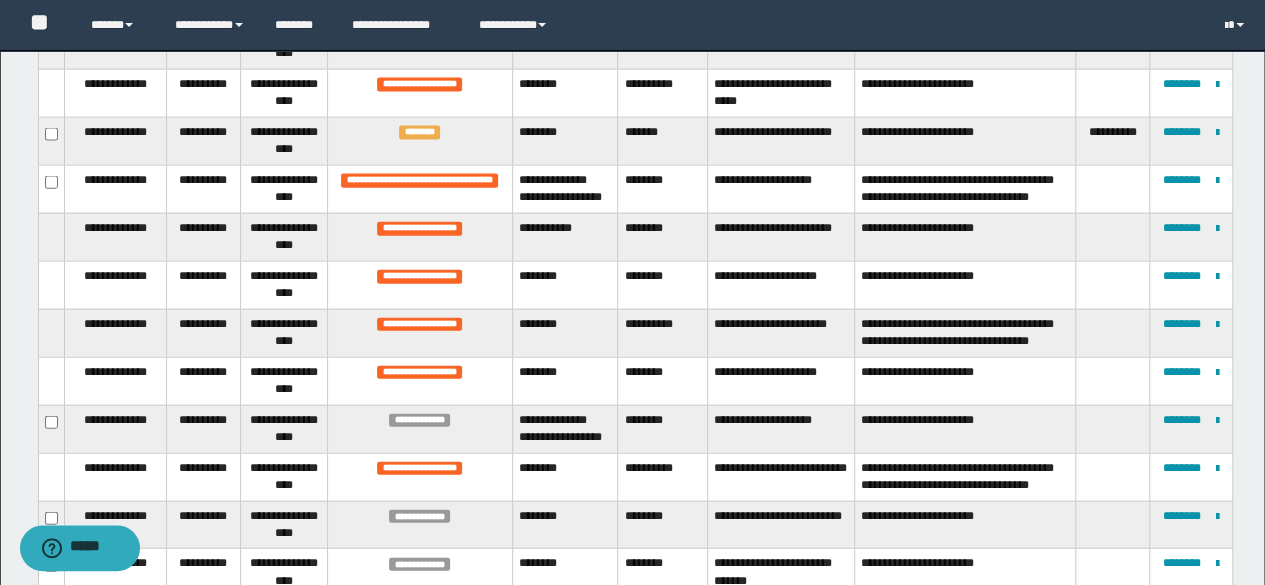 scroll, scrollTop: 2354, scrollLeft: 0, axis: vertical 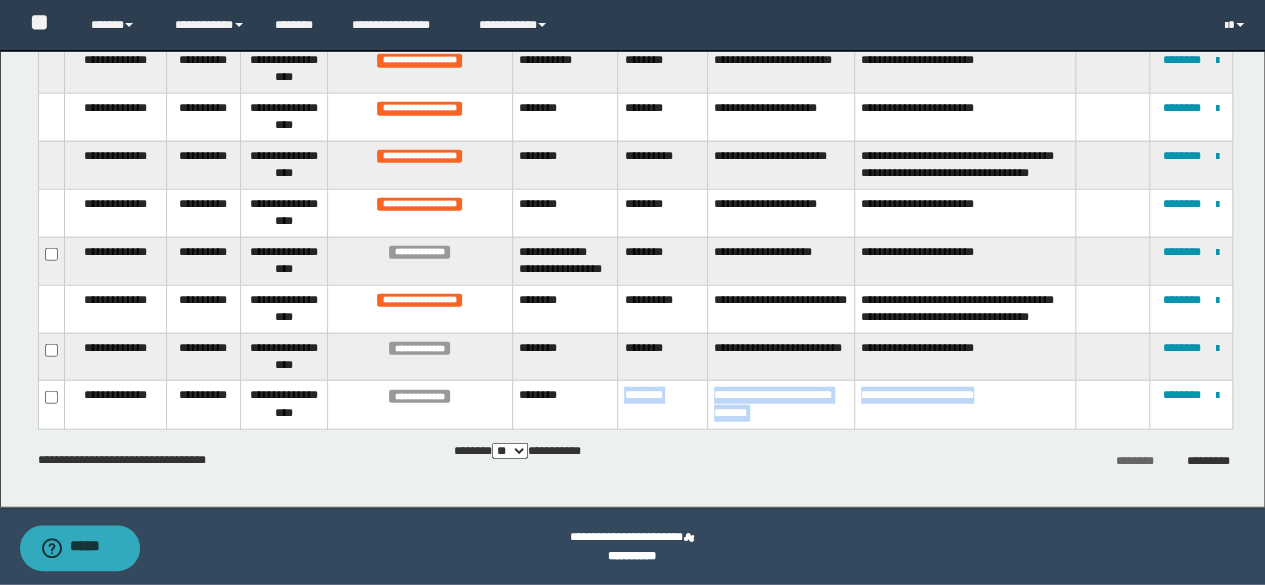 drag, startPoint x: 621, startPoint y: 393, endPoint x: 1016, endPoint y: 383, distance: 395.12656 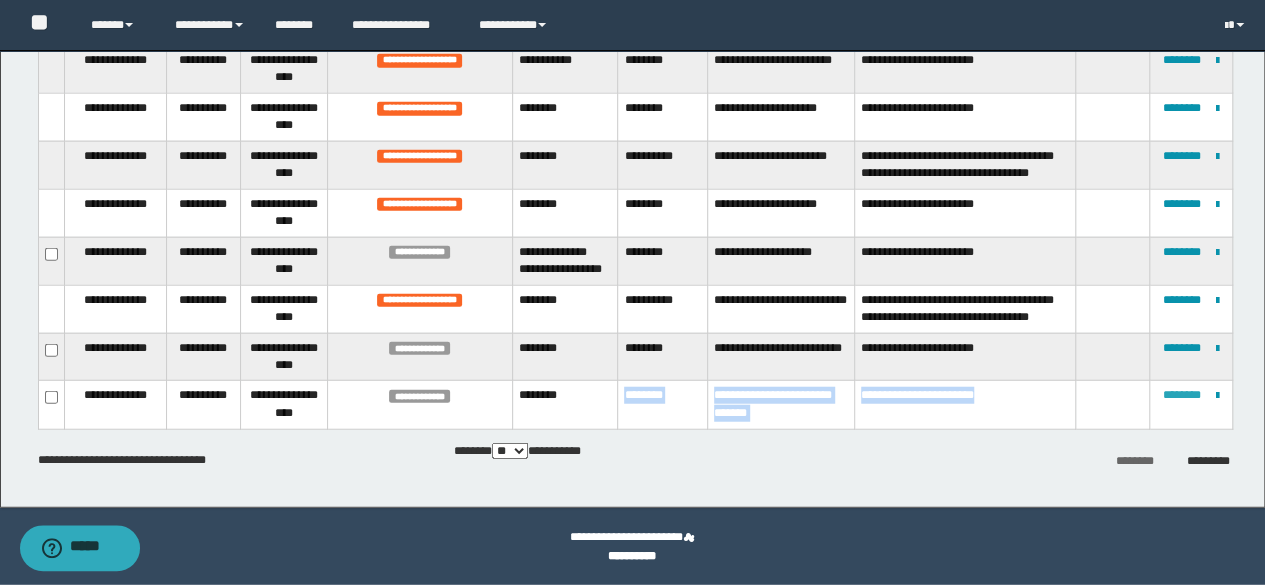 click on "********" at bounding box center (1182, 395) 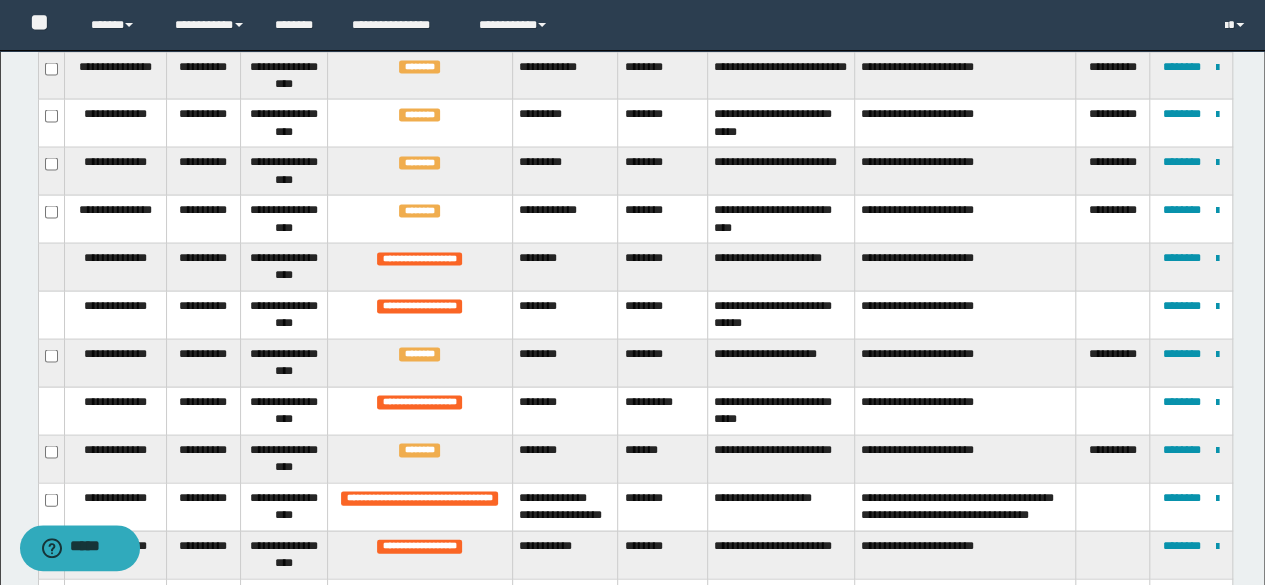 scroll, scrollTop: 2354, scrollLeft: 0, axis: vertical 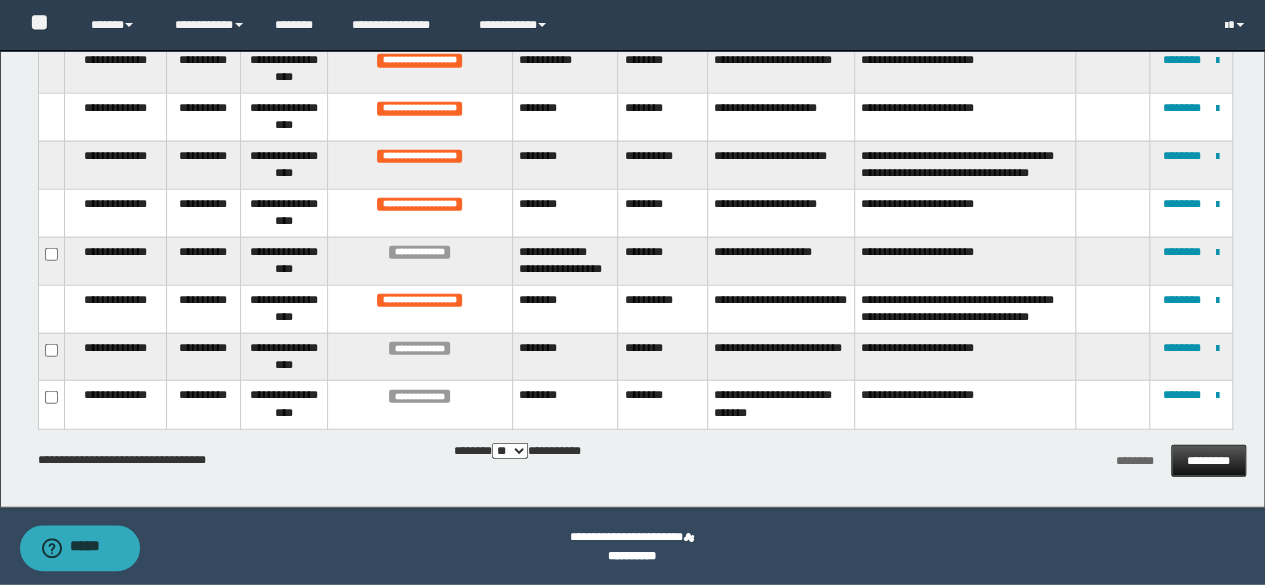 click on "*********" at bounding box center (1208, 461) 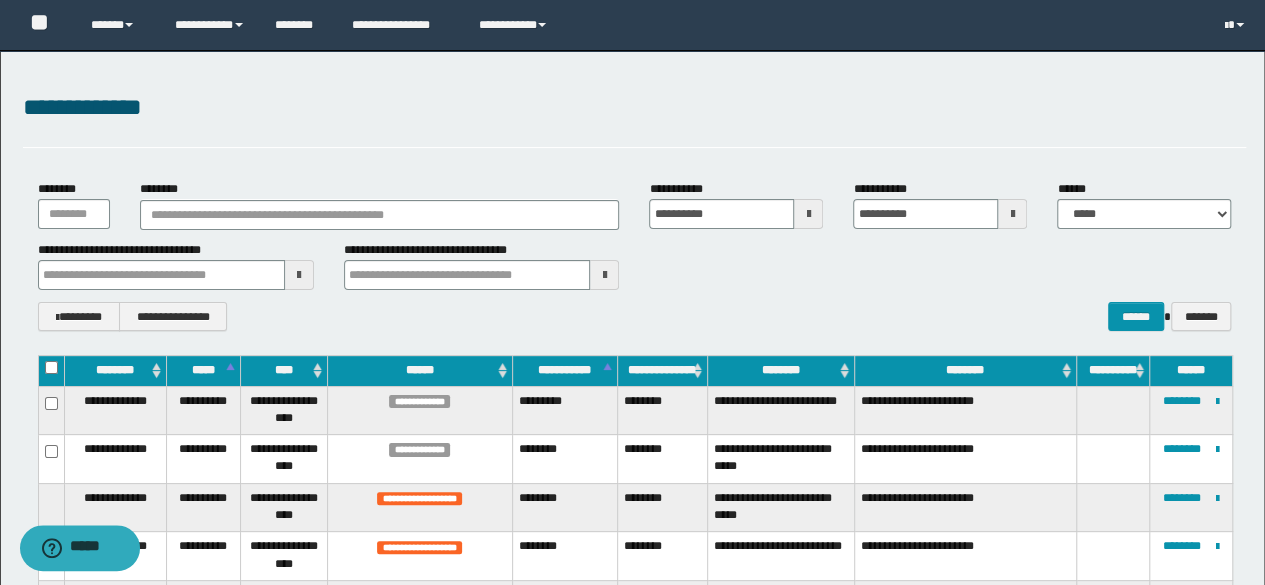 scroll, scrollTop: 88, scrollLeft: 0, axis: vertical 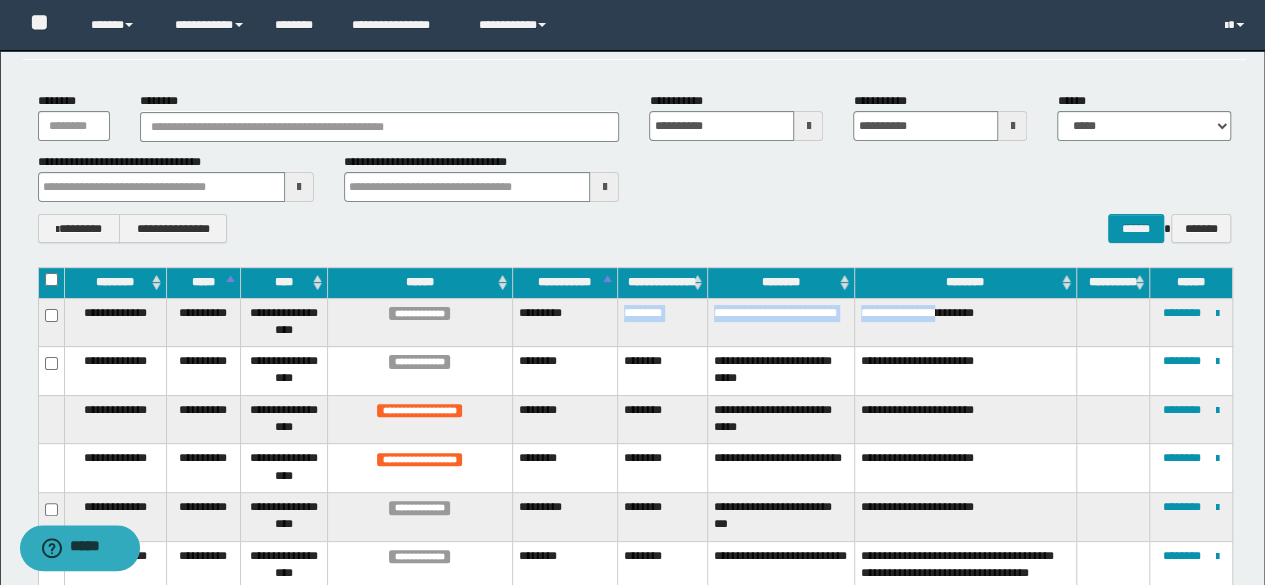 drag, startPoint x: 620, startPoint y: 311, endPoint x: 947, endPoint y: 340, distance: 328.28342 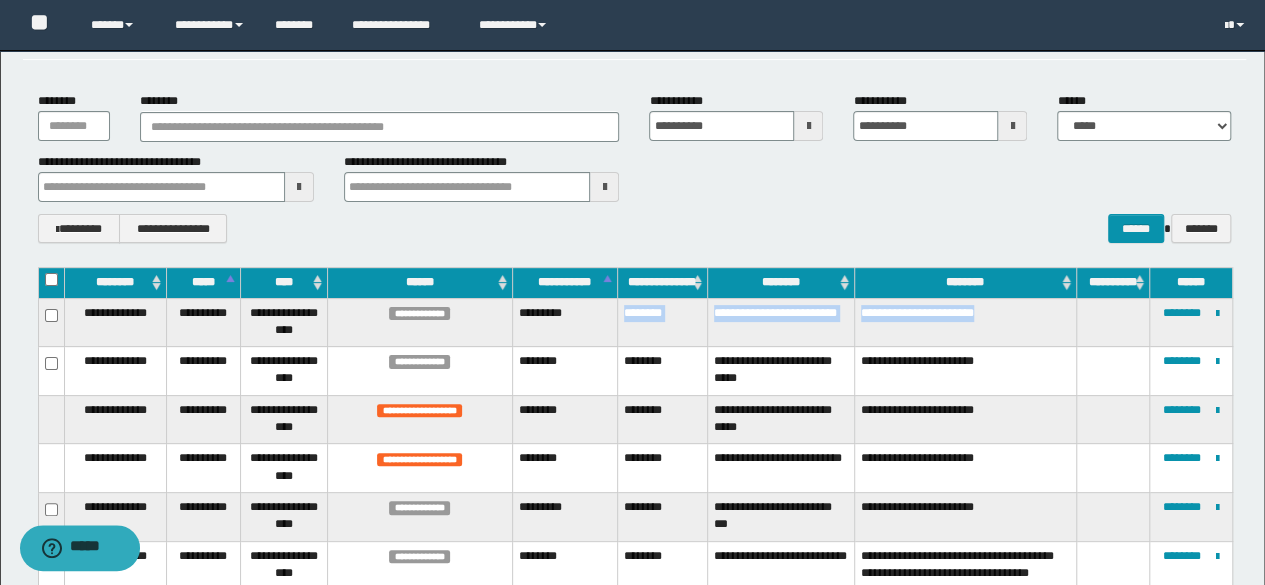 drag, startPoint x: 622, startPoint y: 309, endPoint x: 1027, endPoint y: 324, distance: 405.27768 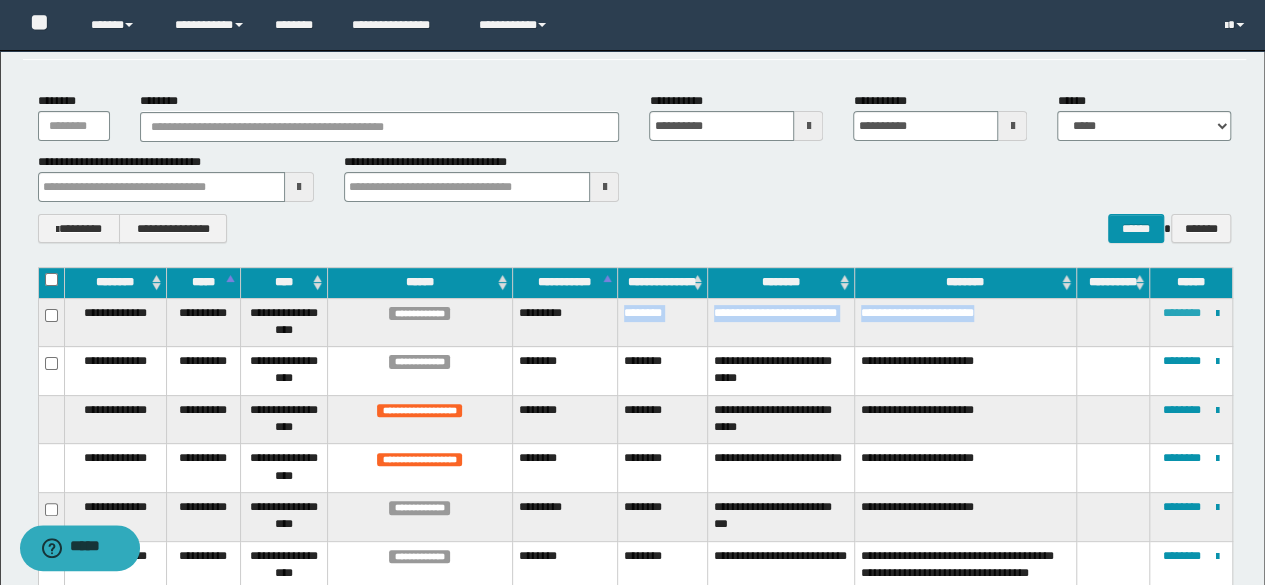 click on "********" at bounding box center [1182, 313] 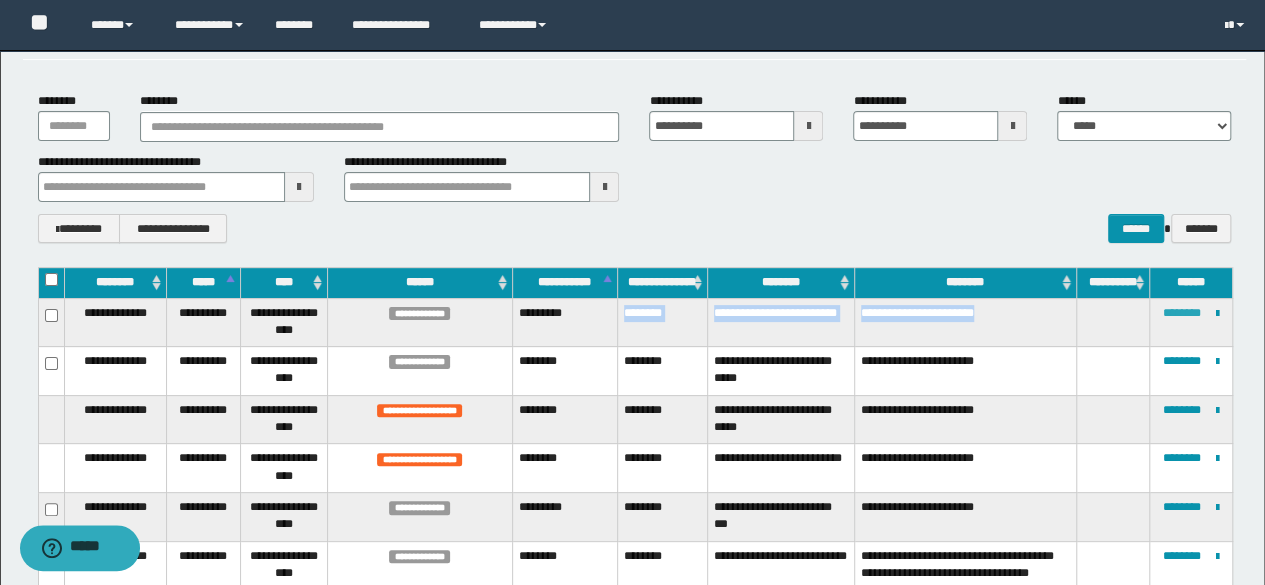 click on "********" at bounding box center (1182, 313) 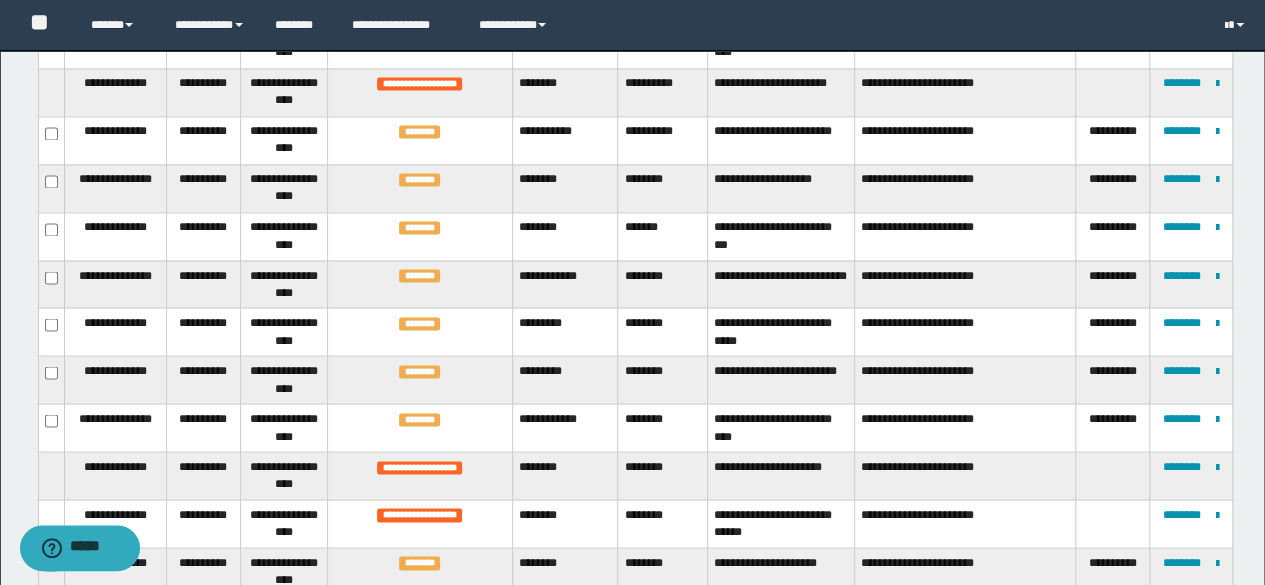 scroll, scrollTop: 2354, scrollLeft: 0, axis: vertical 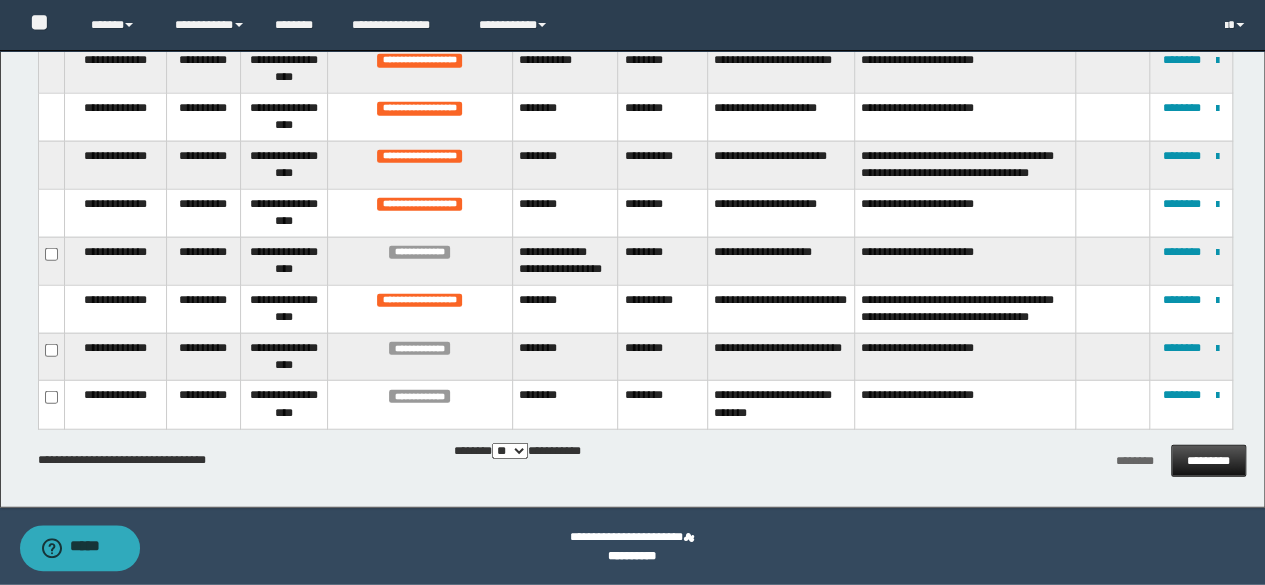 click on "*********" at bounding box center [1208, 461] 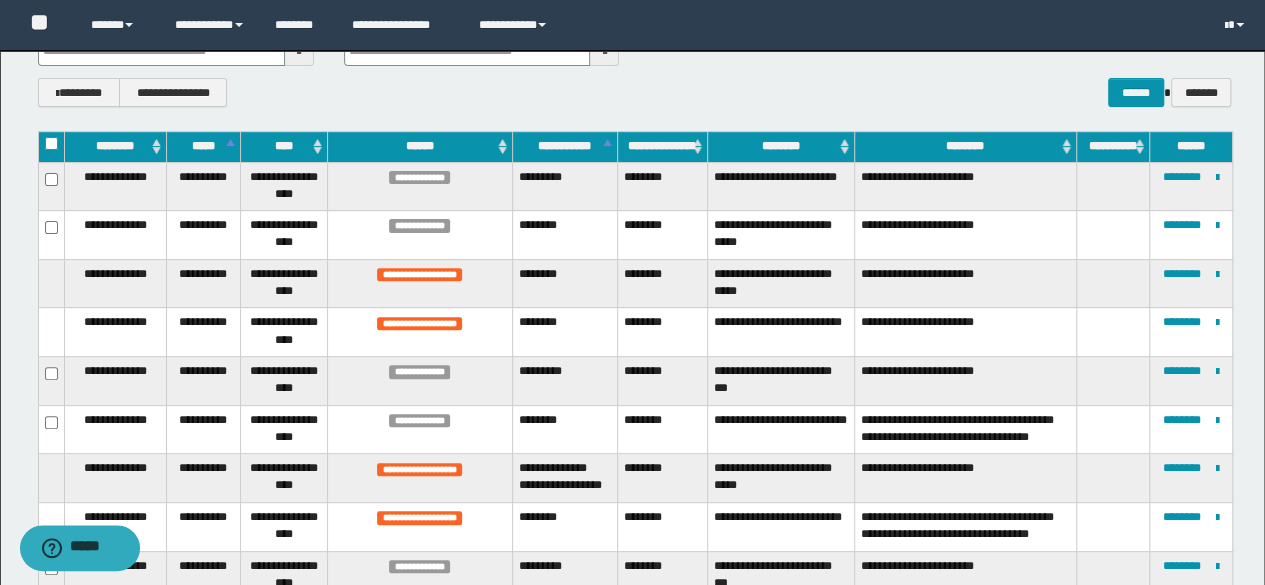 scroll, scrollTop: 227, scrollLeft: 0, axis: vertical 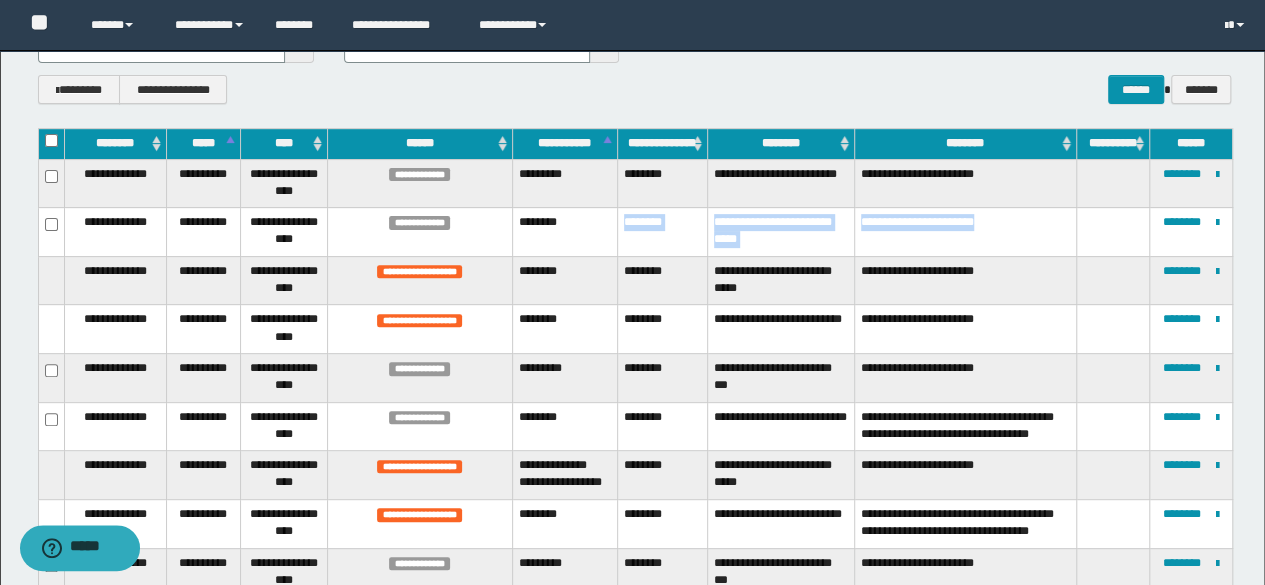 drag, startPoint x: 618, startPoint y: 217, endPoint x: 1002, endPoint y: 229, distance: 384.18747 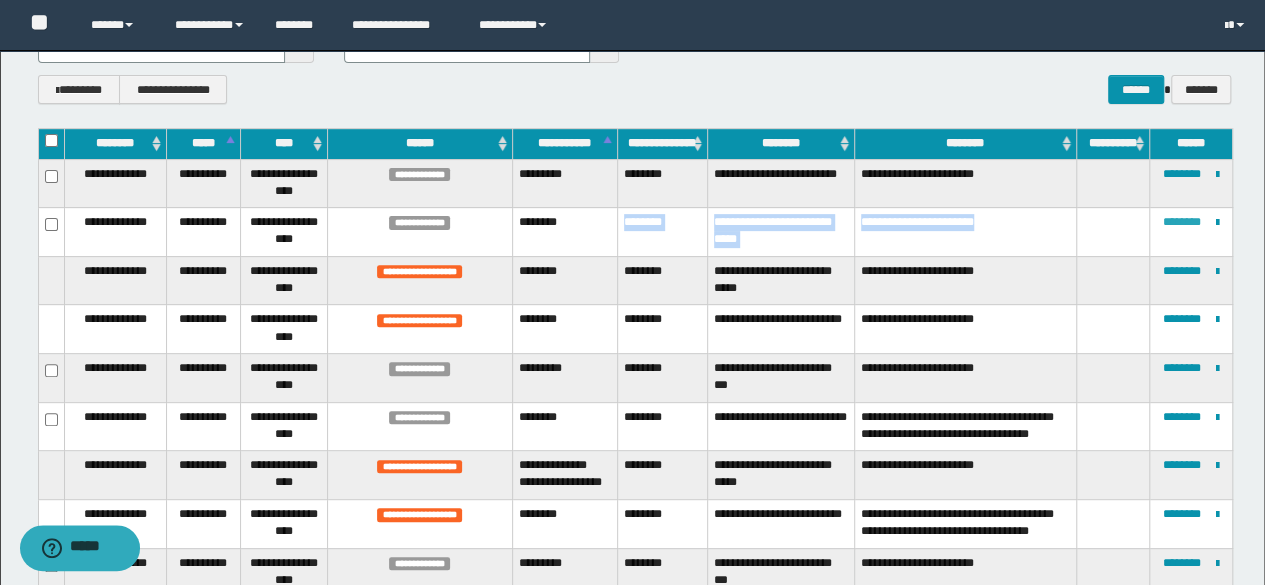 click on "********" at bounding box center [1182, 222] 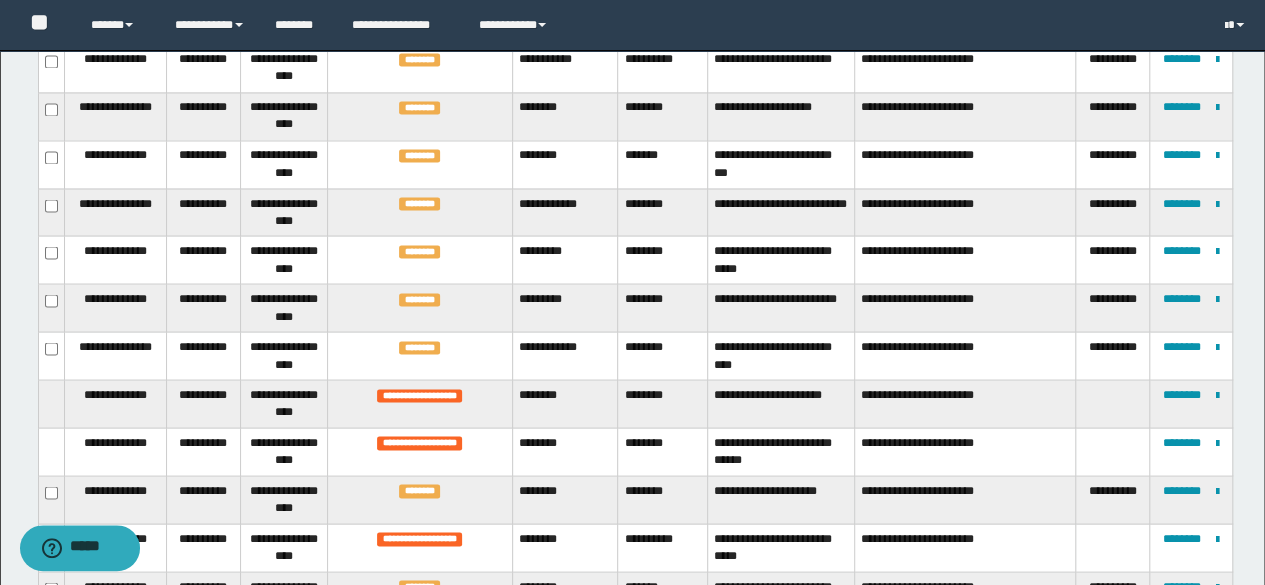 scroll, scrollTop: 2354, scrollLeft: 0, axis: vertical 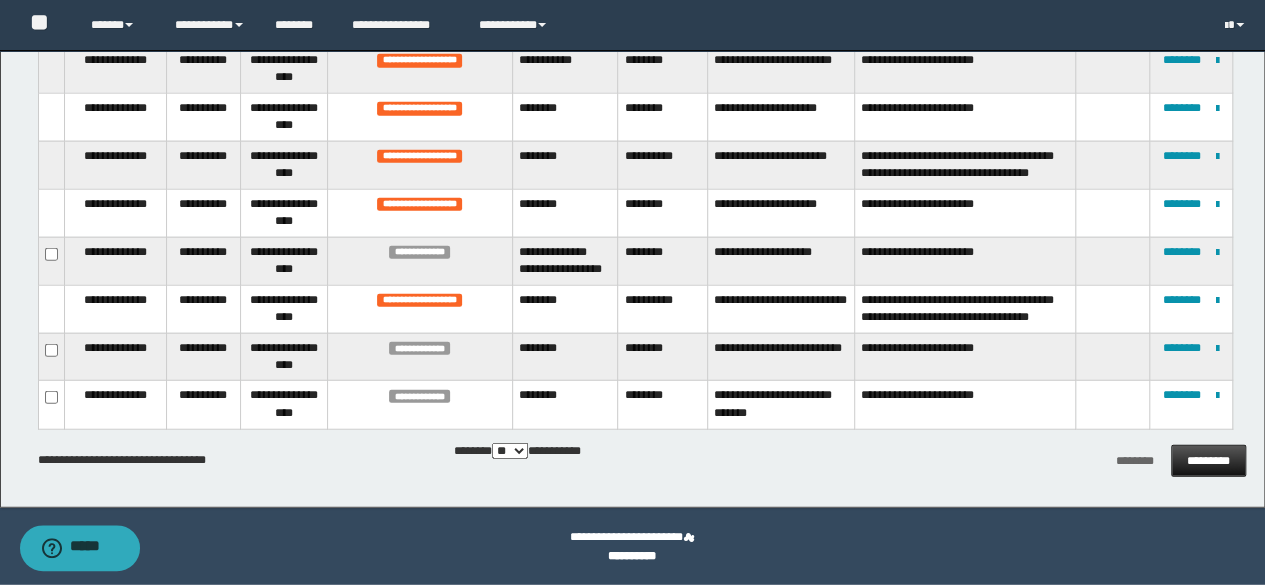 click on "*********" at bounding box center (1208, 461) 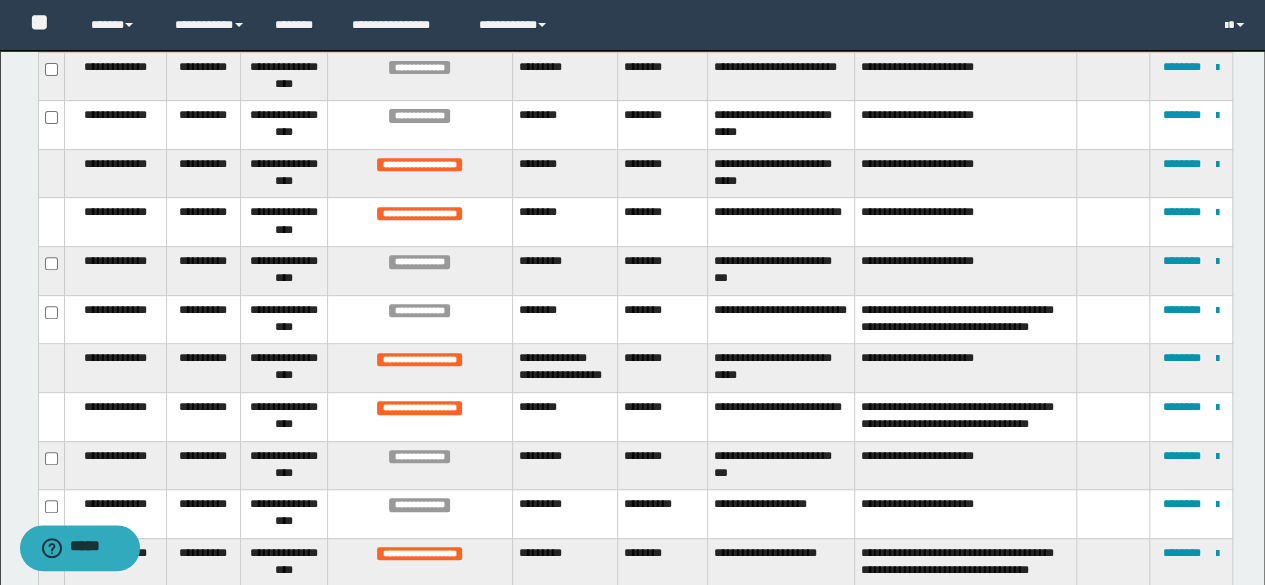 scroll, scrollTop: 373, scrollLeft: 0, axis: vertical 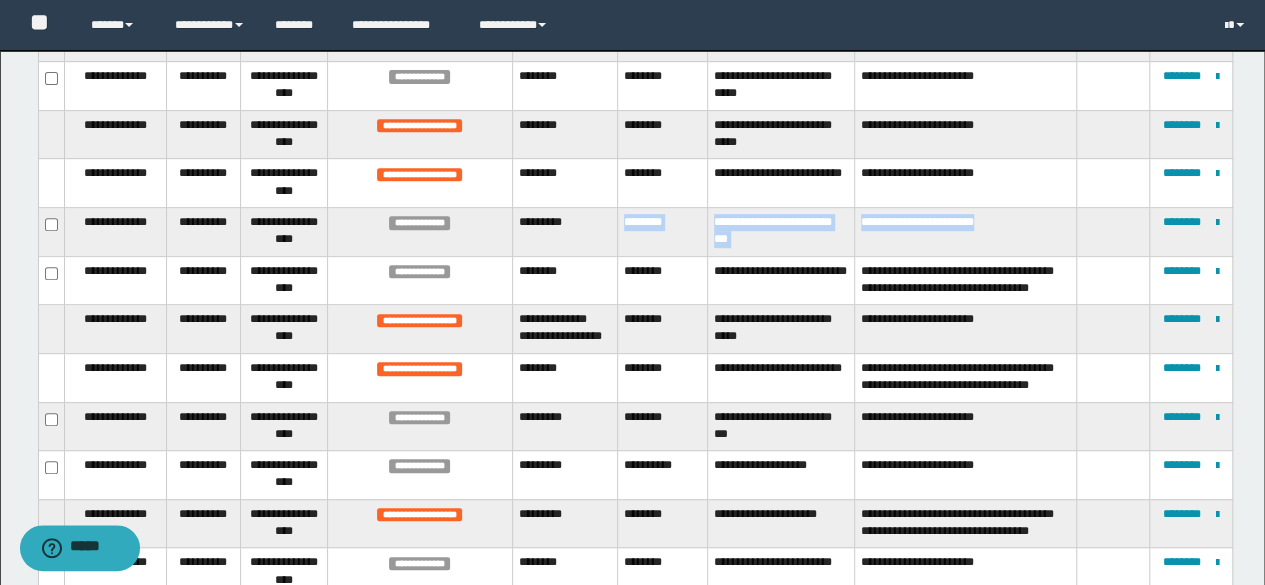 drag, startPoint x: 620, startPoint y: 213, endPoint x: 1008, endPoint y: 222, distance: 388.10437 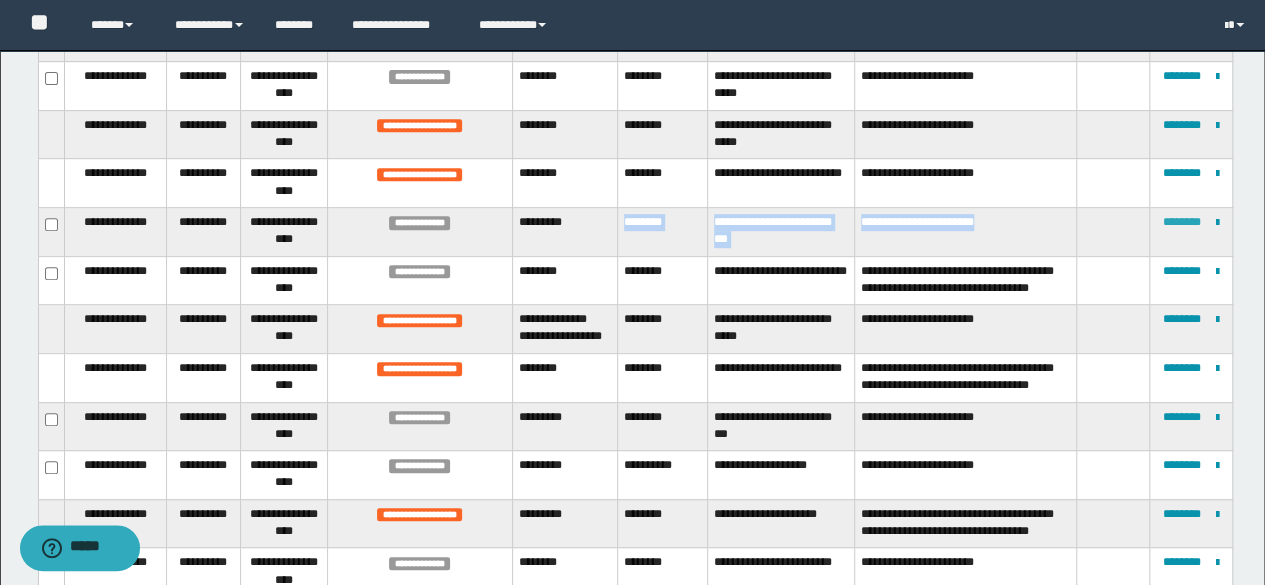 click on "********" at bounding box center [1182, 222] 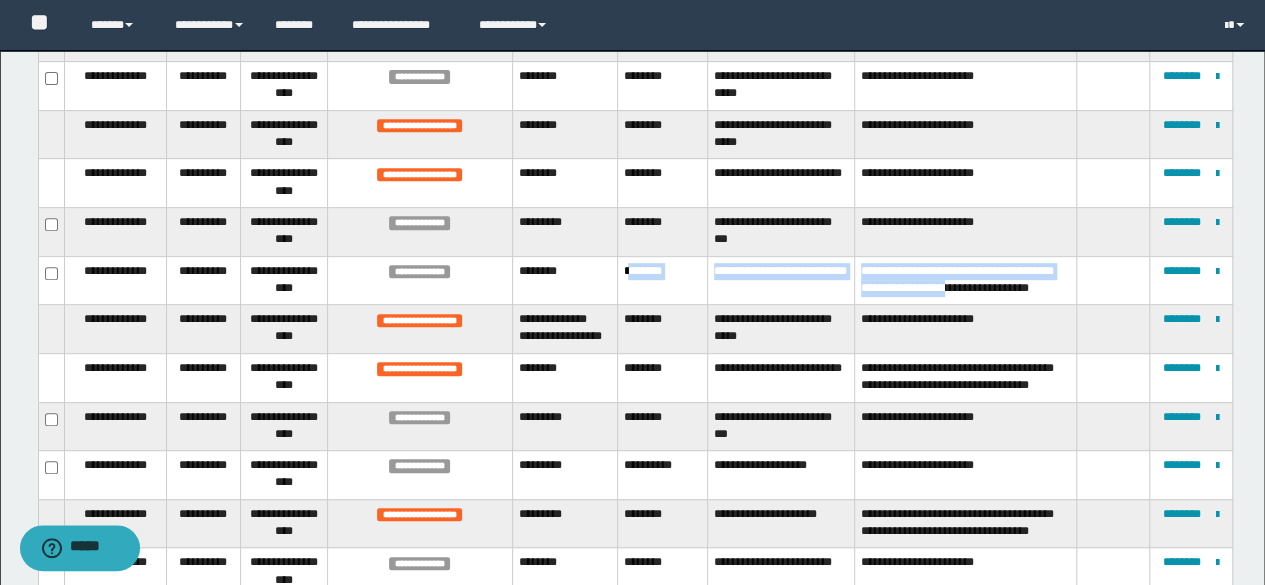 drag, startPoint x: 626, startPoint y: 260, endPoint x: 969, endPoint y: 279, distance: 343.52585 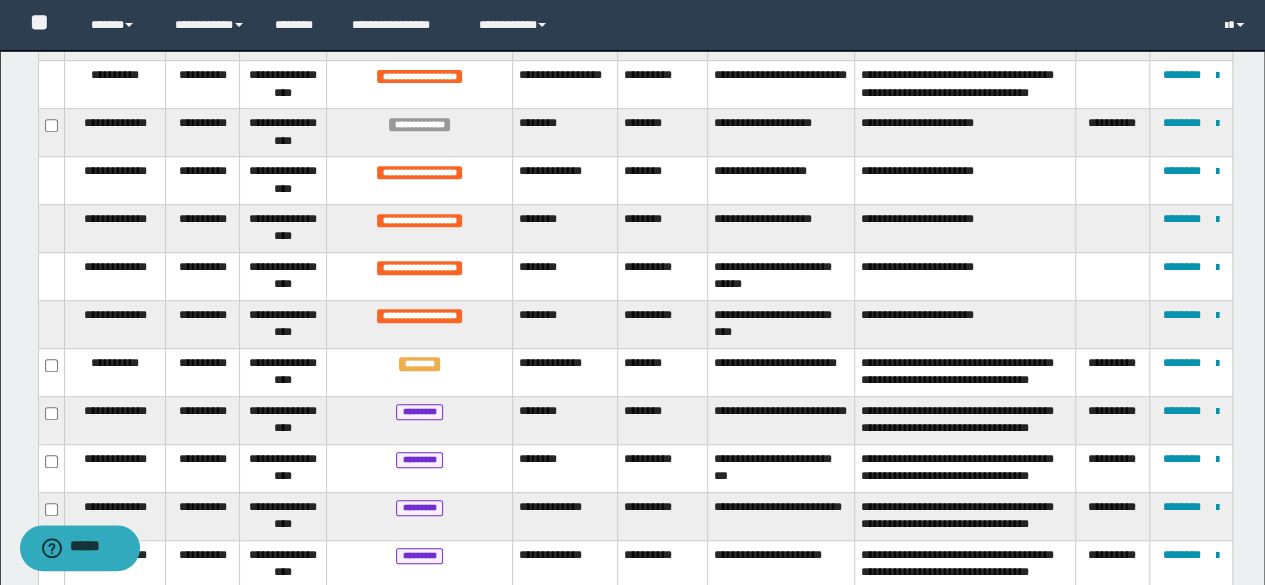 copy on "**********" 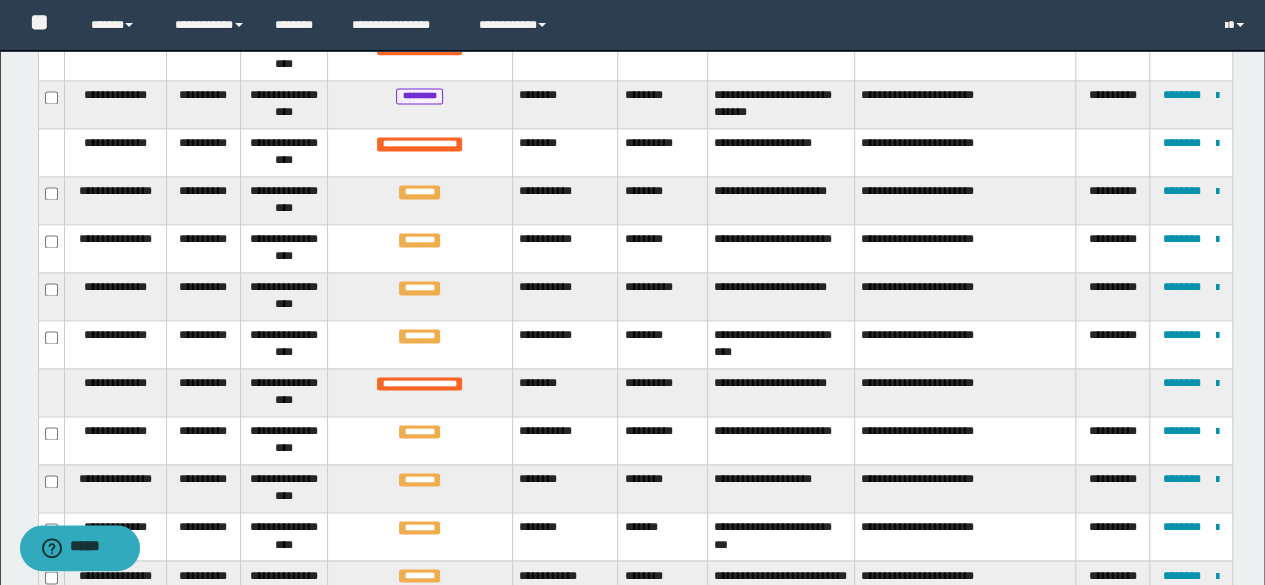 scroll, scrollTop: 2354, scrollLeft: 0, axis: vertical 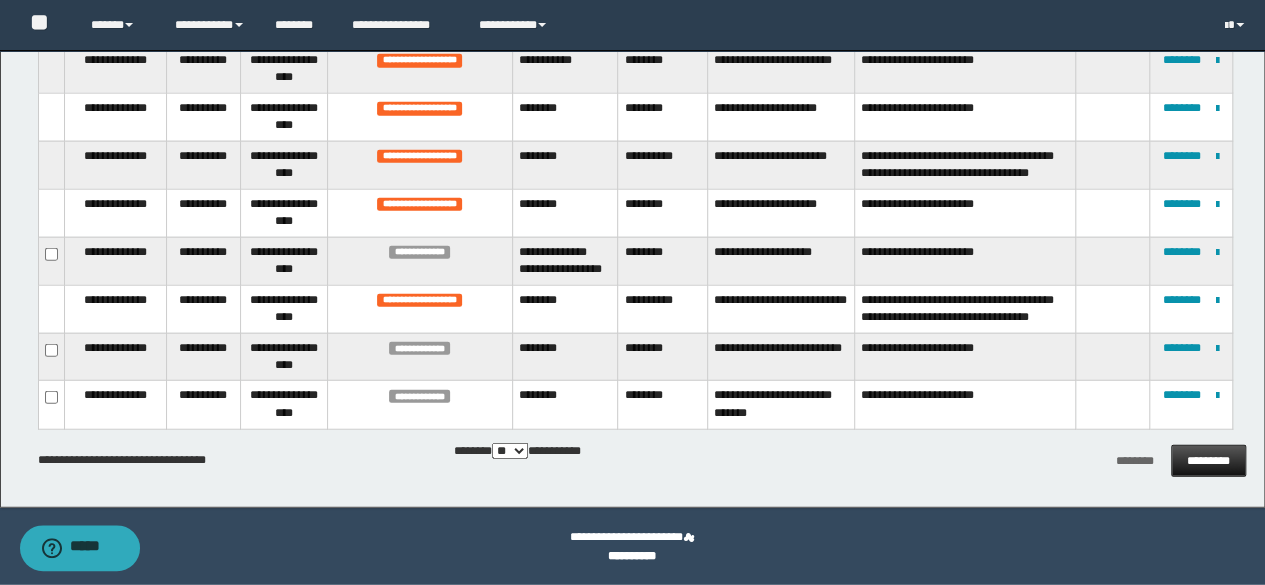 click on "*********" at bounding box center (1208, 461) 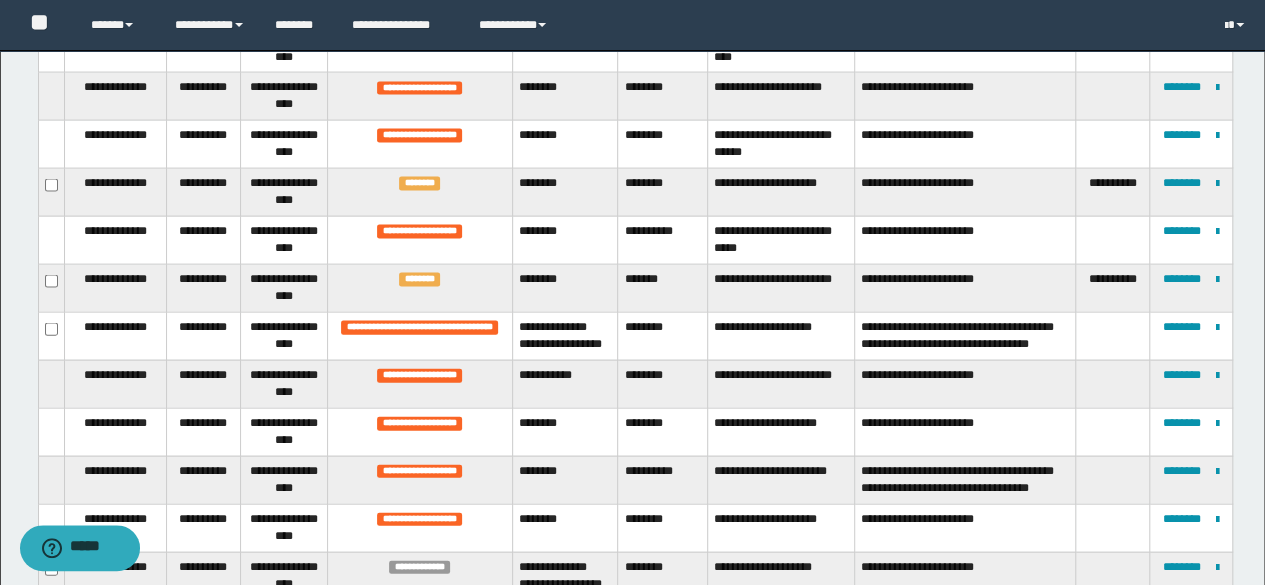 scroll, scrollTop: 2354, scrollLeft: 0, axis: vertical 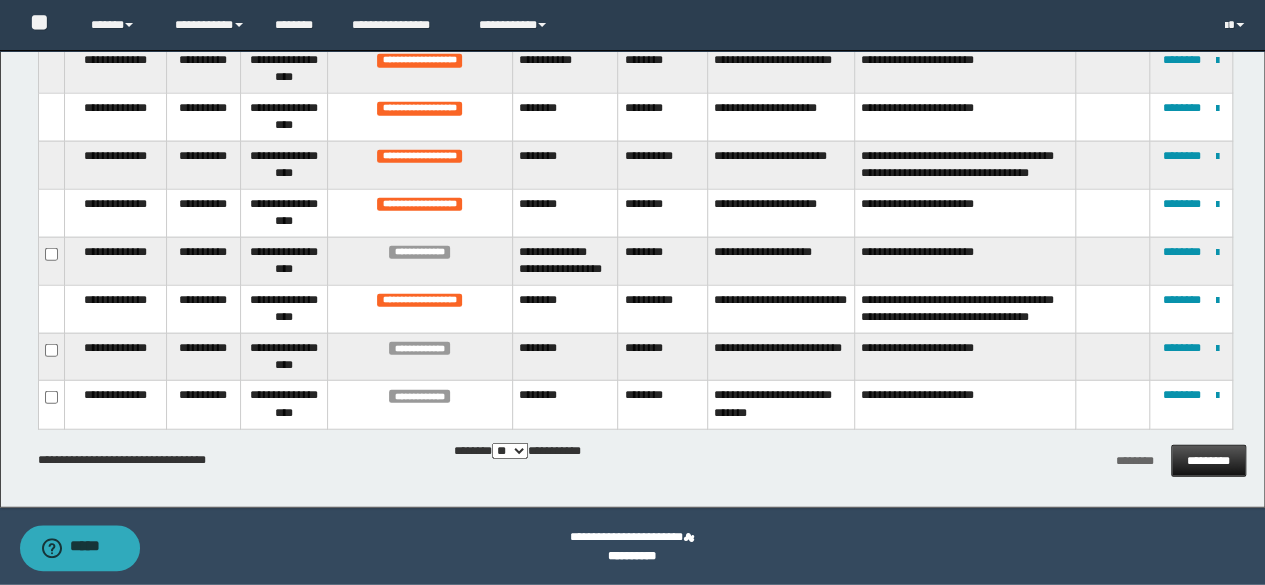click on "*********" at bounding box center [1208, 461] 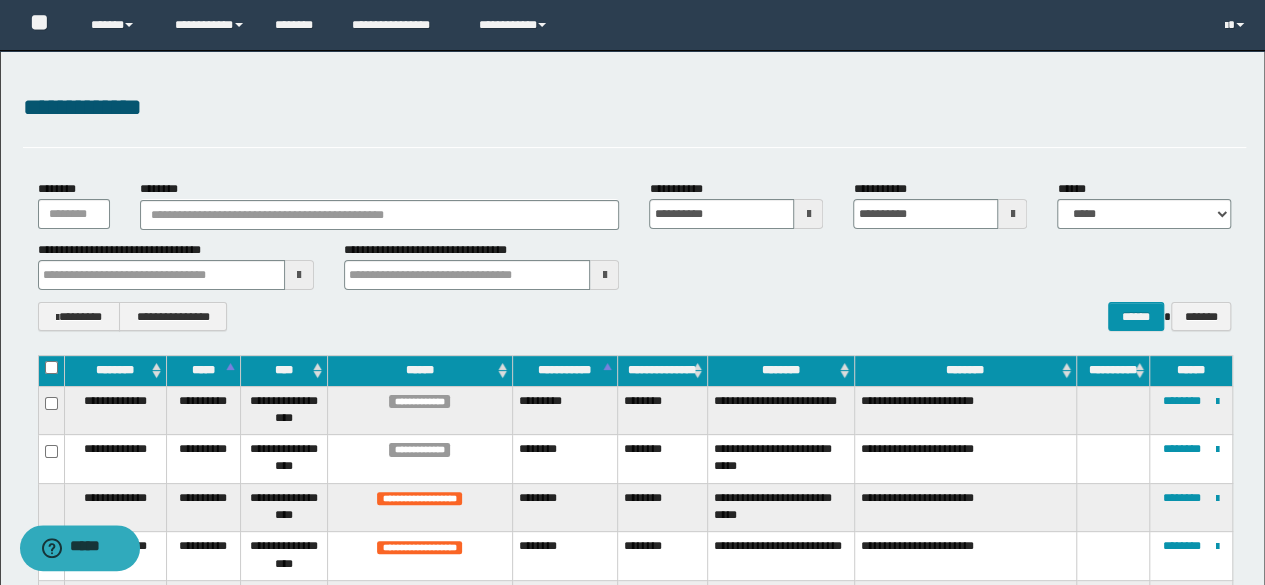 scroll, scrollTop: 263, scrollLeft: 0, axis: vertical 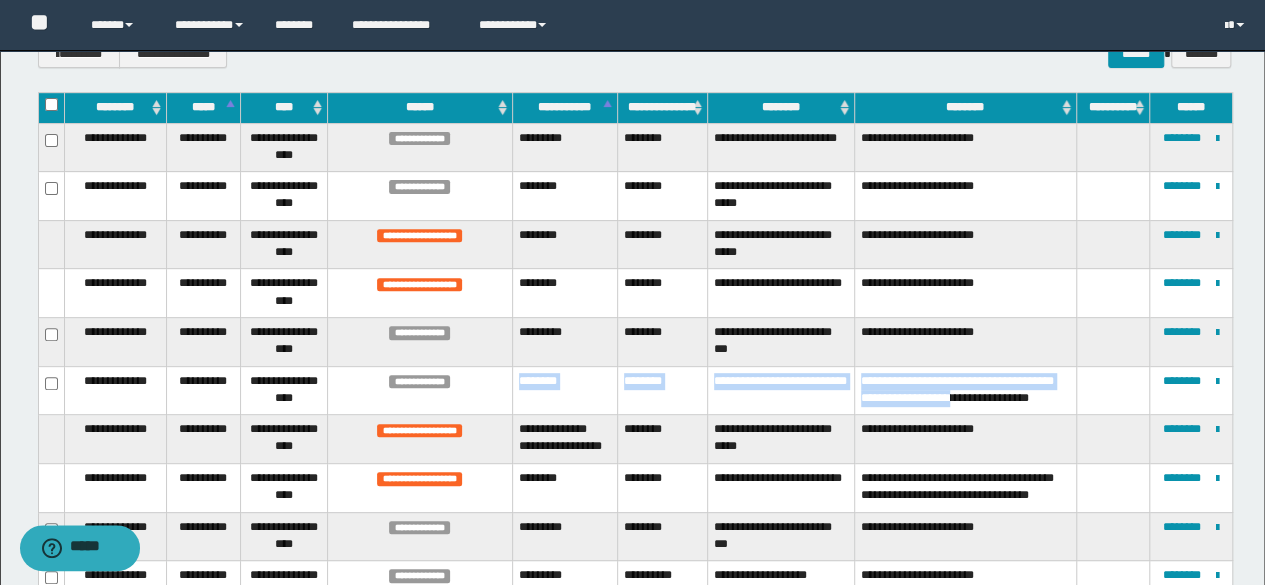 drag, startPoint x: 517, startPoint y: 367, endPoint x: 971, endPoint y: 385, distance: 454.3567 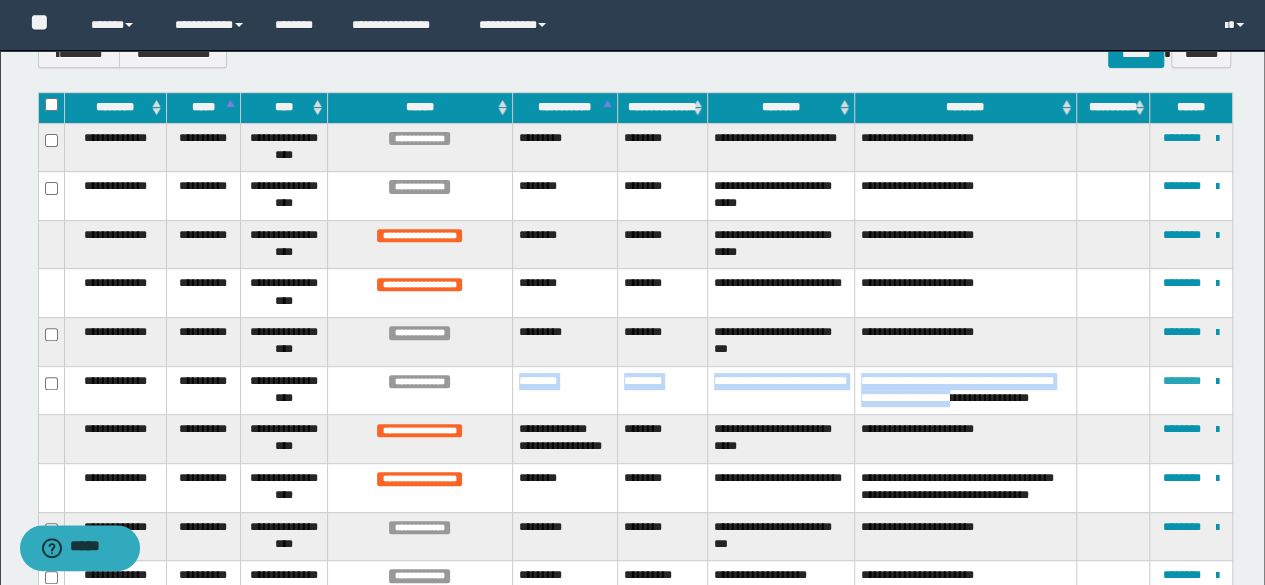 click on "********" at bounding box center (1182, 381) 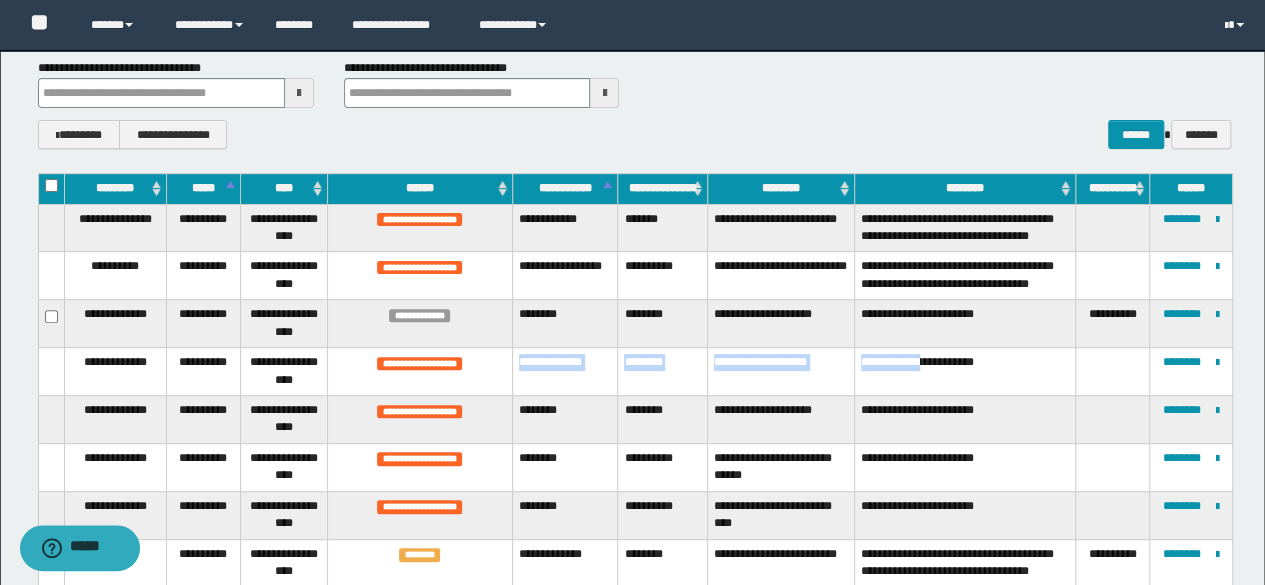 click on "**********" at bounding box center (635, 372) 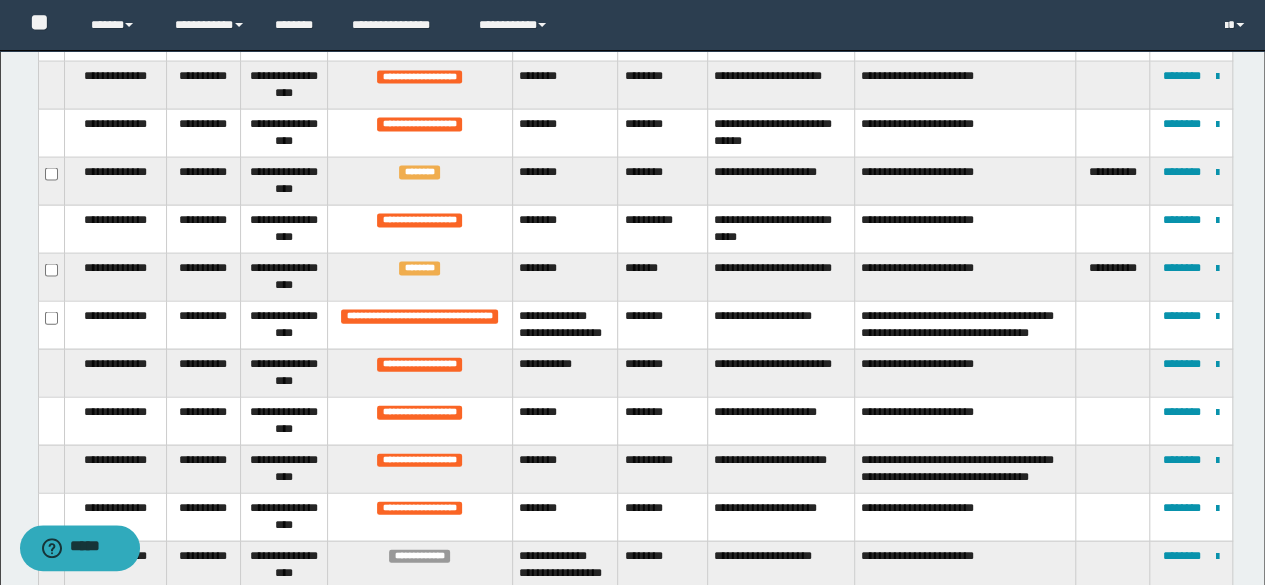 scroll, scrollTop: 2354, scrollLeft: 0, axis: vertical 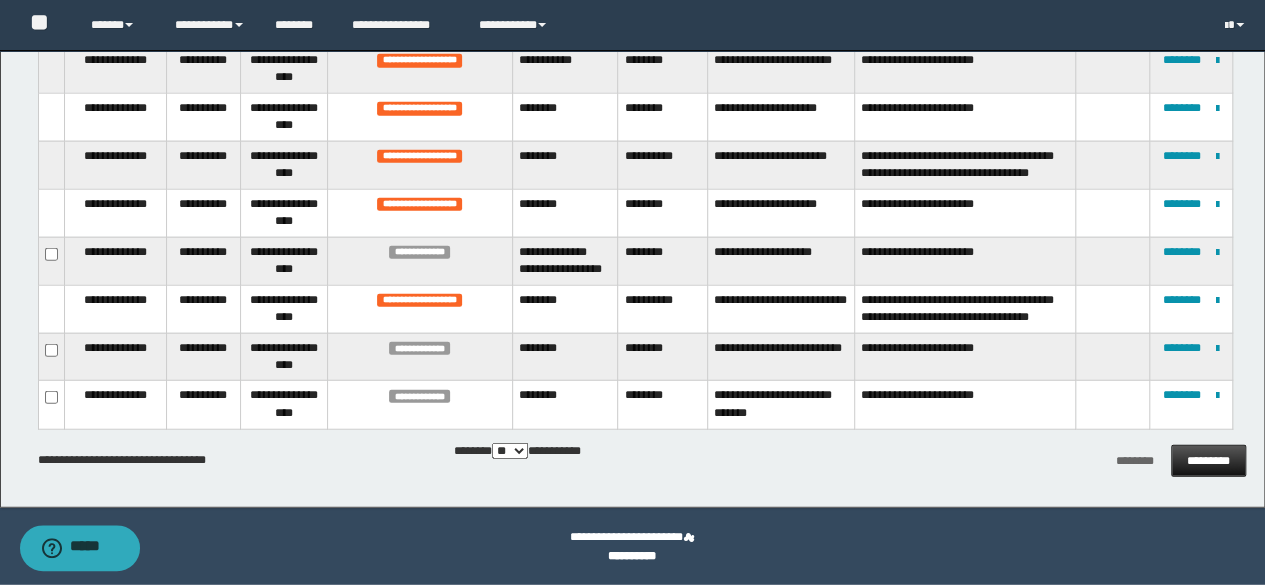 click on "*********" at bounding box center (1208, 461) 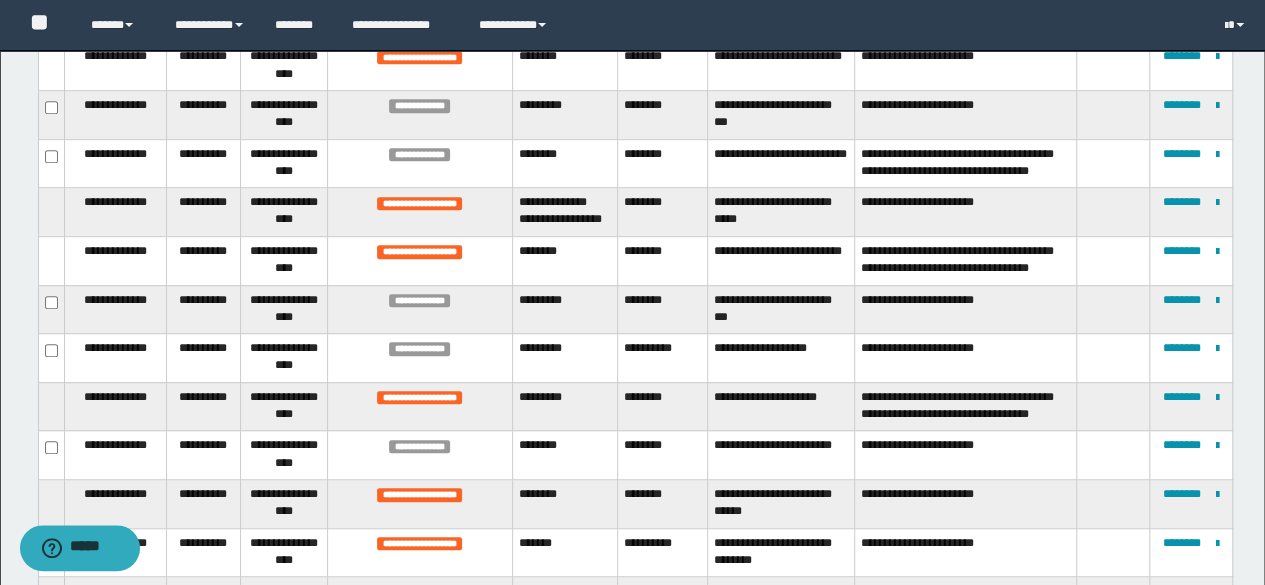 scroll, scrollTop: 495, scrollLeft: 0, axis: vertical 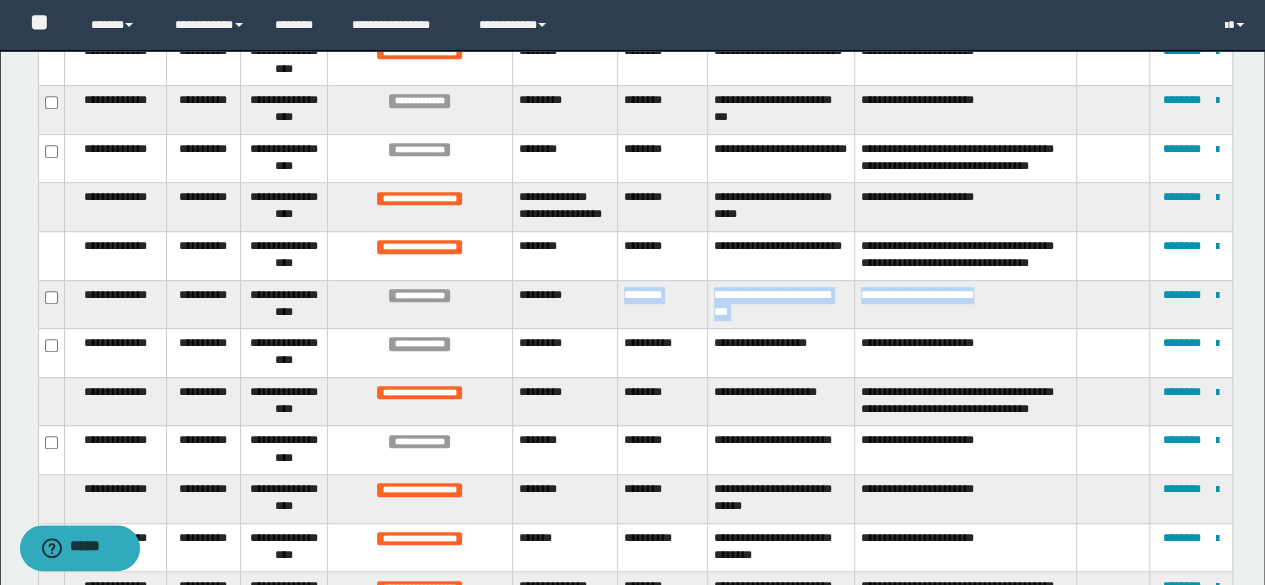 drag, startPoint x: 616, startPoint y: 294, endPoint x: 1000, endPoint y: 297, distance: 384.01172 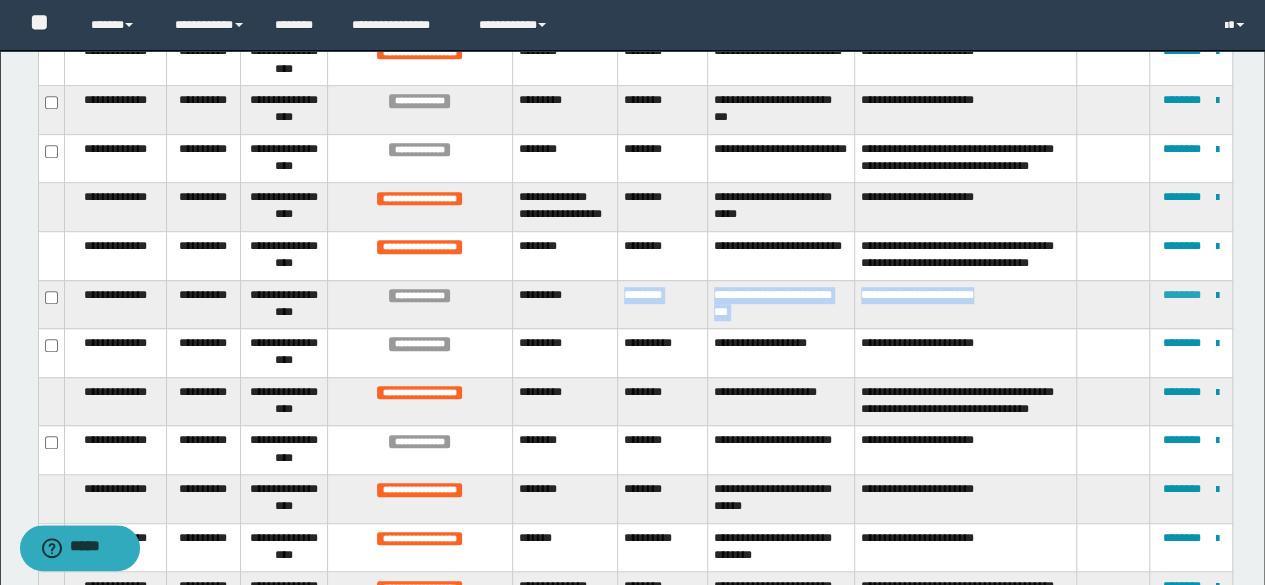 click on "********" at bounding box center [1182, 295] 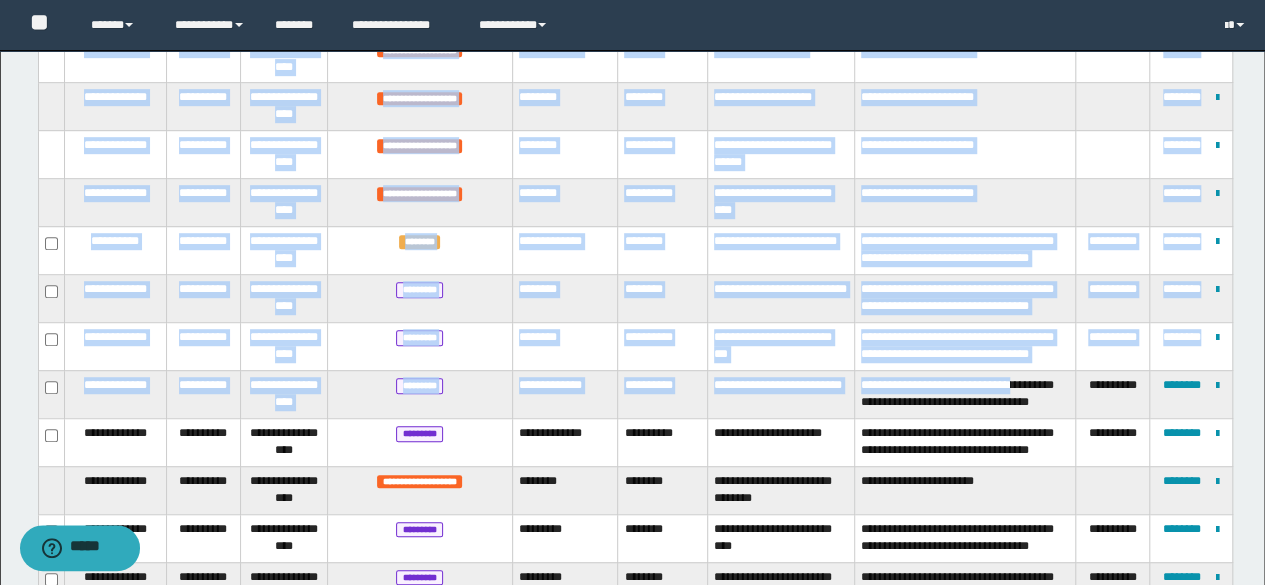 drag, startPoint x: 624, startPoint y: 345, endPoint x: 1017, endPoint y: 362, distance: 393.36752 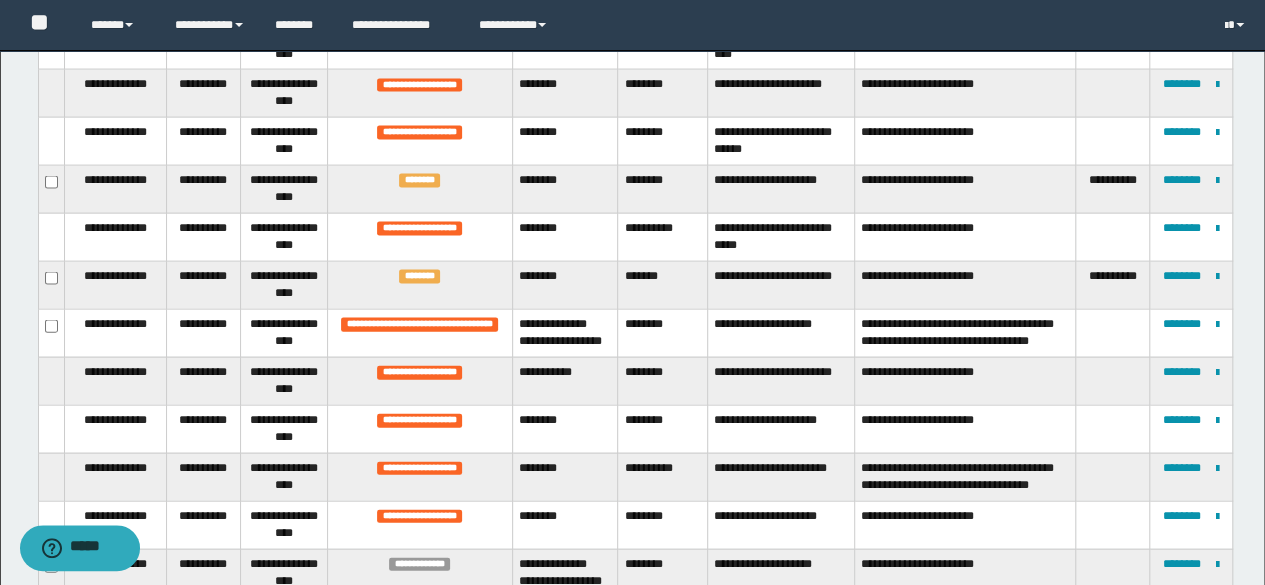 scroll, scrollTop: 2354, scrollLeft: 0, axis: vertical 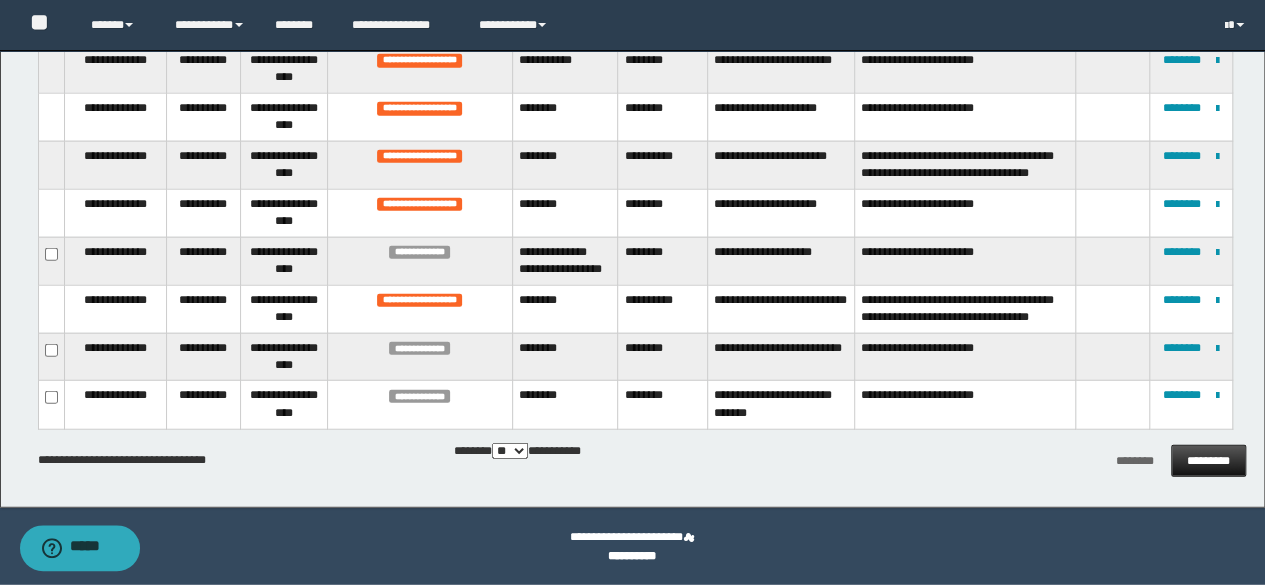 click on "*********" at bounding box center [1208, 461] 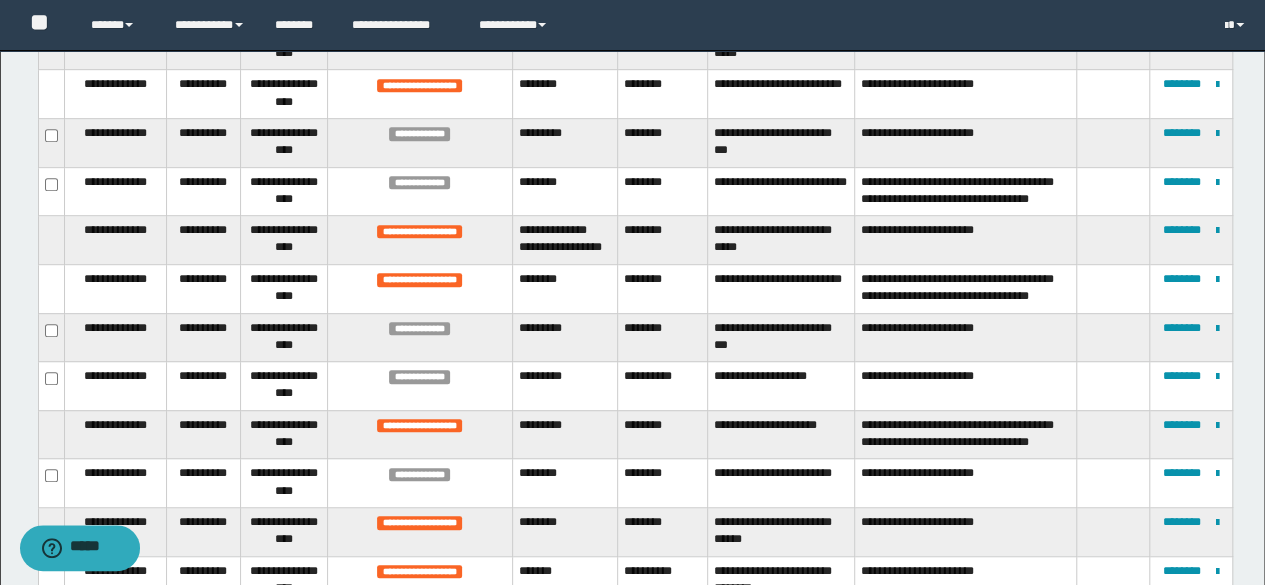 scroll, scrollTop: 463, scrollLeft: 0, axis: vertical 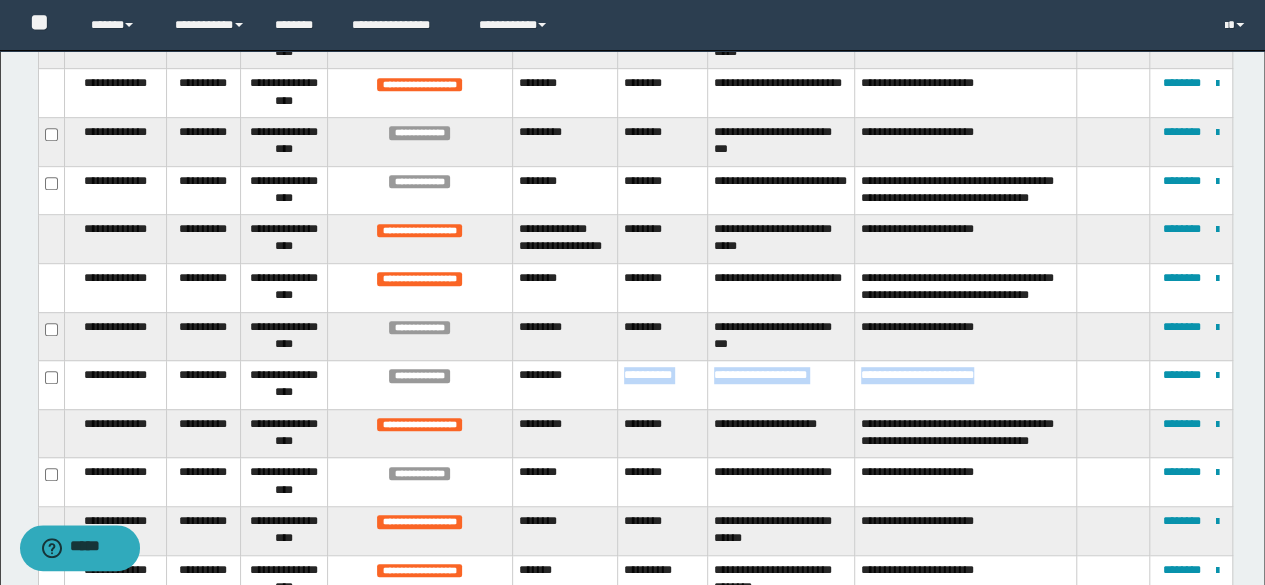 drag, startPoint x: 621, startPoint y: 378, endPoint x: 997, endPoint y: 369, distance: 376.1077 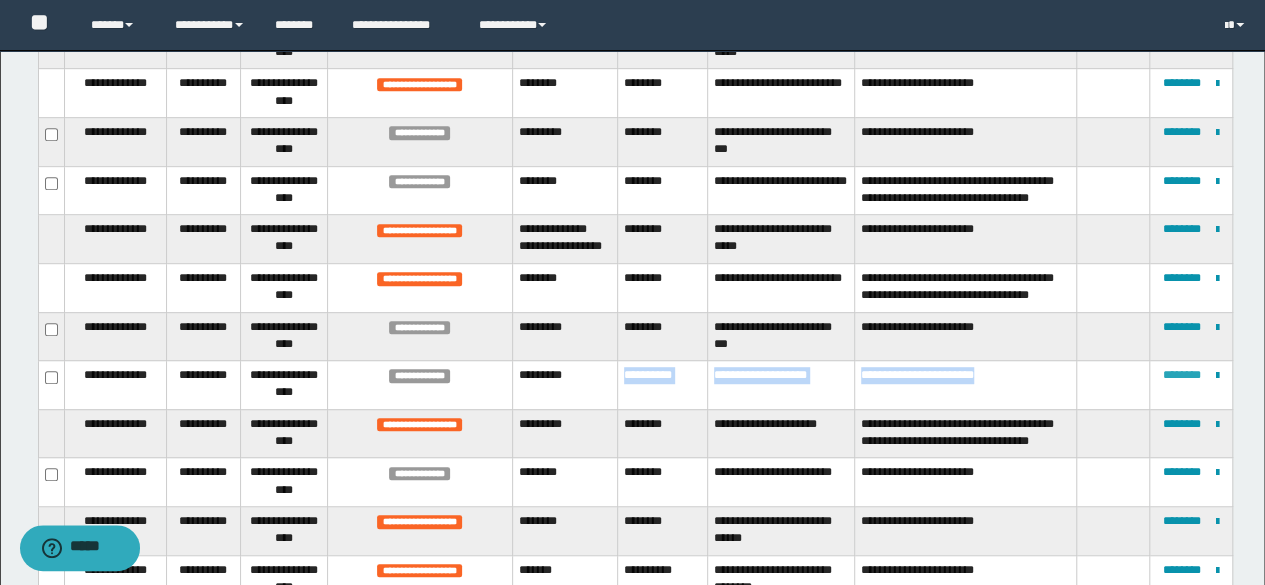 click on "********" at bounding box center [1182, 375] 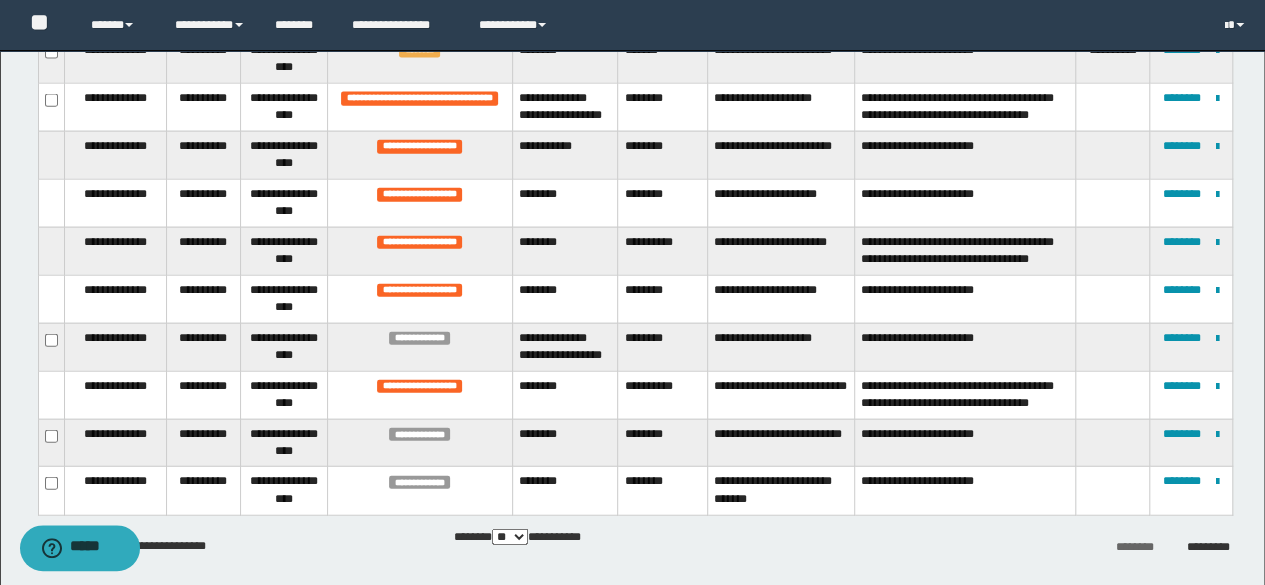 scroll, scrollTop: 2354, scrollLeft: 0, axis: vertical 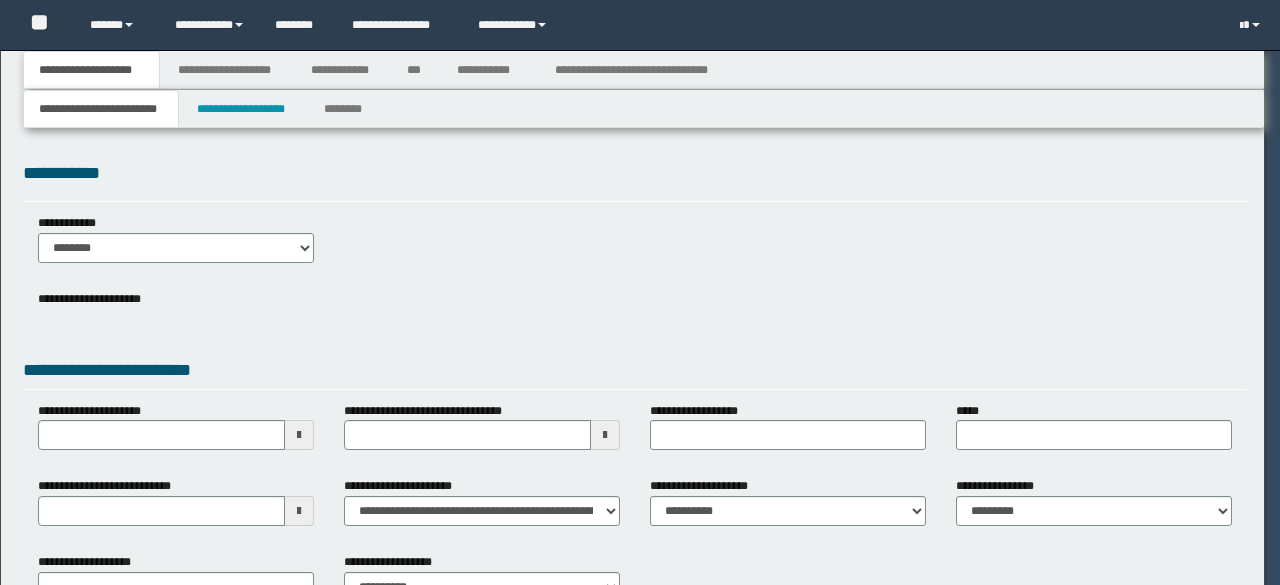 select on "*" 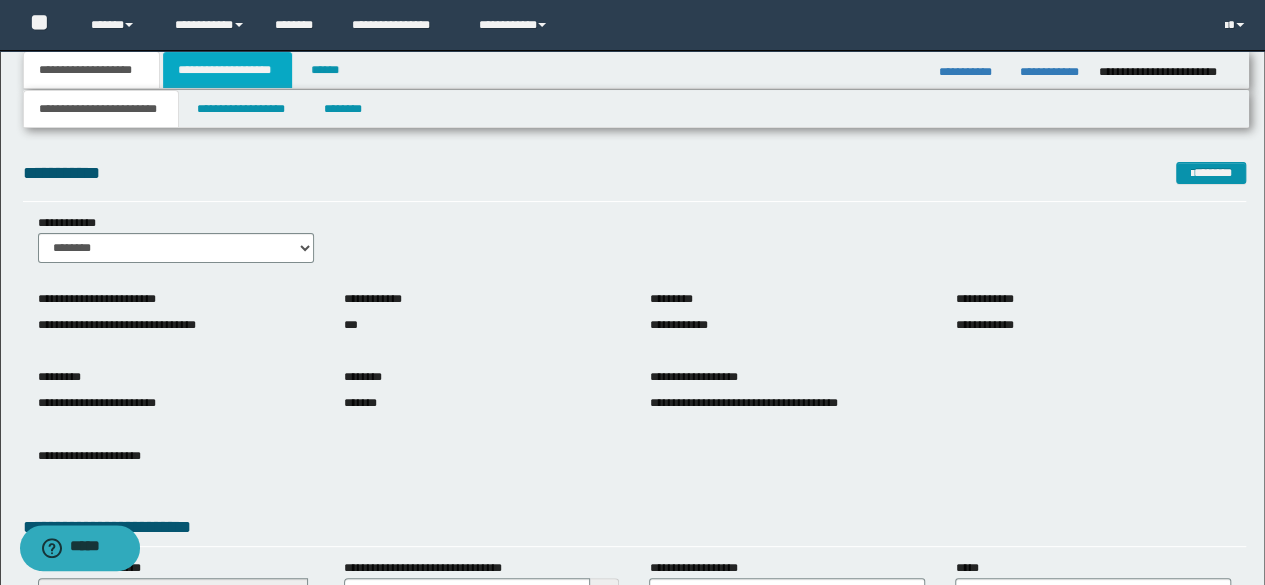 click on "**********" at bounding box center [227, 70] 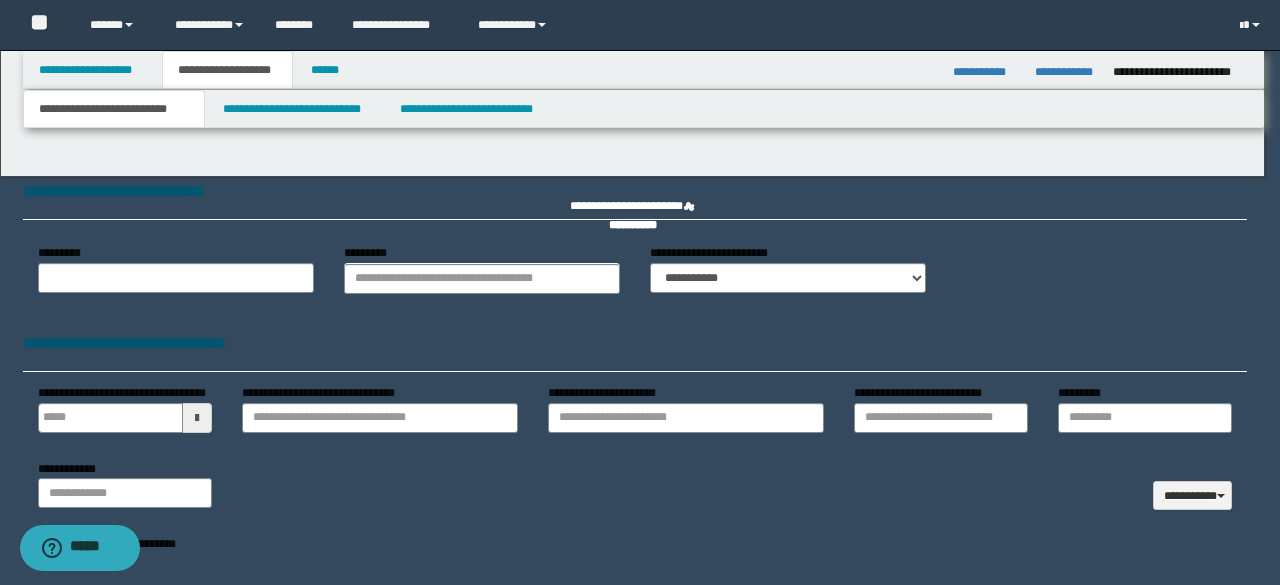 type 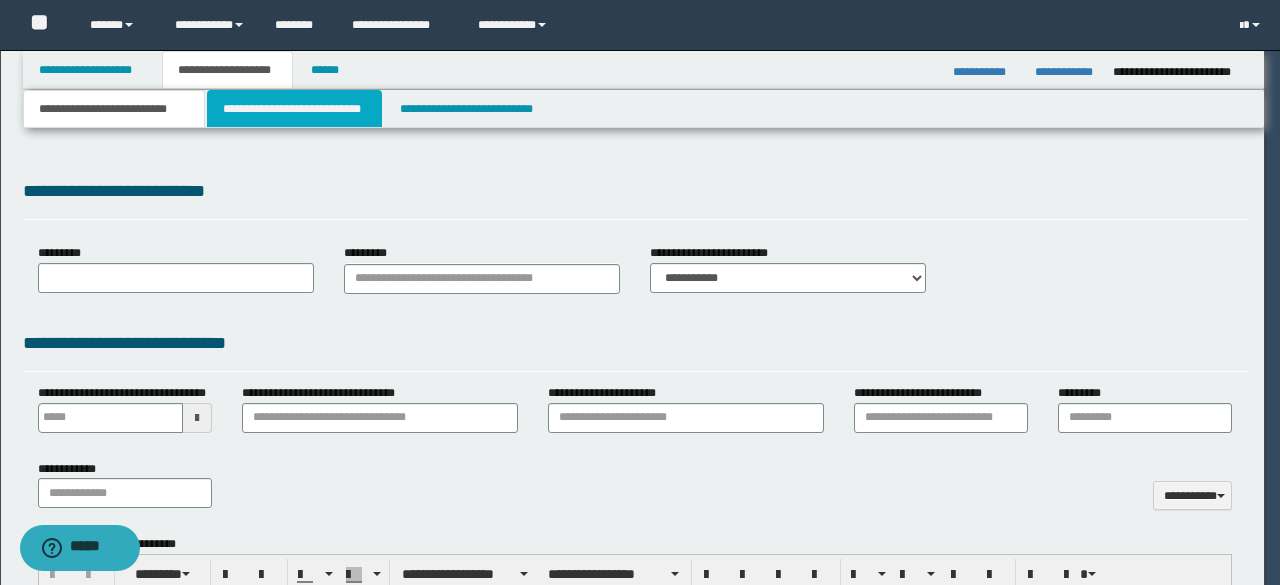 type on "**********" 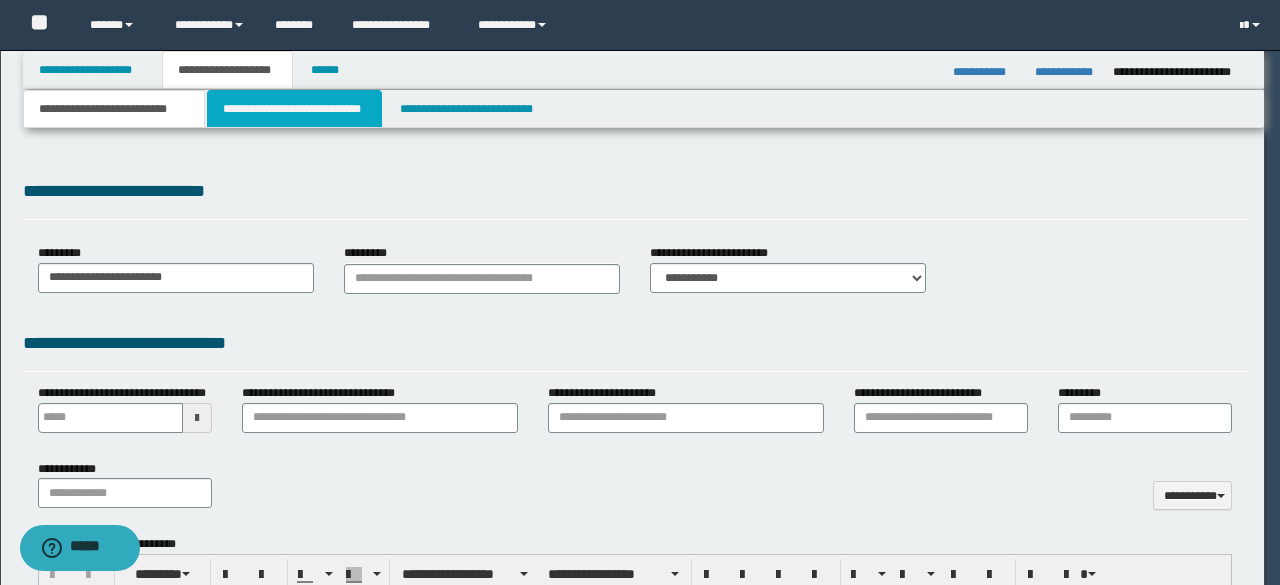 select on "*" 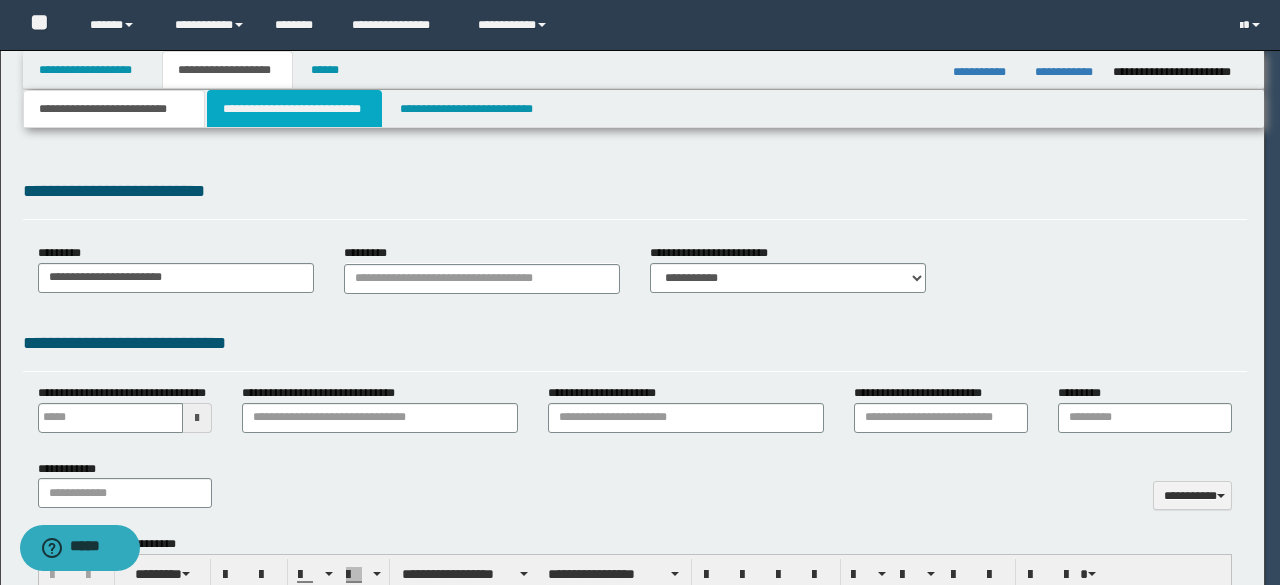 type 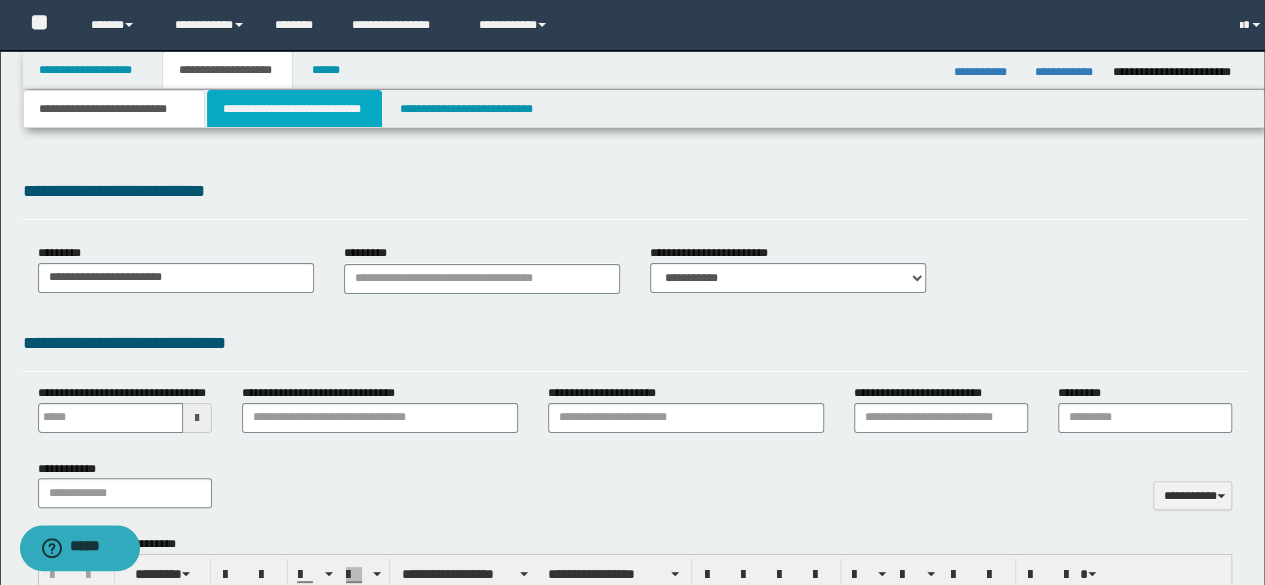 click on "**********" at bounding box center [294, 109] 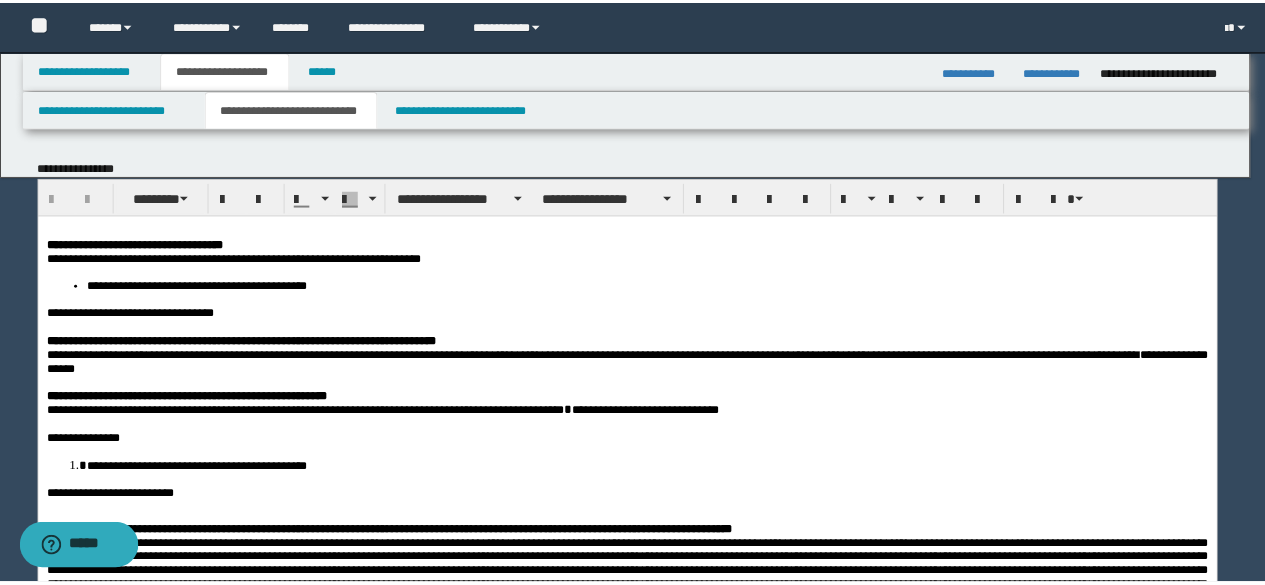 scroll, scrollTop: 0, scrollLeft: 0, axis: both 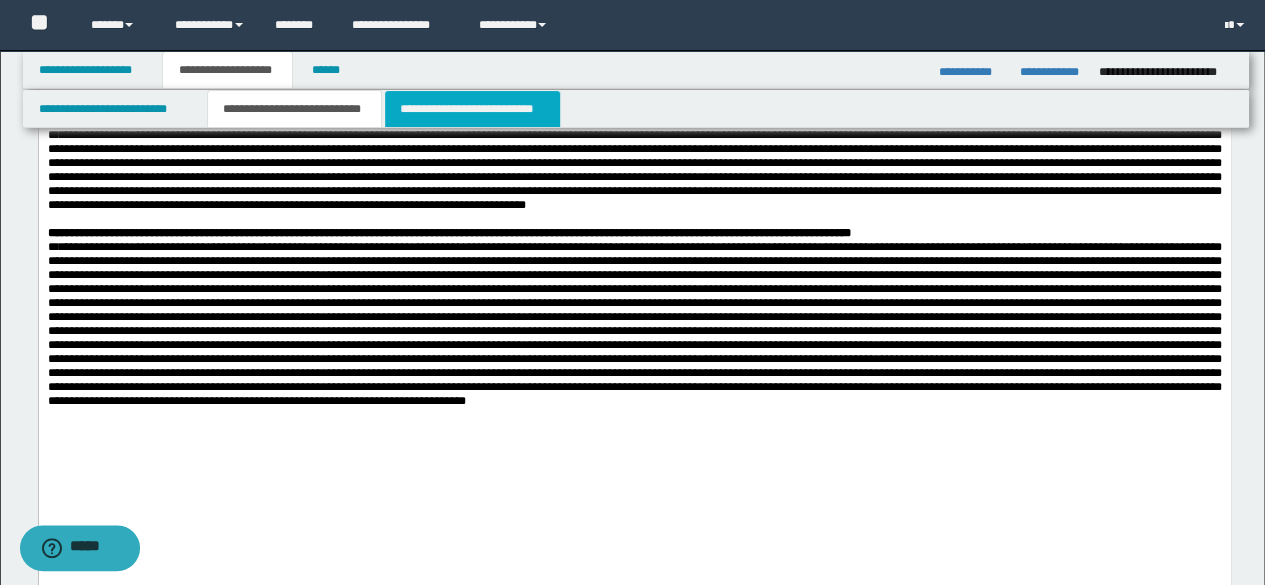 click on "**********" at bounding box center [472, 109] 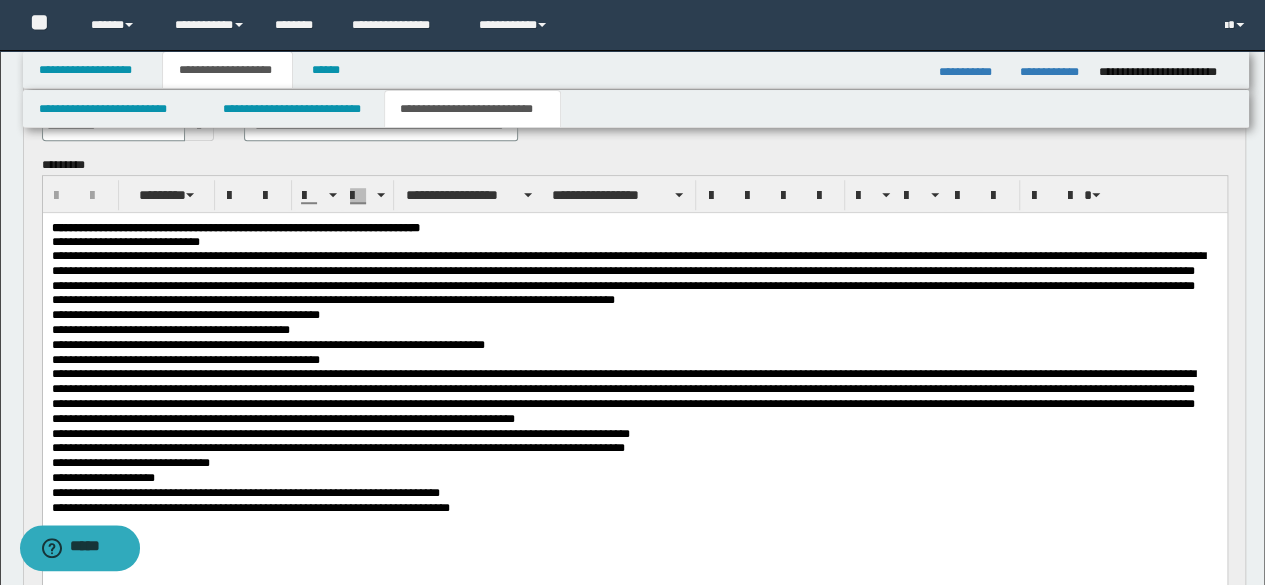 scroll, scrollTop: 668, scrollLeft: 0, axis: vertical 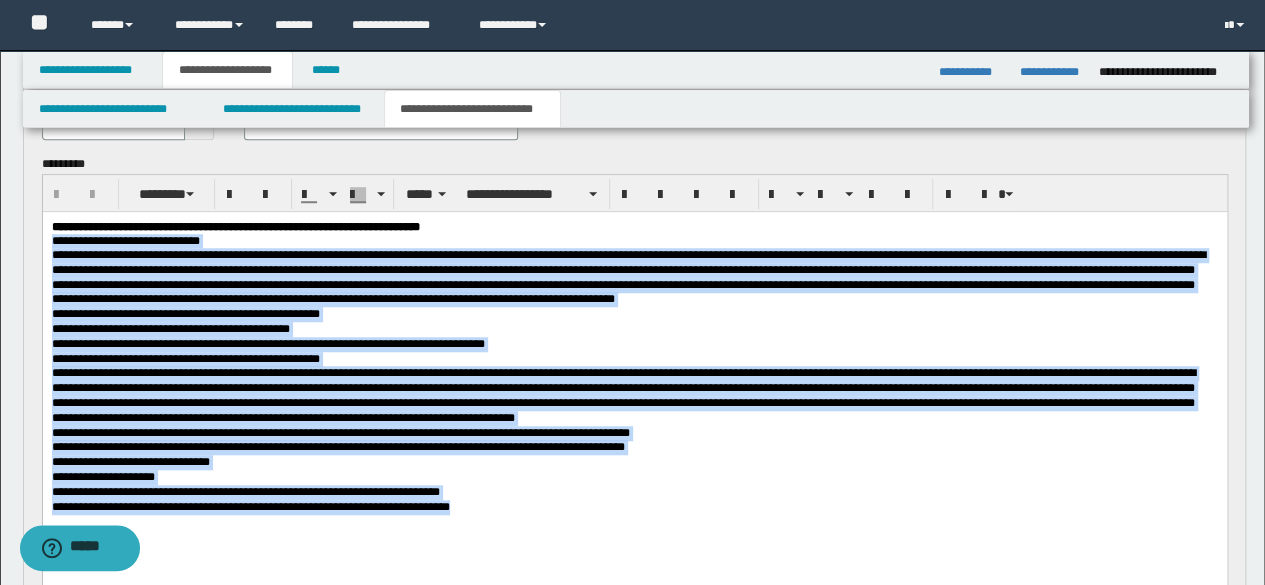 drag, startPoint x: 49, startPoint y: 246, endPoint x: 618, endPoint y: 536, distance: 638.63995 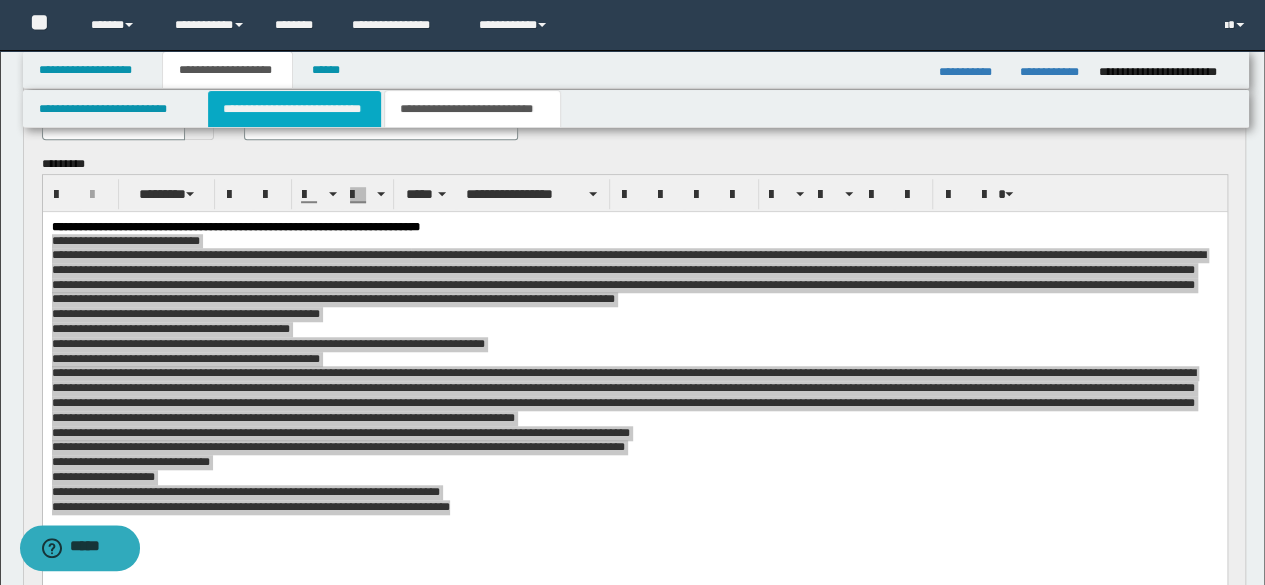 click on "**********" at bounding box center [294, 109] 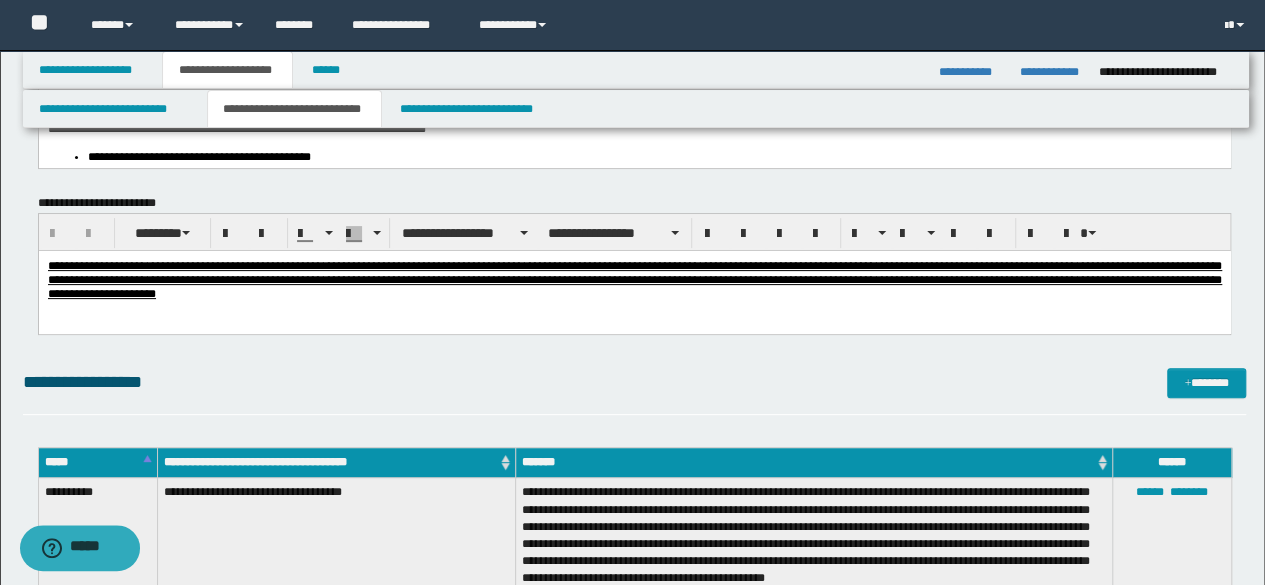 scroll, scrollTop: 0, scrollLeft: 0, axis: both 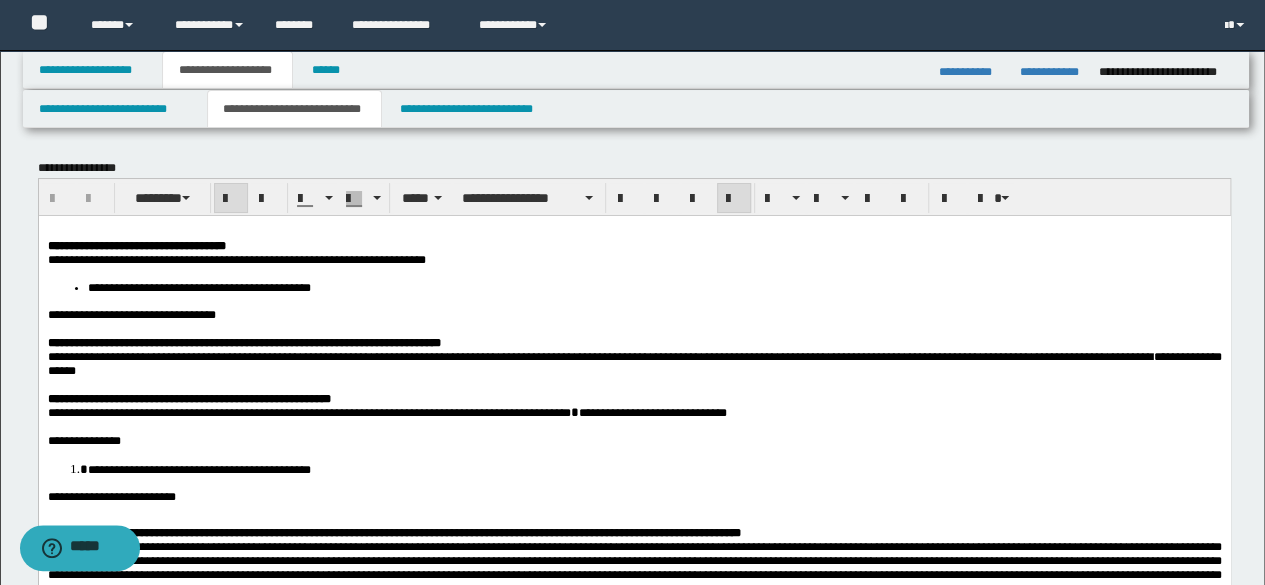 click on "**********" at bounding box center [634, 245] 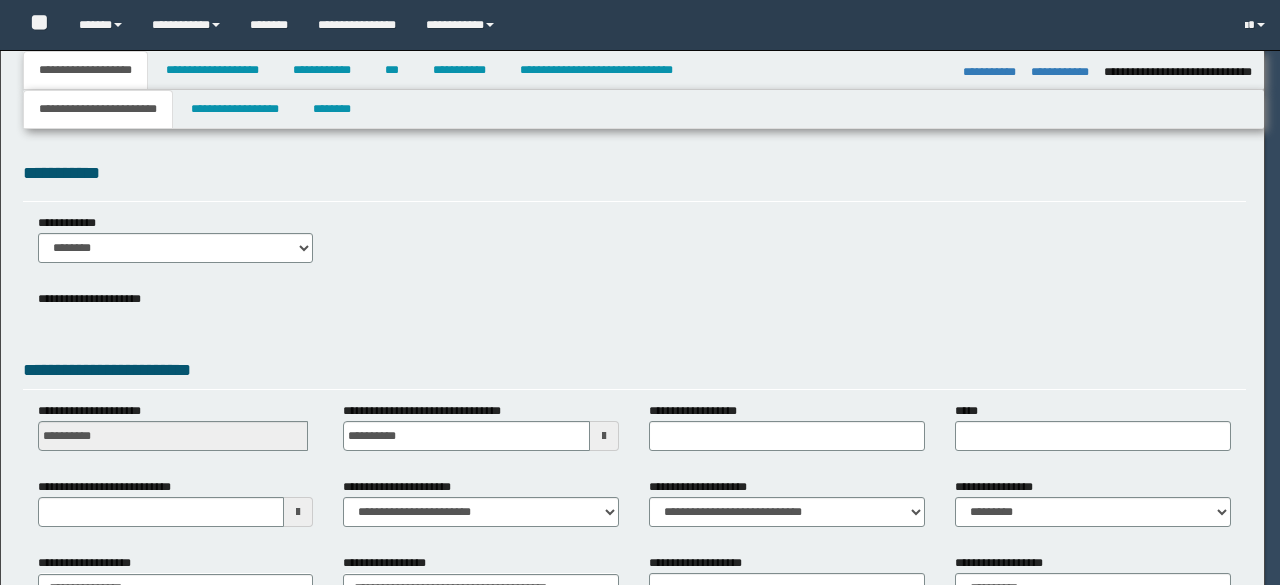 select on "*" 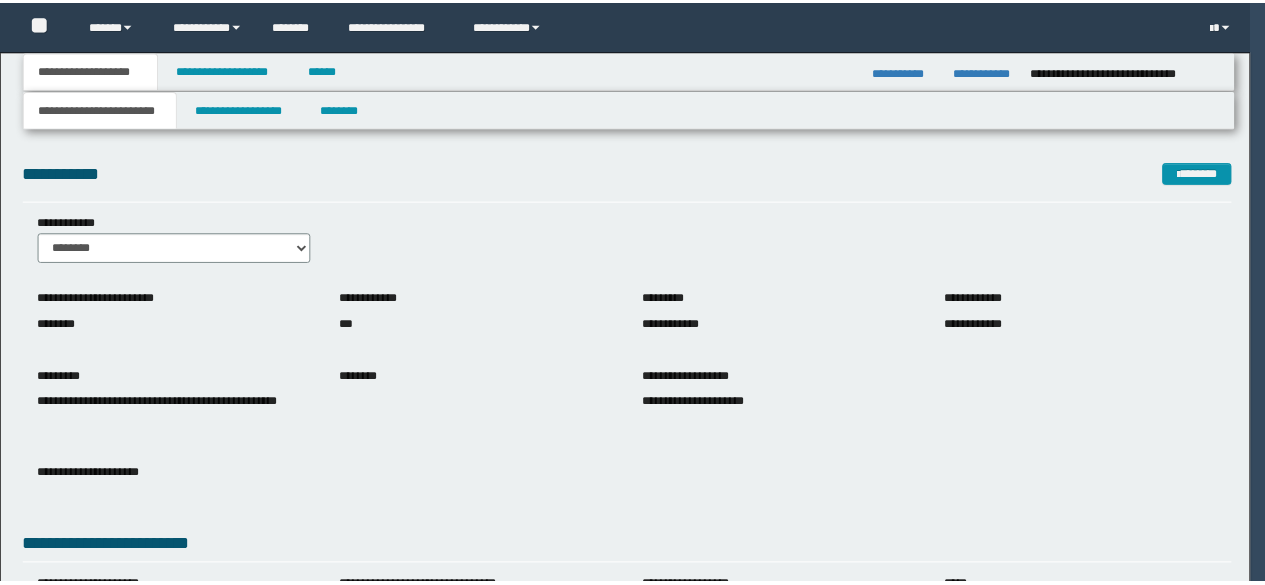scroll, scrollTop: 0, scrollLeft: 0, axis: both 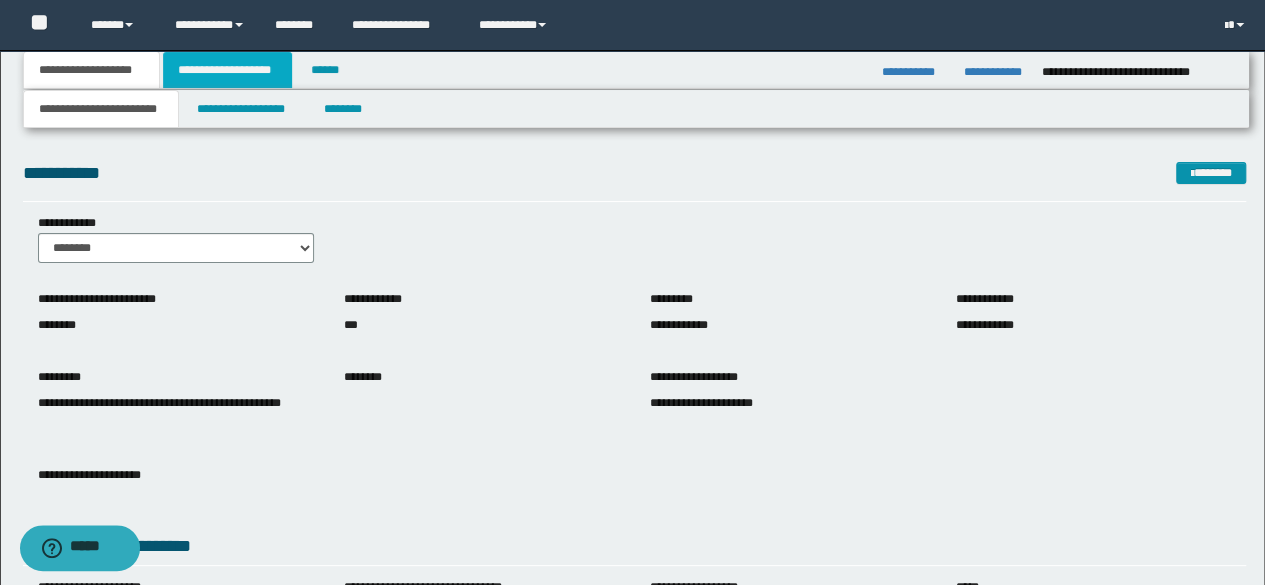 click on "**********" at bounding box center (227, 70) 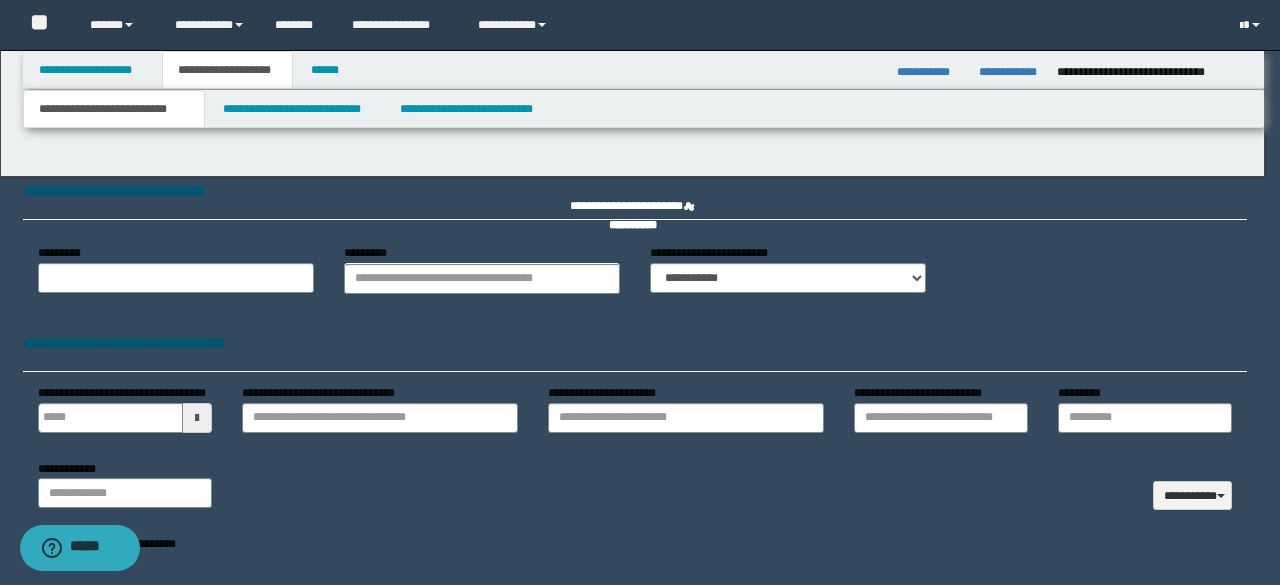 type 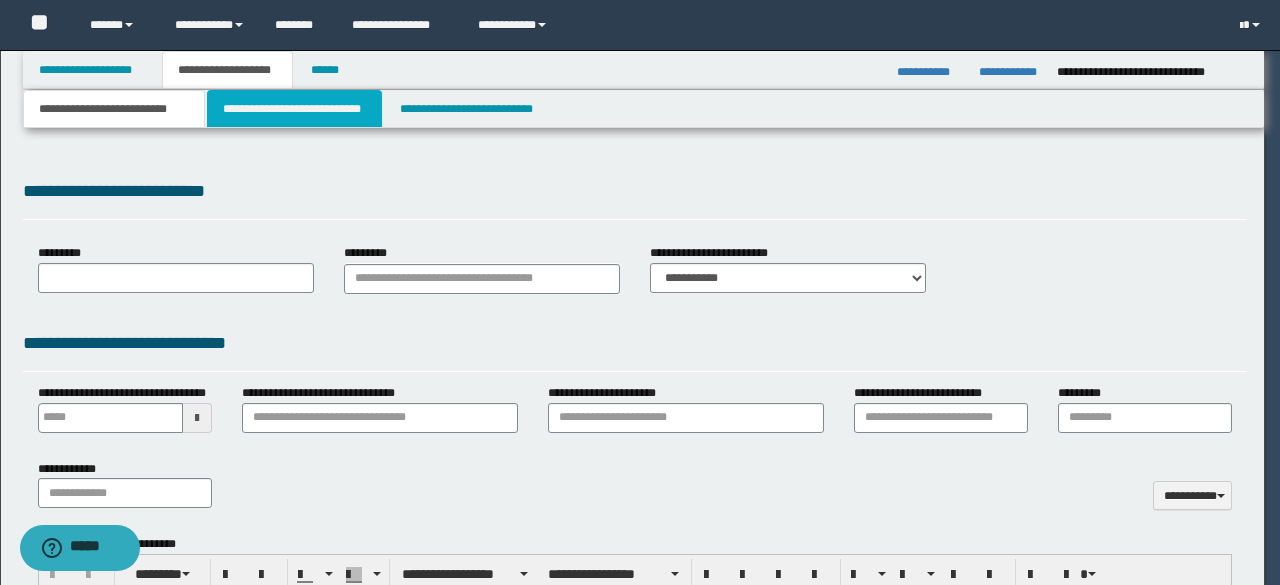 type on "********" 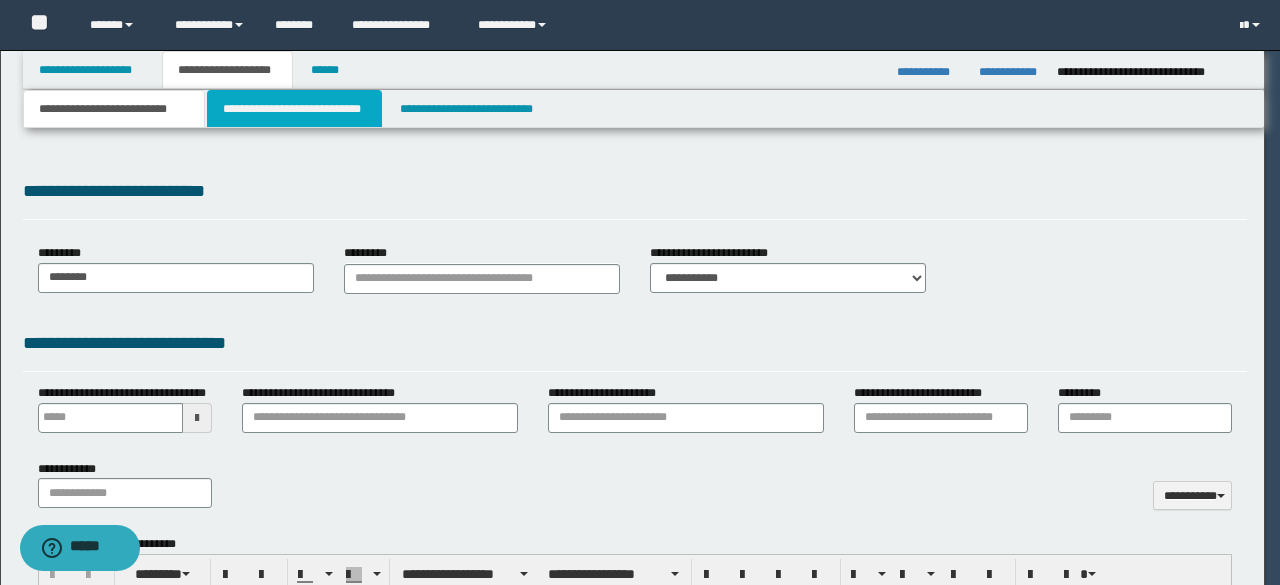 scroll, scrollTop: 0, scrollLeft: 0, axis: both 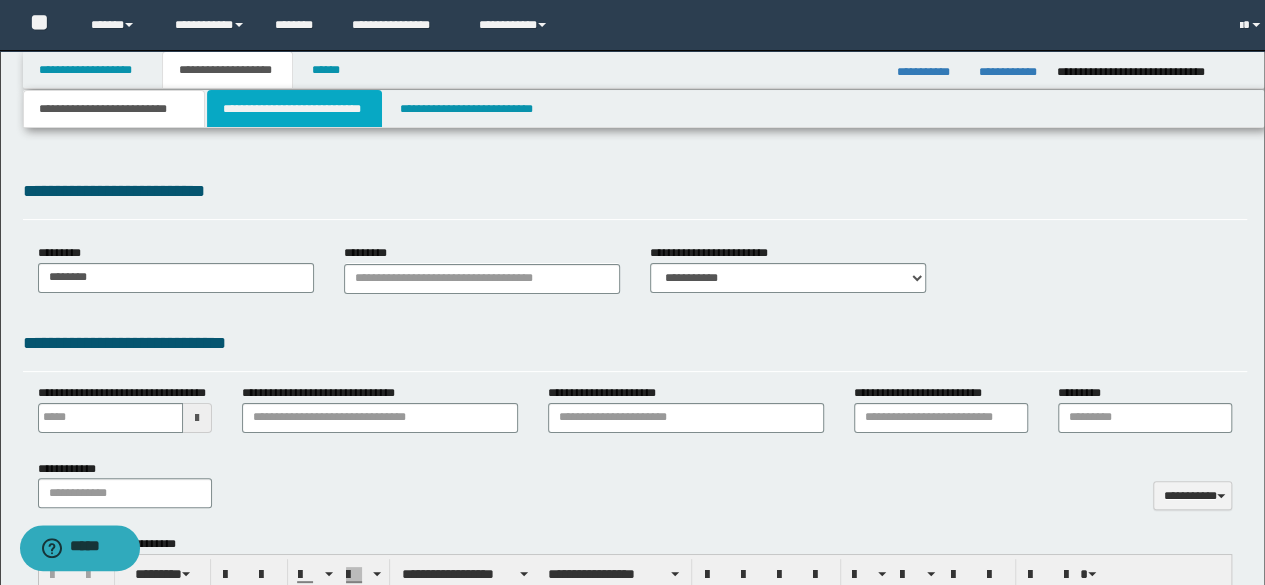 click on "**********" at bounding box center [294, 109] 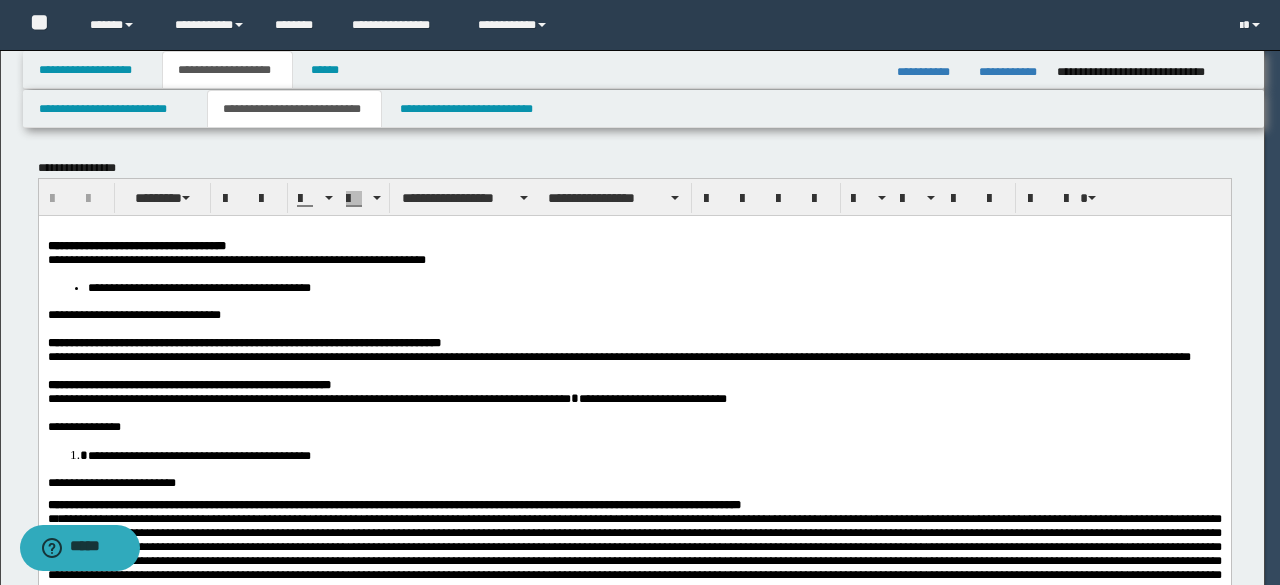 scroll, scrollTop: 0, scrollLeft: 0, axis: both 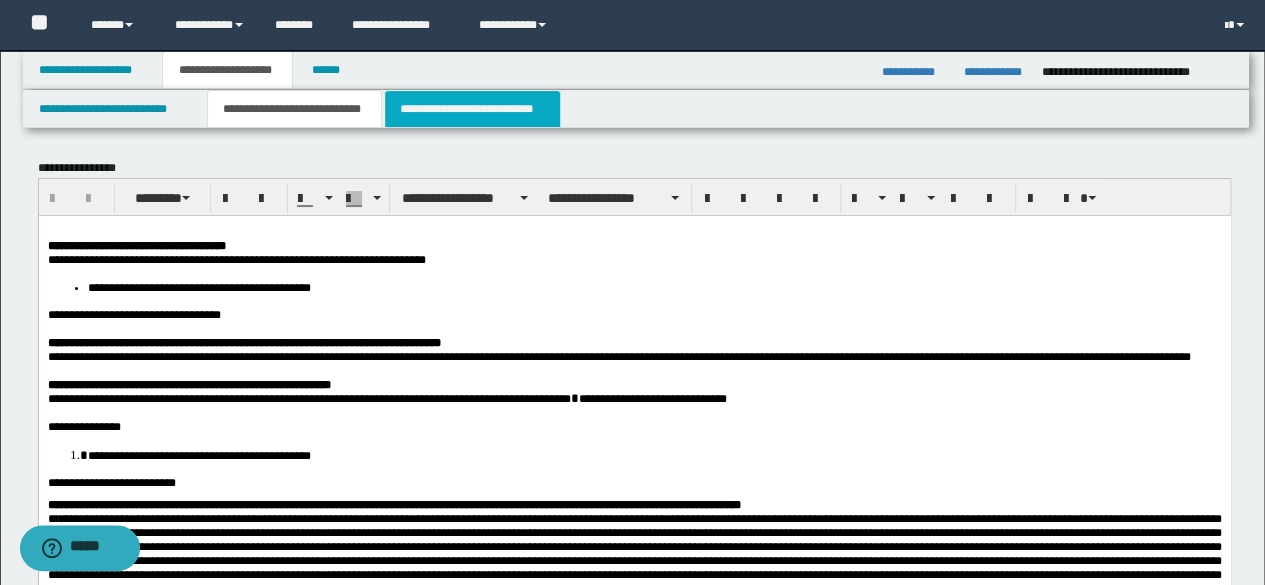 click on "**********" at bounding box center [472, 109] 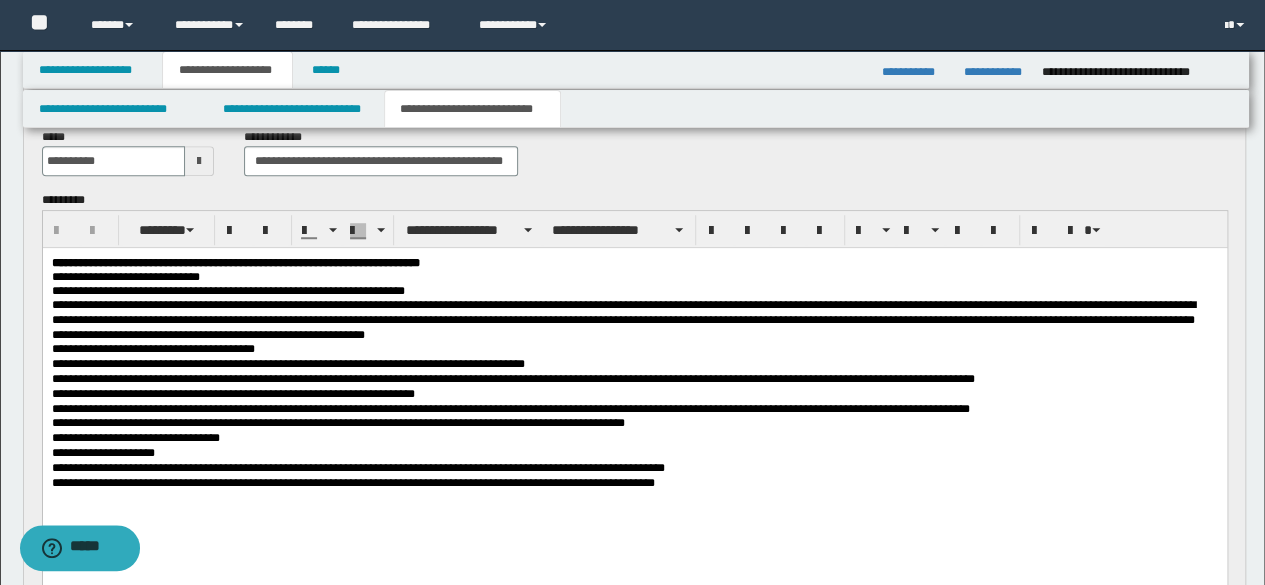 scroll, scrollTop: 679, scrollLeft: 0, axis: vertical 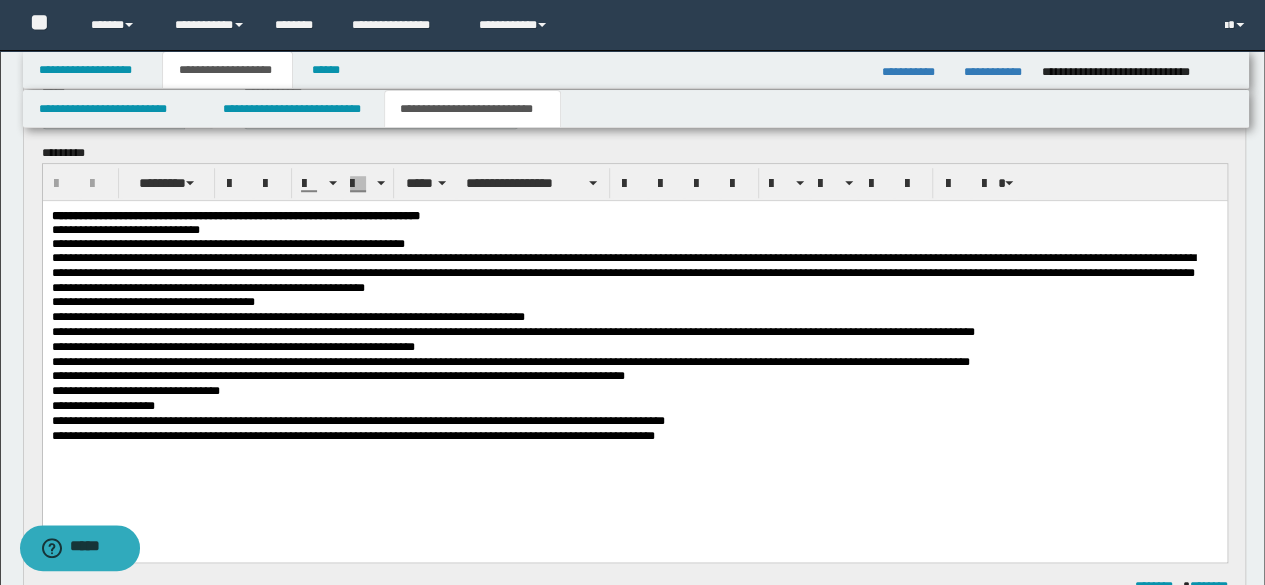 drag, startPoint x: 46, startPoint y: 232, endPoint x: 721, endPoint y: 472, distance: 716.3972 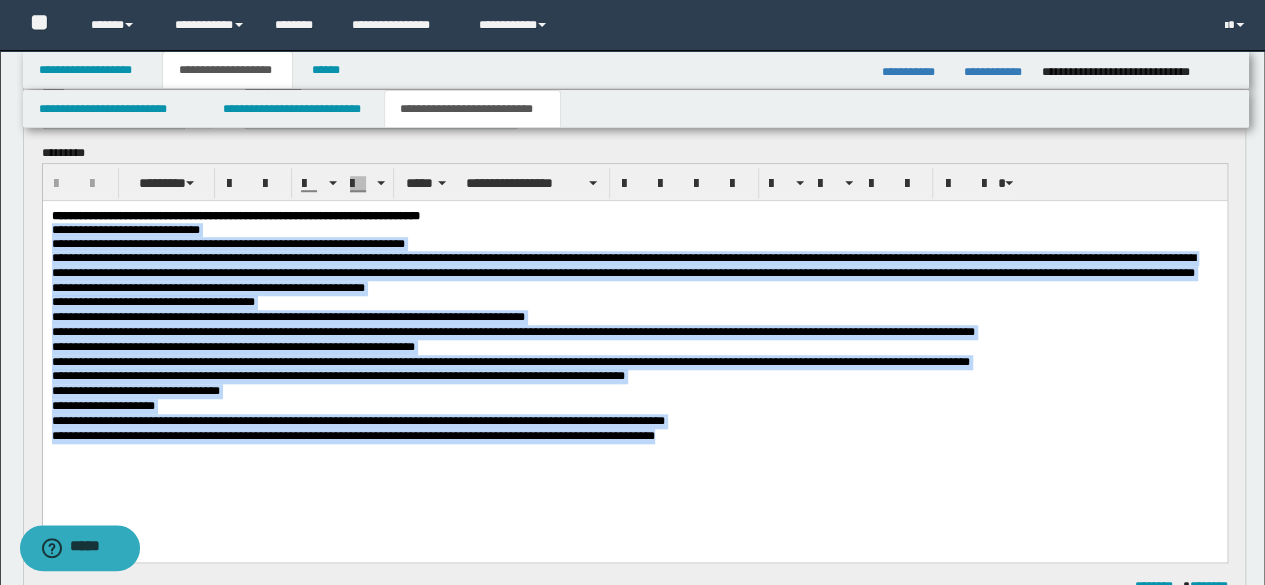 drag, startPoint x: 721, startPoint y: 472, endPoint x: 47, endPoint y: 231, distance: 715.7912 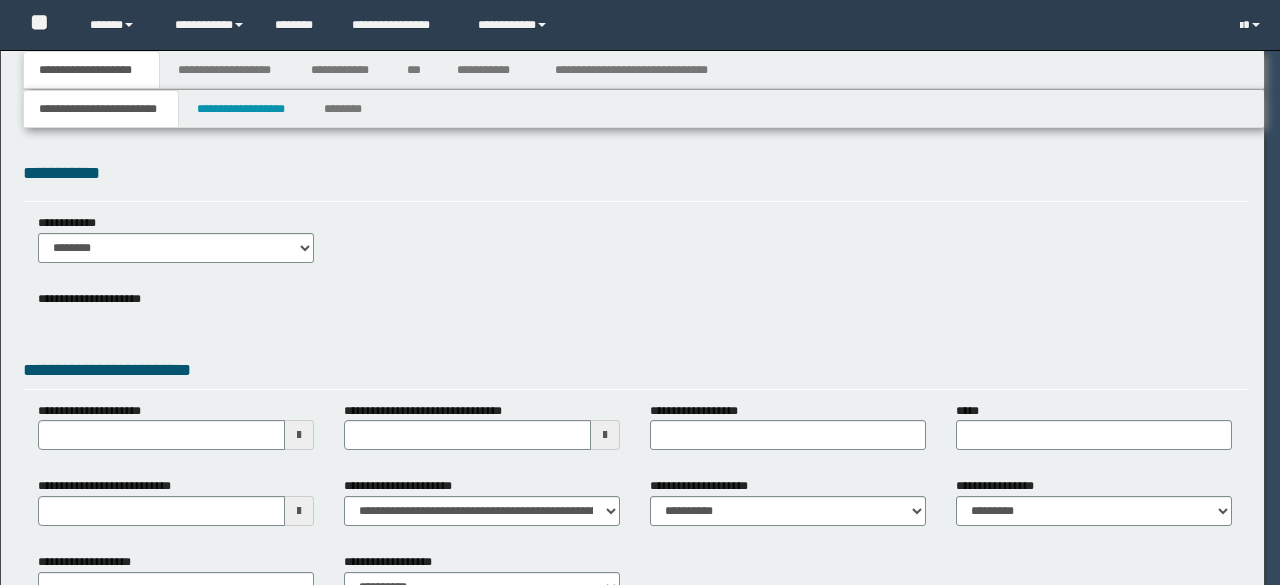 scroll, scrollTop: 0, scrollLeft: 0, axis: both 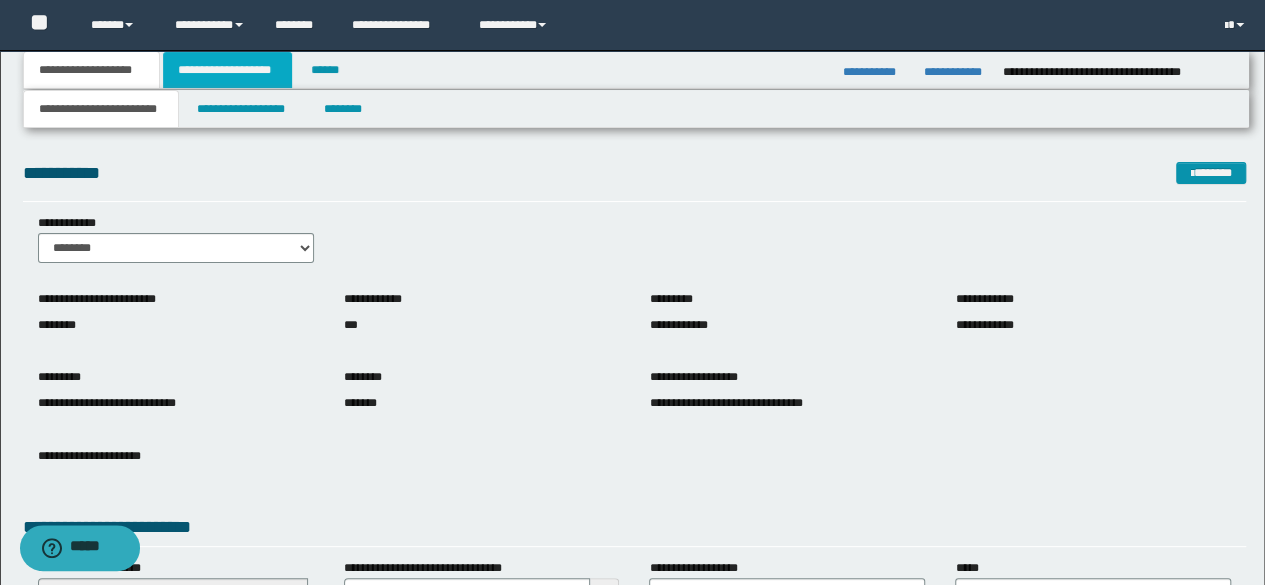 click on "**********" at bounding box center (227, 70) 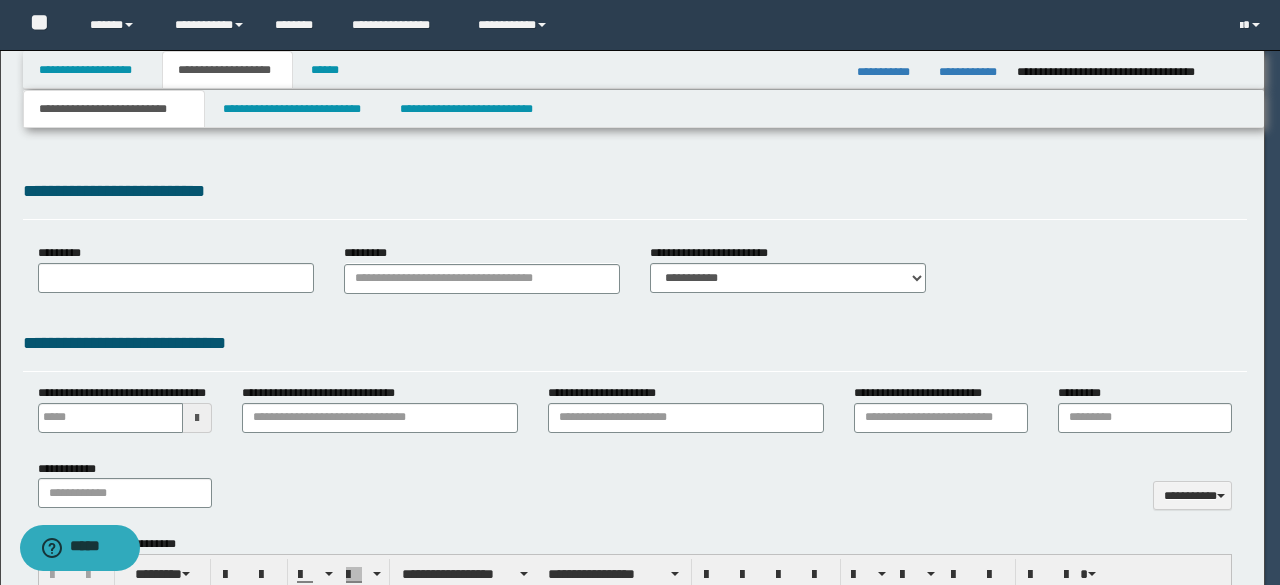 type 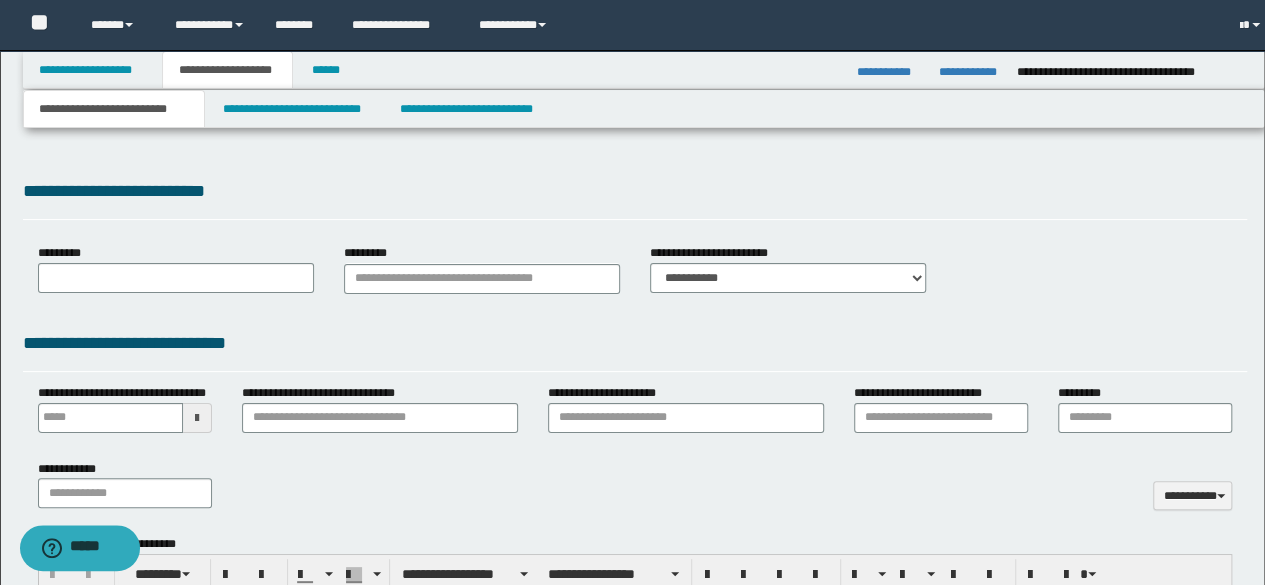 type on "**********" 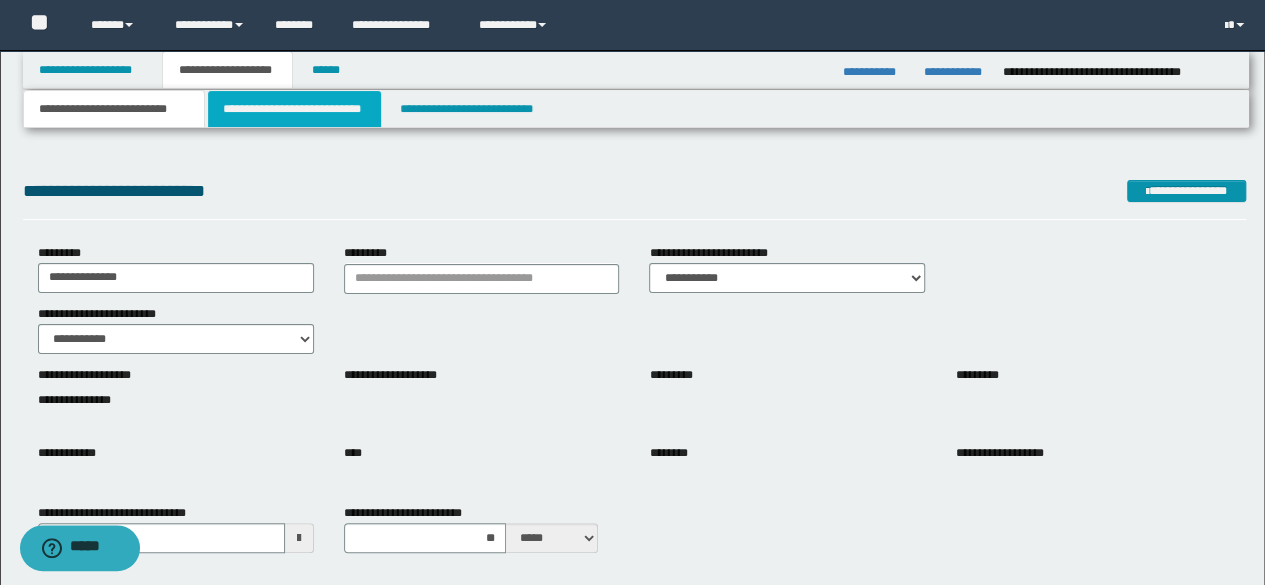 click on "**********" at bounding box center (294, 109) 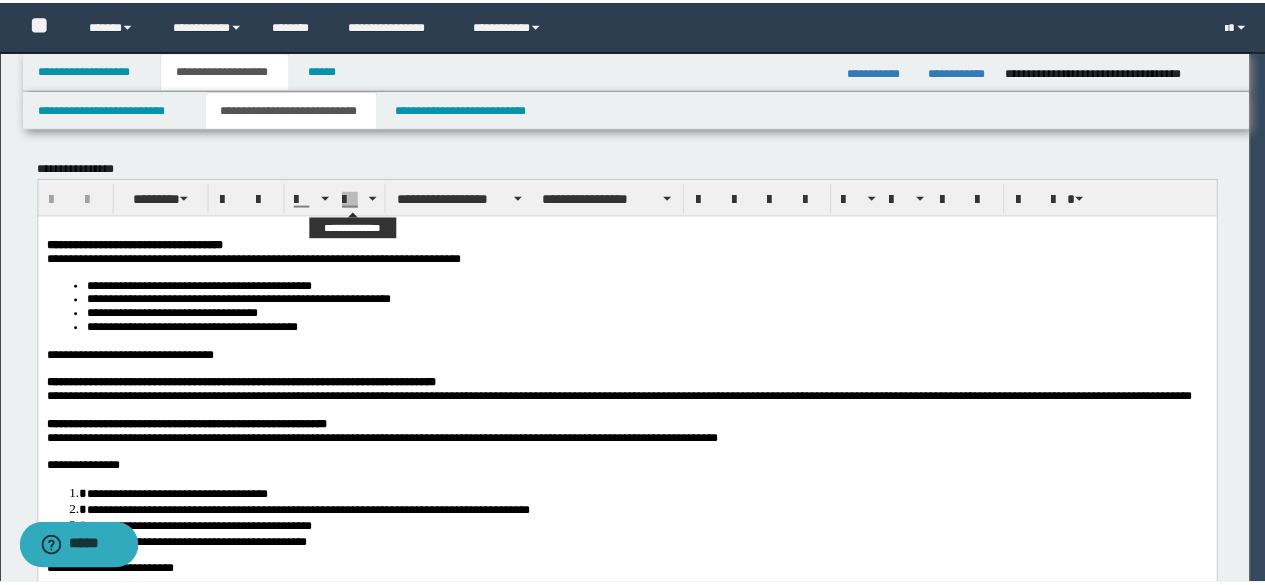 scroll, scrollTop: 0, scrollLeft: 0, axis: both 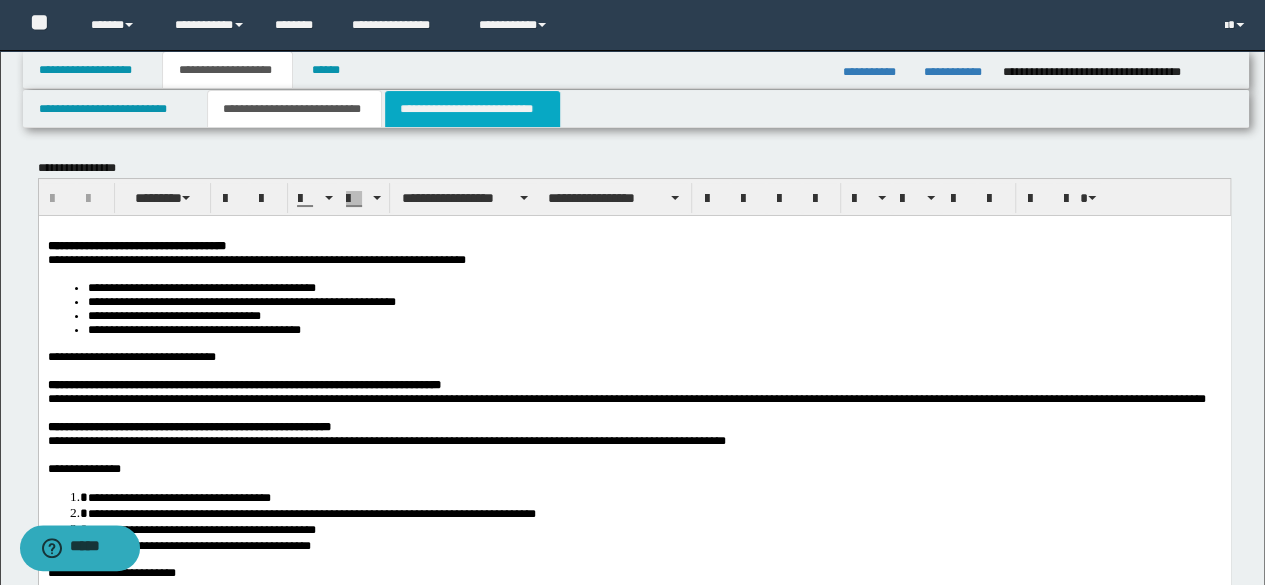 click on "**********" at bounding box center (472, 109) 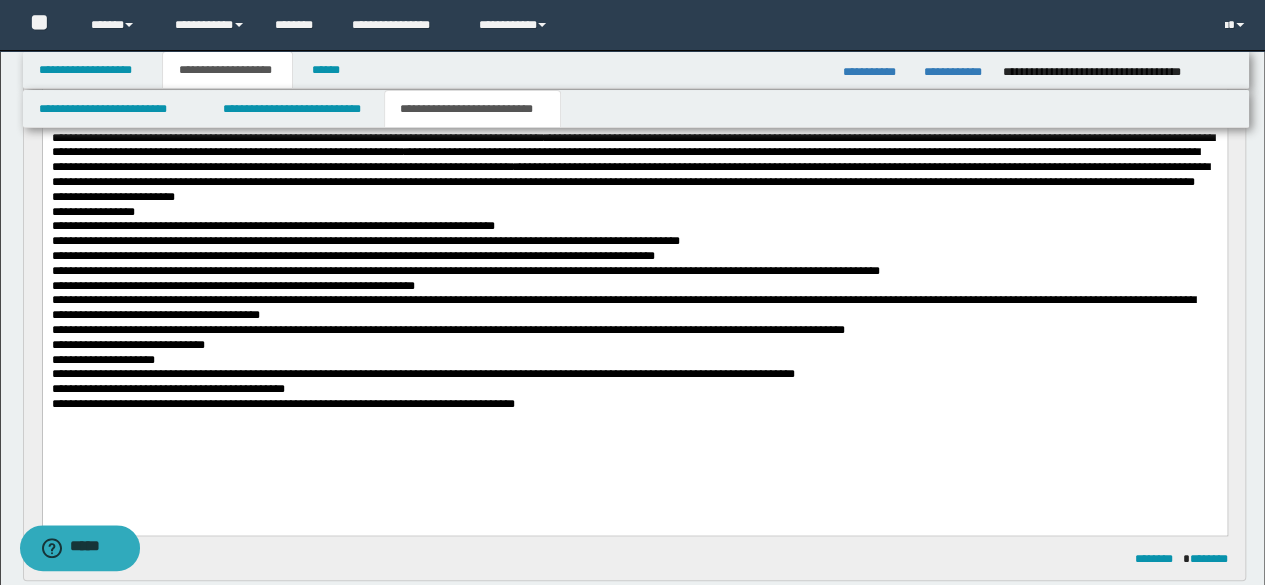scroll, scrollTop: 724, scrollLeft: 0, axis: vertical 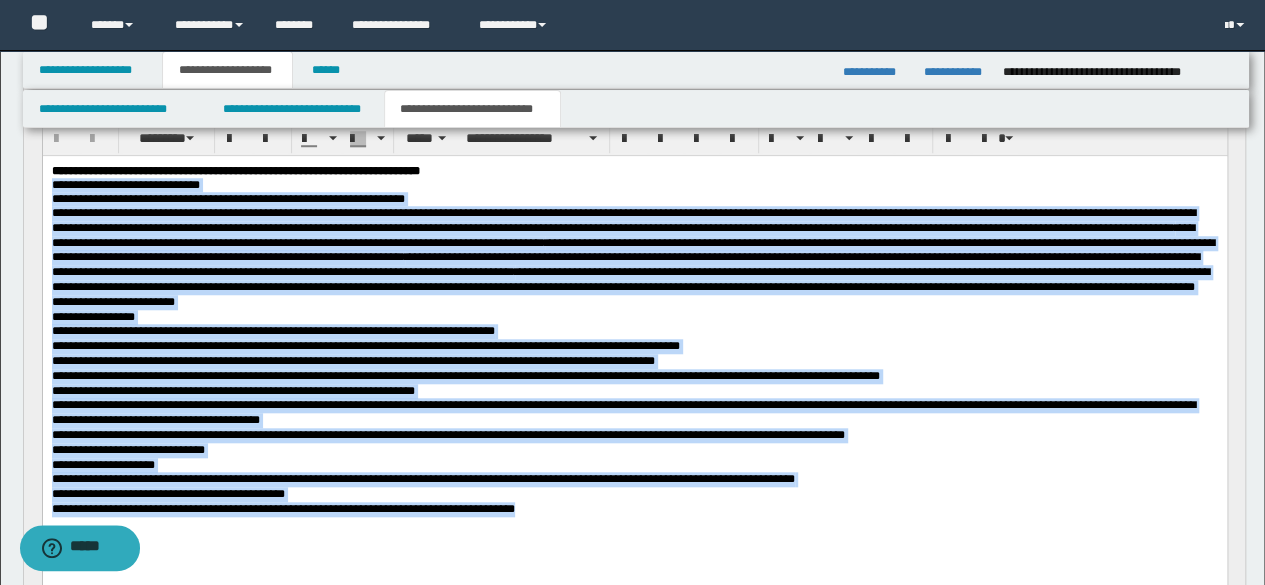 drag, startPoint x: 50, startPoint y: 188, endPoint x: 569, endPoint y: 538, distance: 625.98804 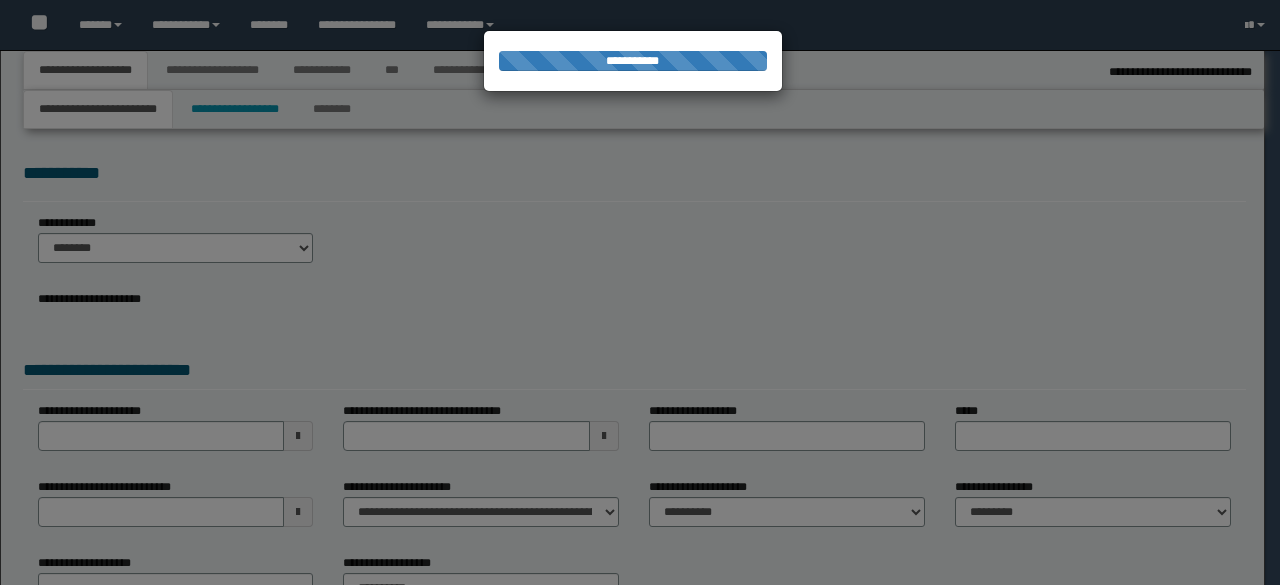 select on "*" 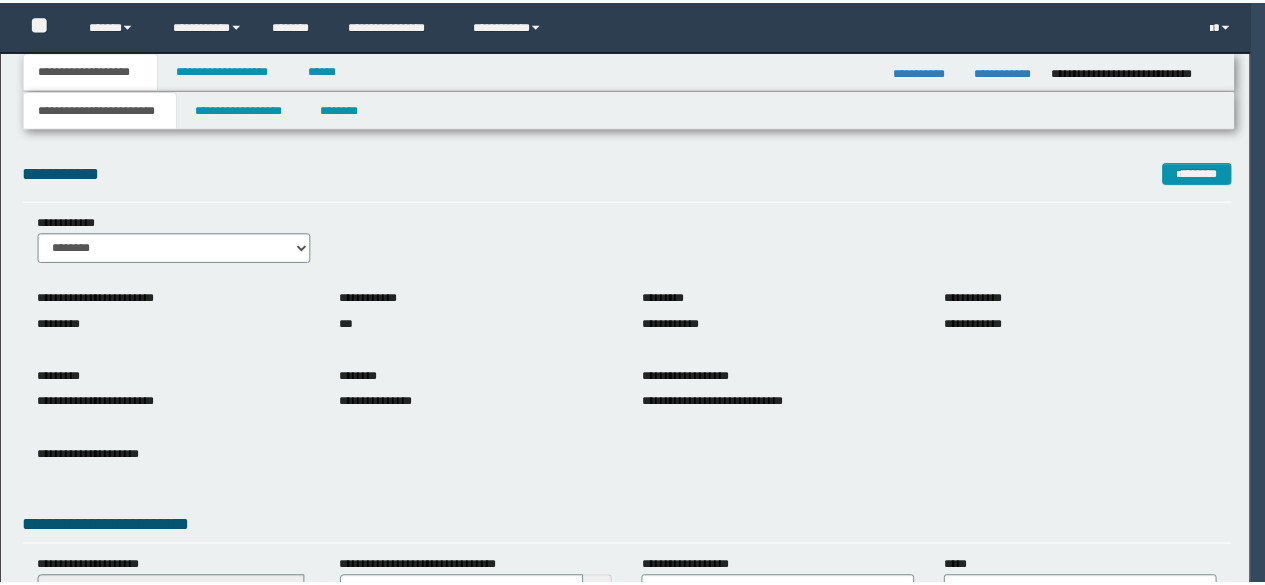 scroll, scrollTop: 0, scrollLeft: 0, axis: both 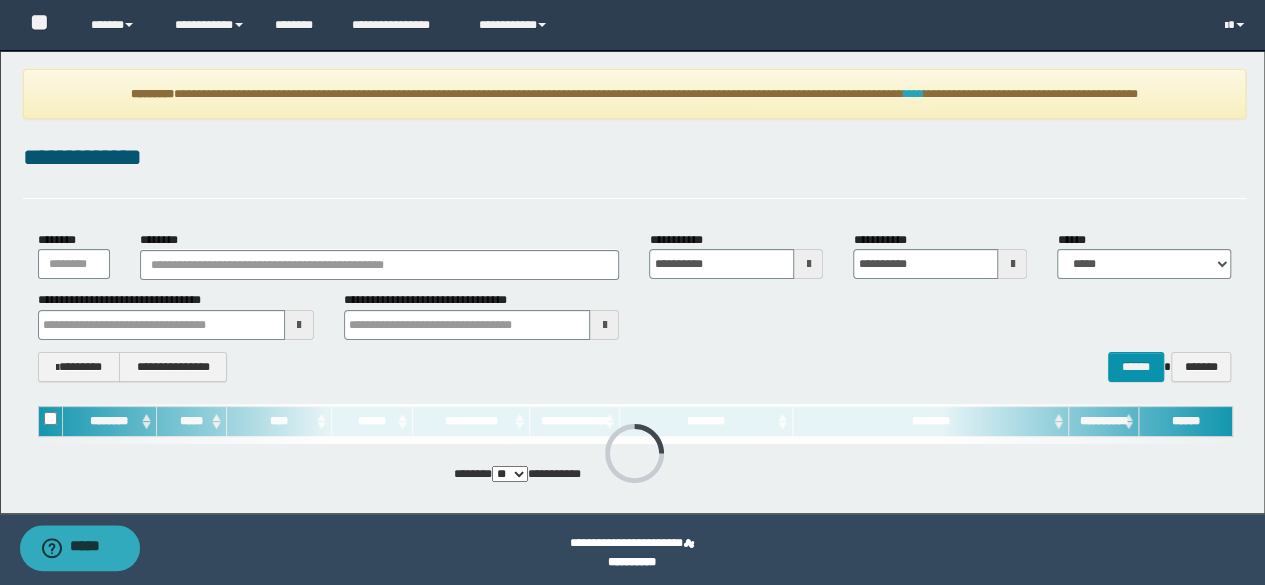 click on "****" at bounding box center (913, 94) 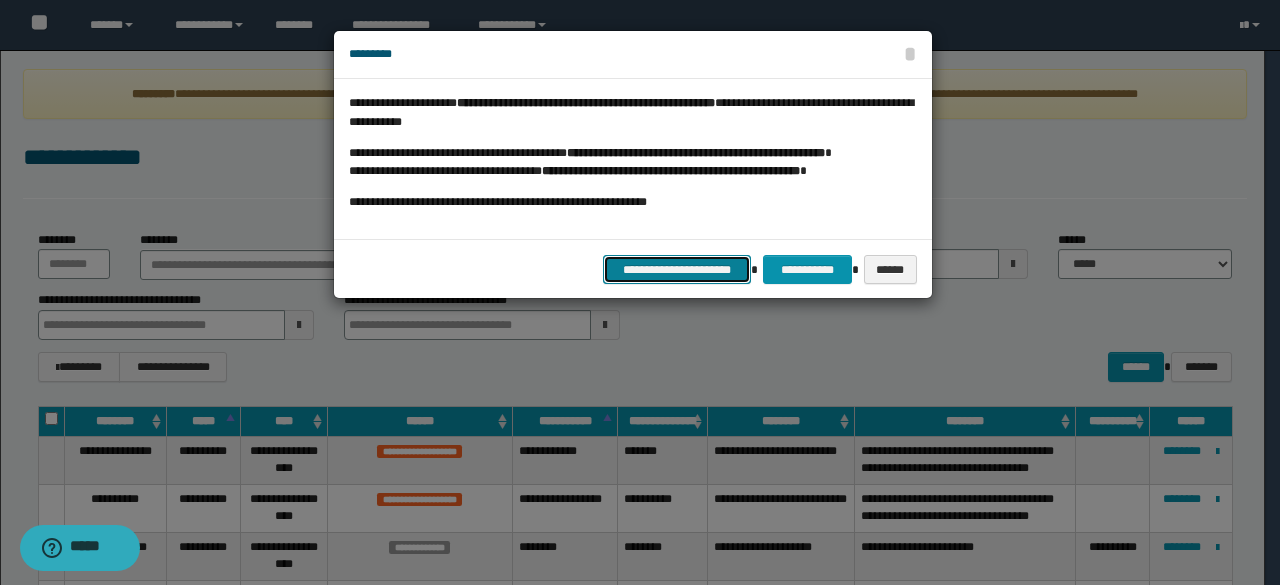 click on "**********" at bounding box center [677, 269] 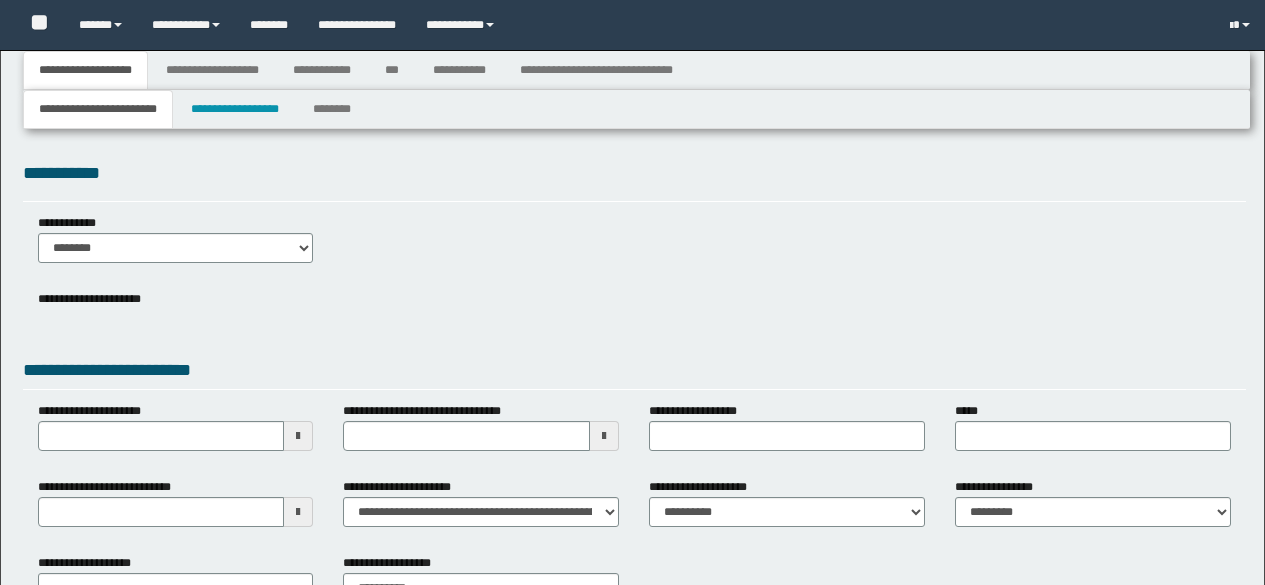 type 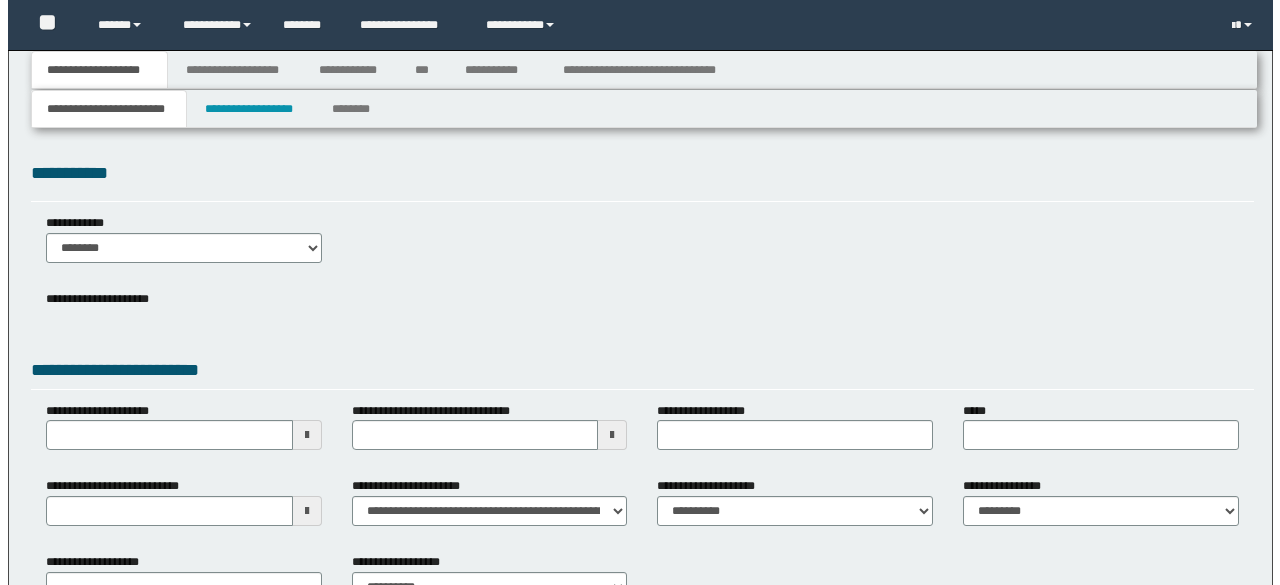 scroll, scrollTop: 0, scrollLeft: 0, axis: both 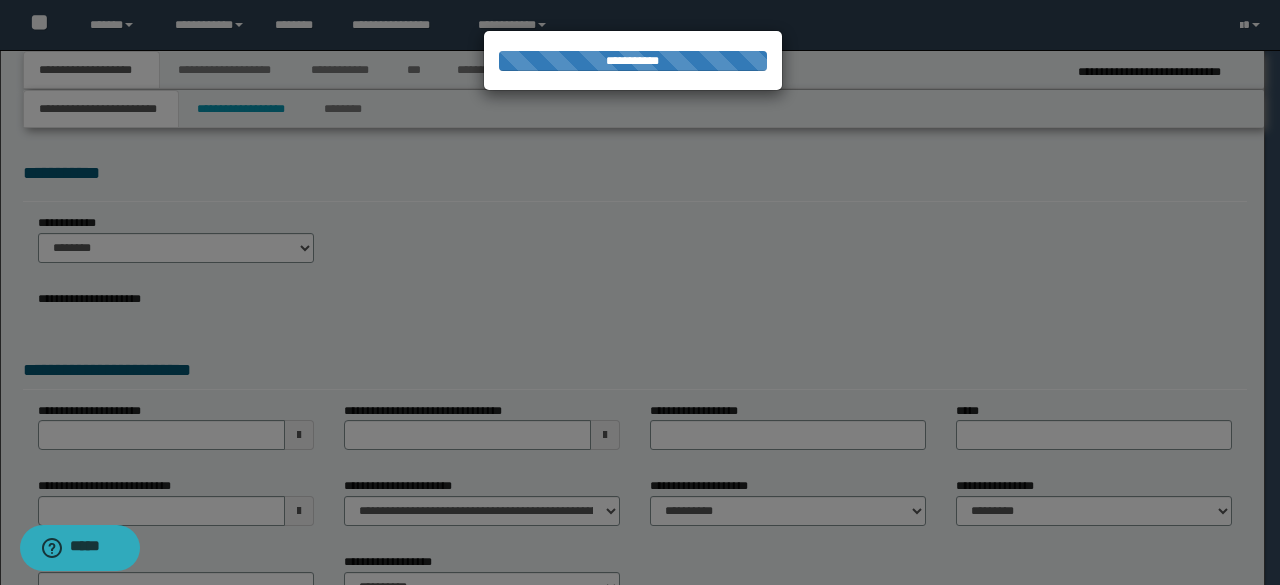 type on "**********" 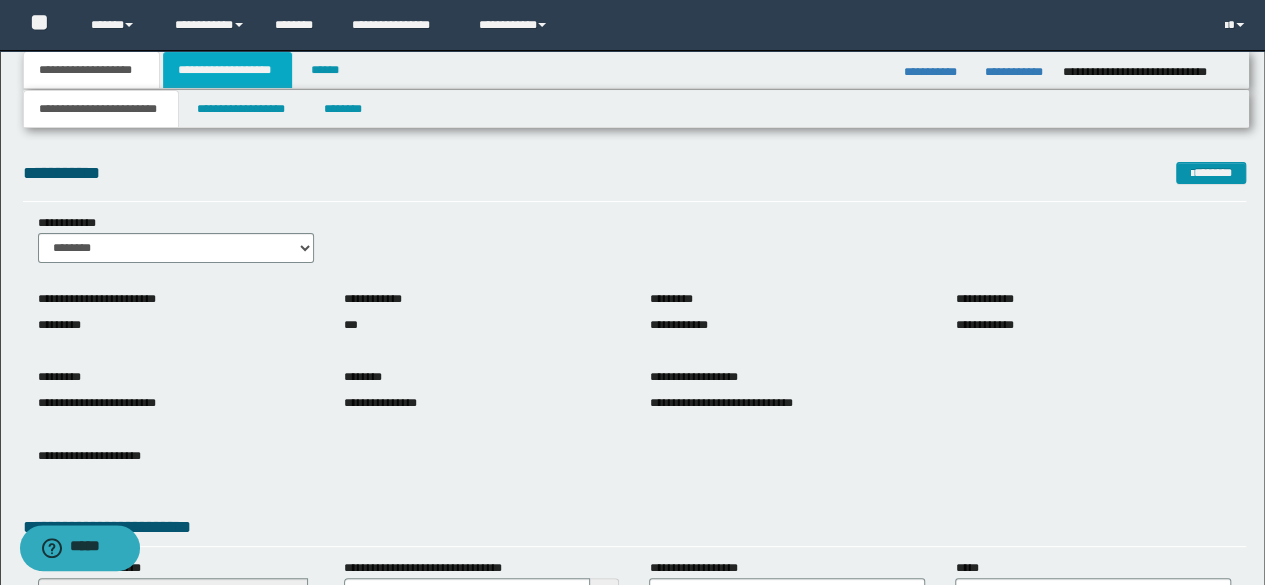 click on "**********" at bounding box center [227, 70] 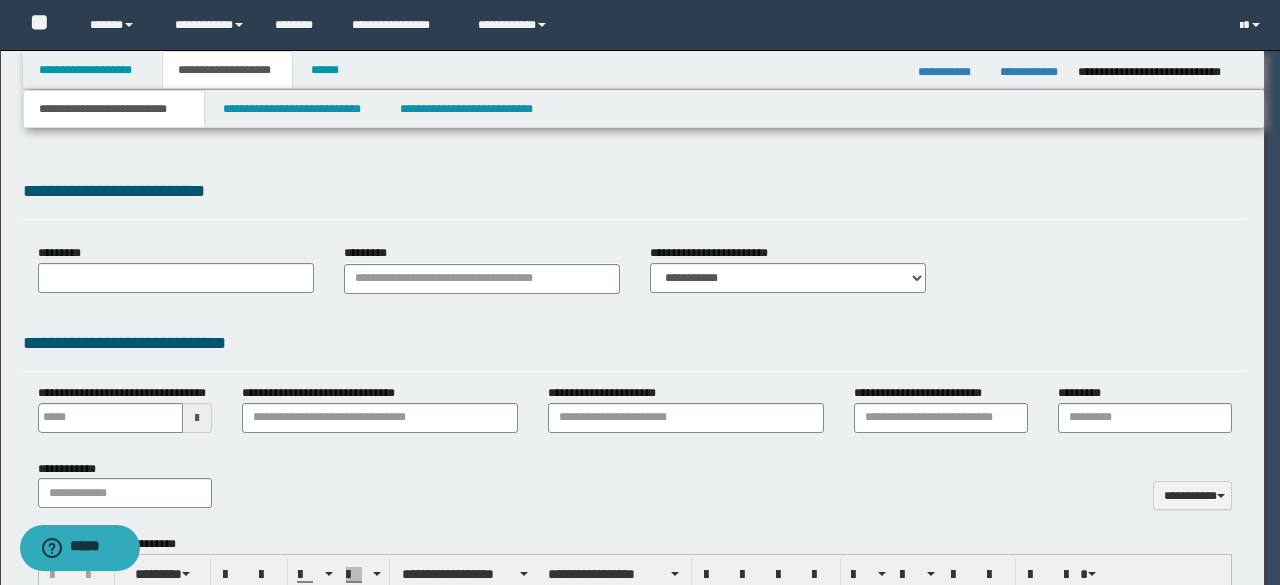 type 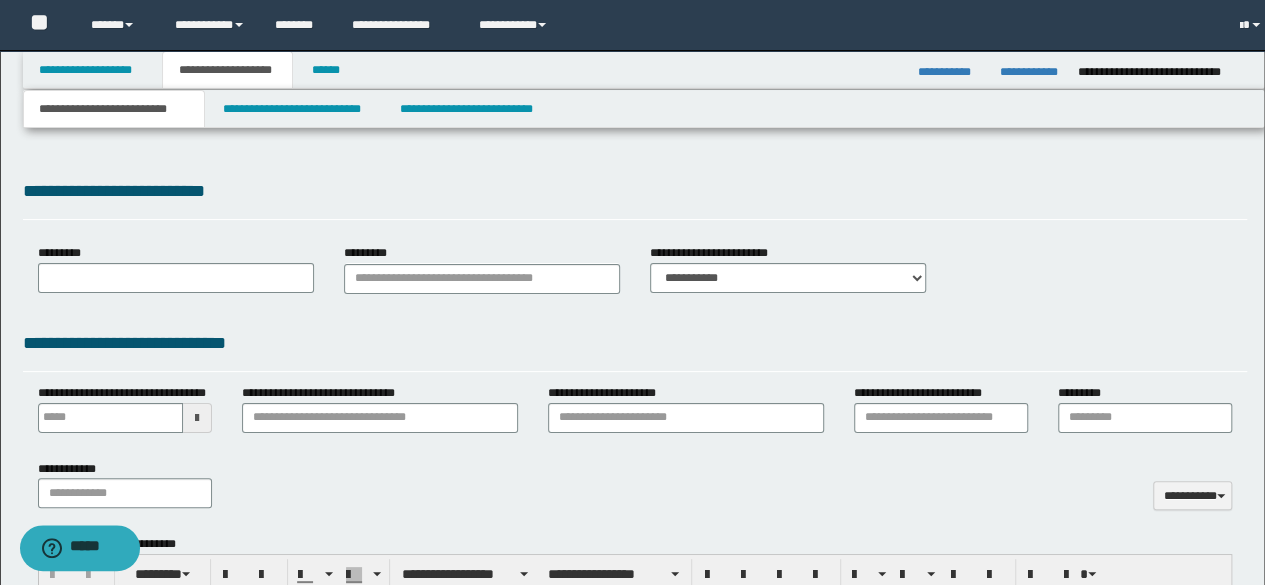 type on "**********" 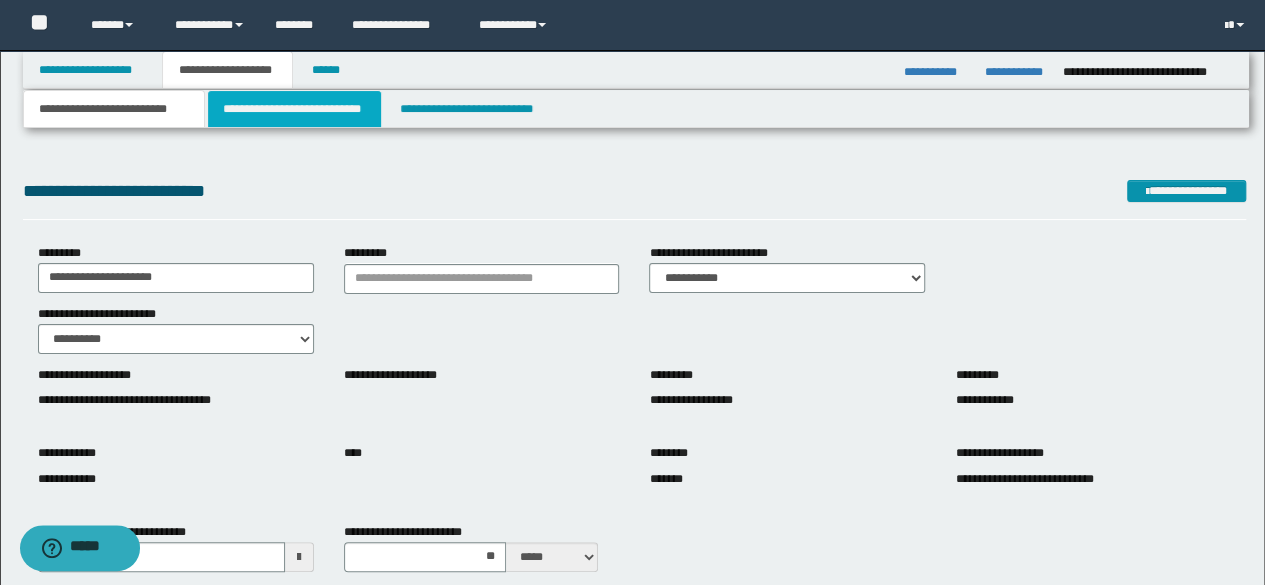 click on "**********" at bounding box center (294, 109) 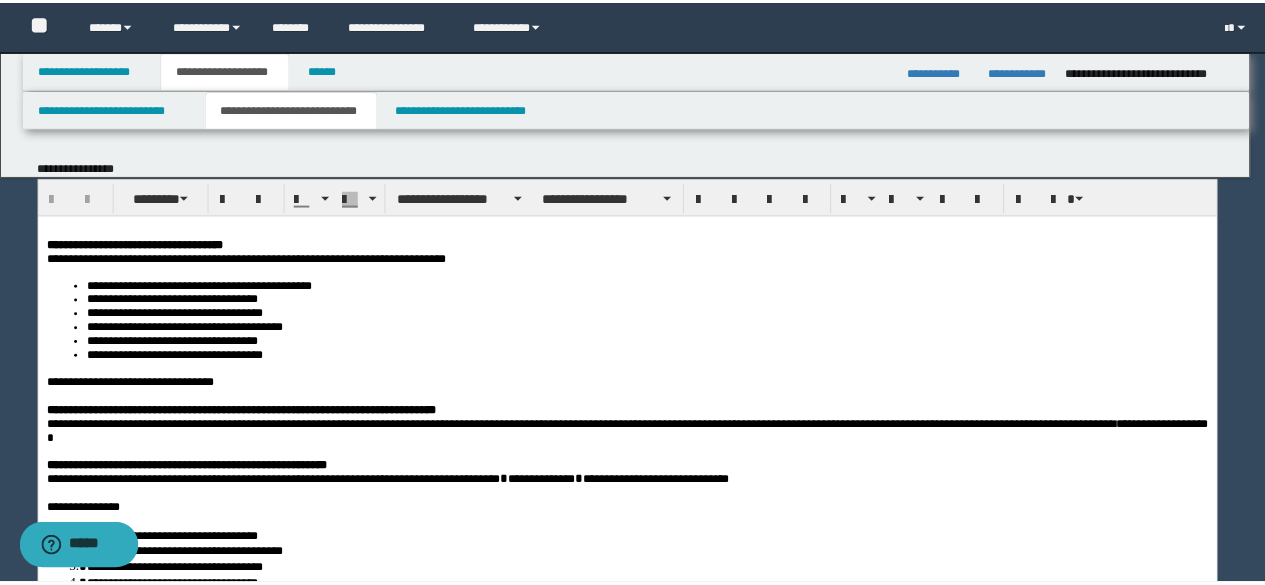 scroll, scrollTop: 0, scrollLeft: 0, axis: both 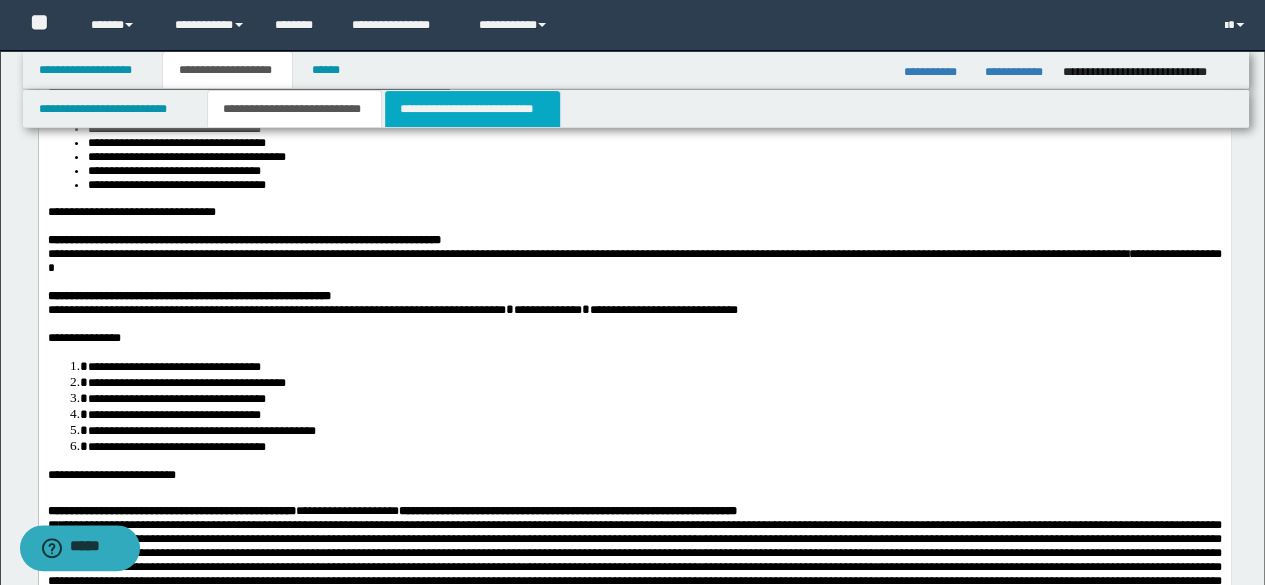 click on "**********" at bounding box center (472, 109) 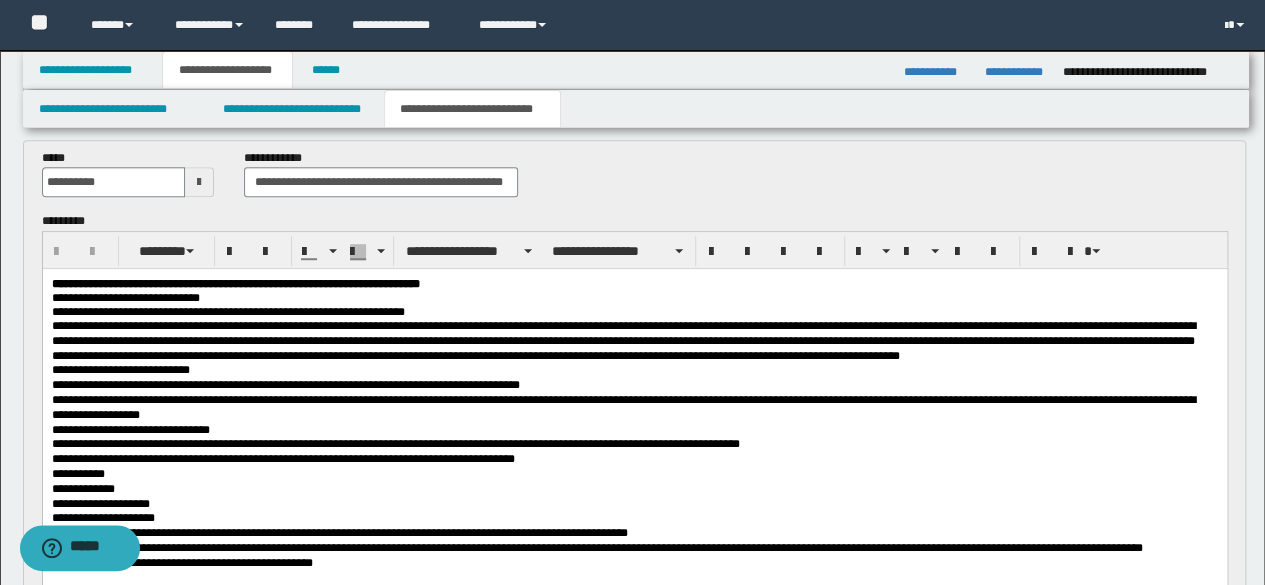 scroll, scrollTop: 634, scrollLeft: 0, axis: vertical 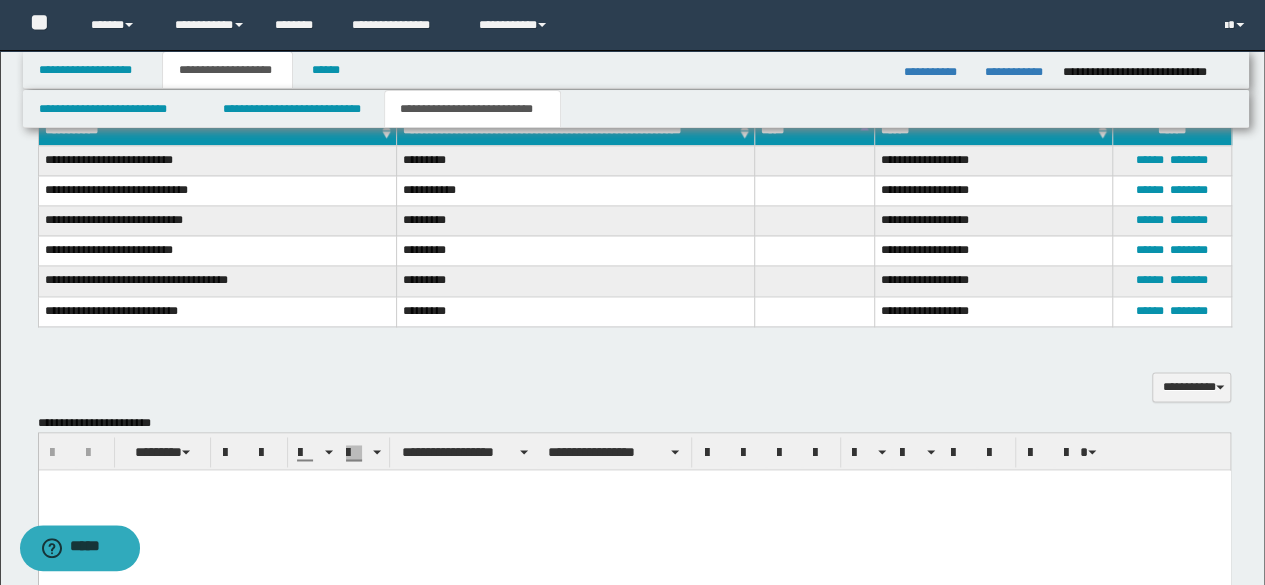 drag, startPoint x: 49, startPoint y: -425, endPoint x: 427, endPoint y: -353, distance: 384.79605 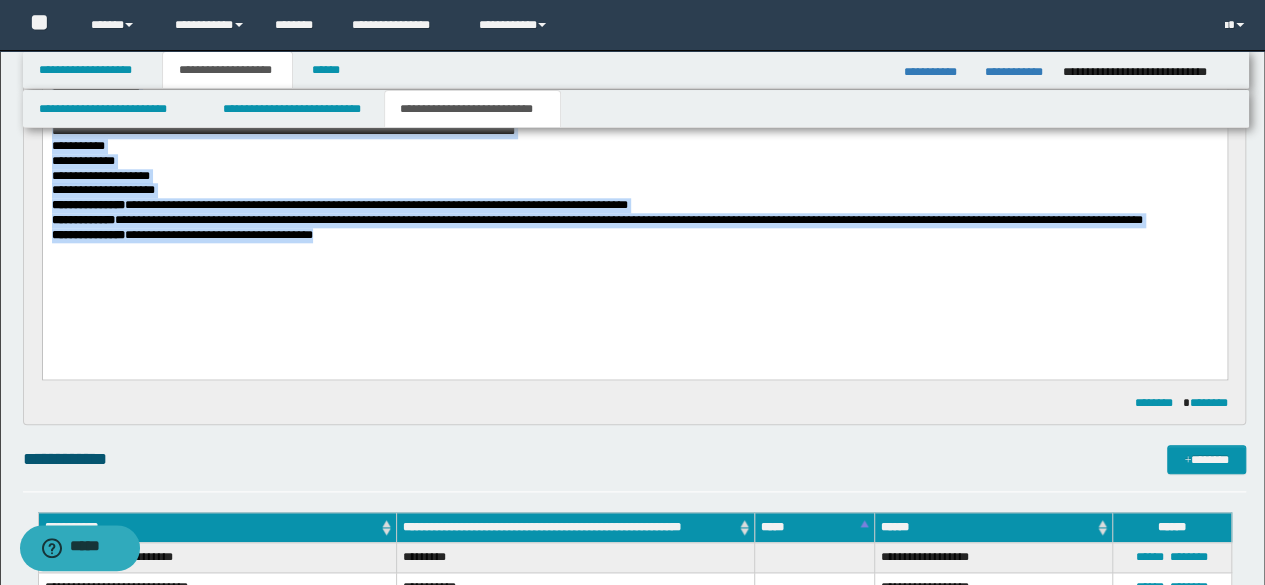 copy on "**********" 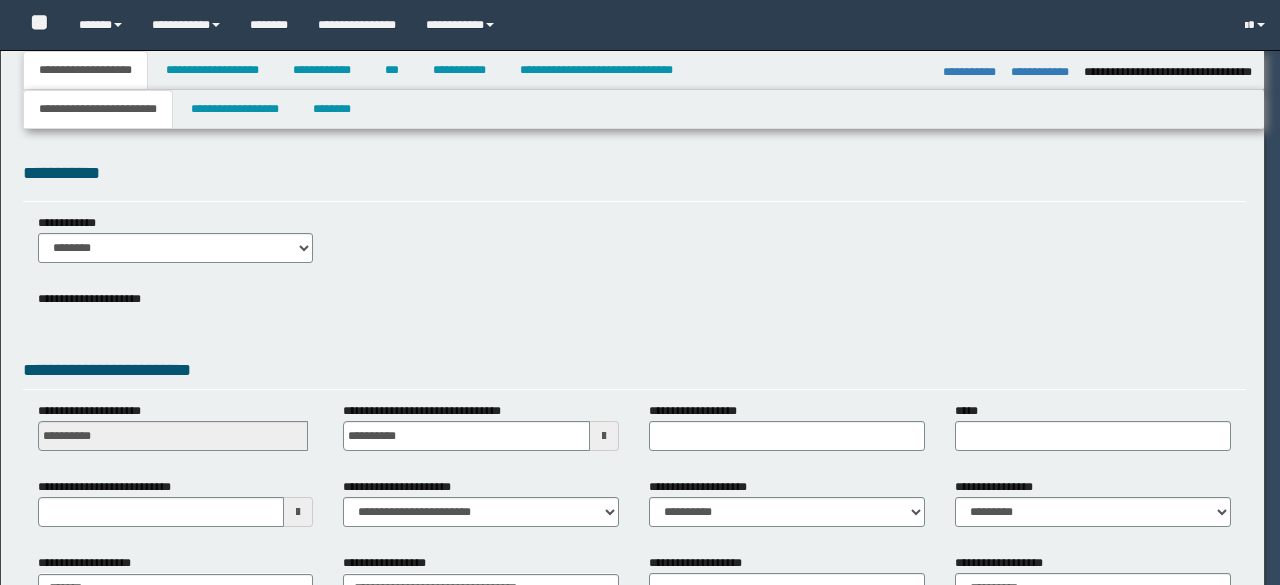 select on "*" 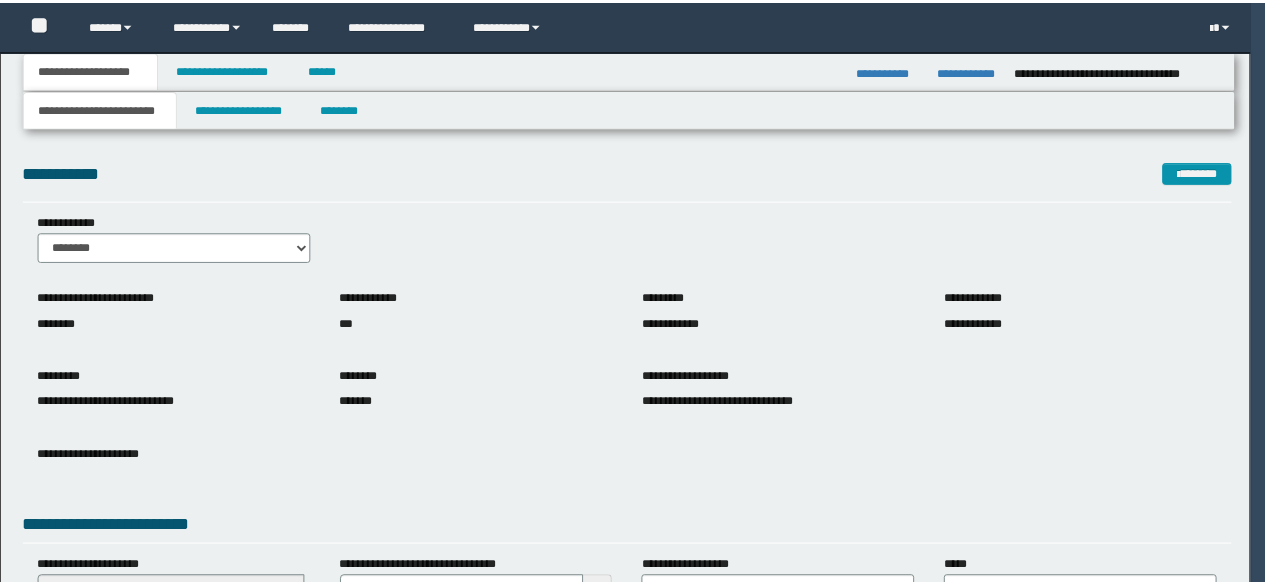 scroll, scrollTop: 0, scrollLeft: 0, axis: both 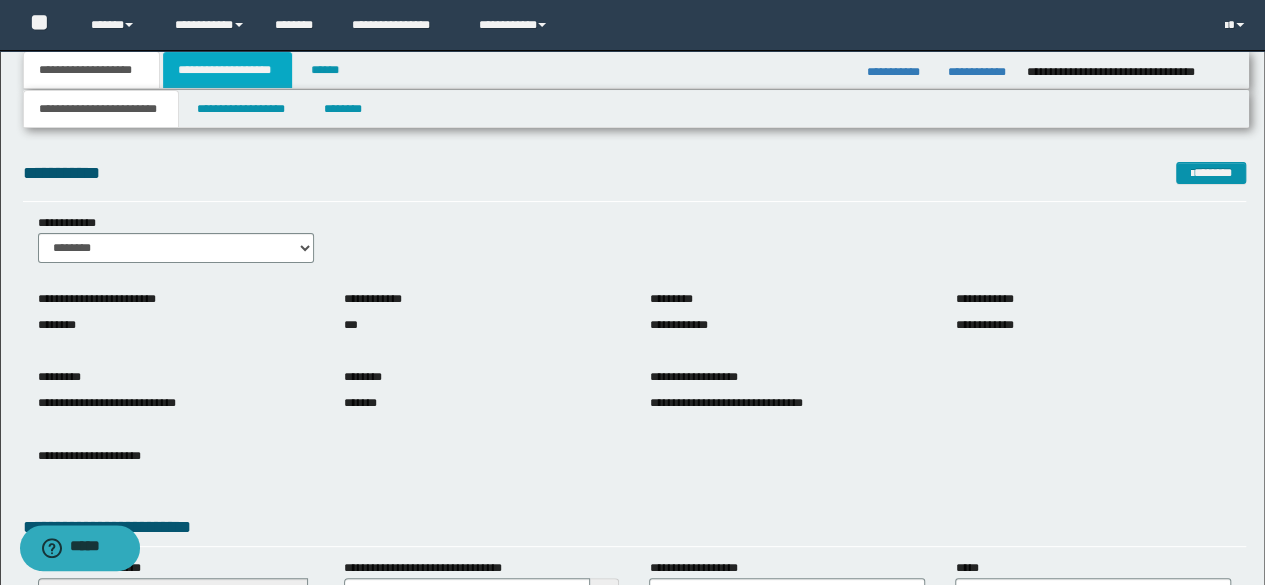 click on "**********" at bounding box center [227, 70] 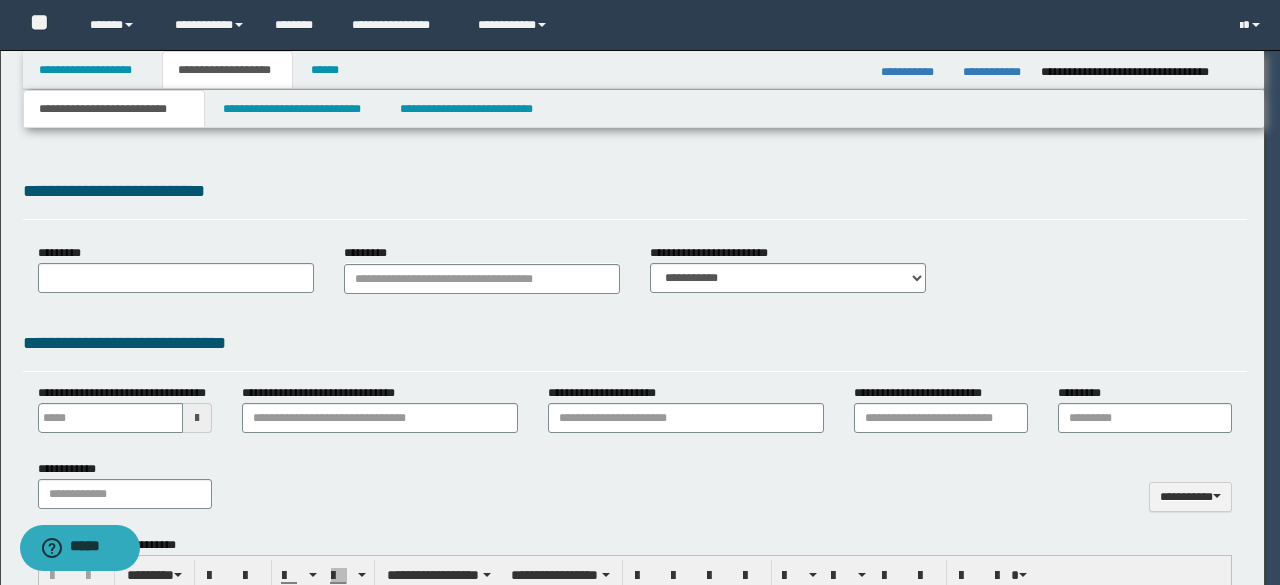 type on "**********" 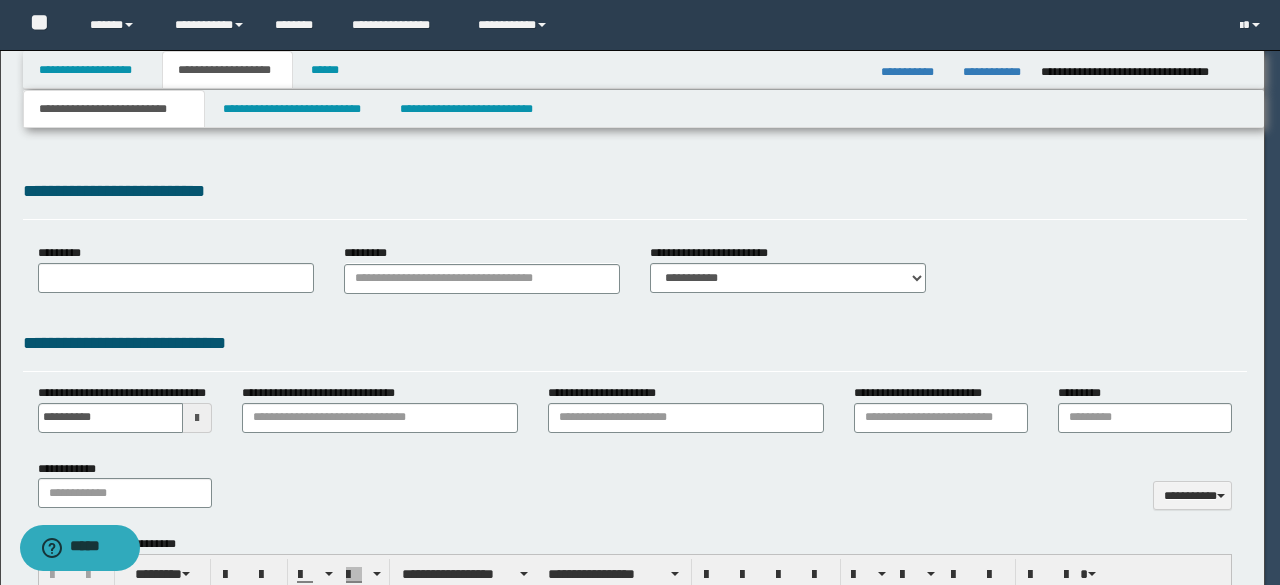 scroll, scrollTop: 0, scrollLeft: 0, axis: both 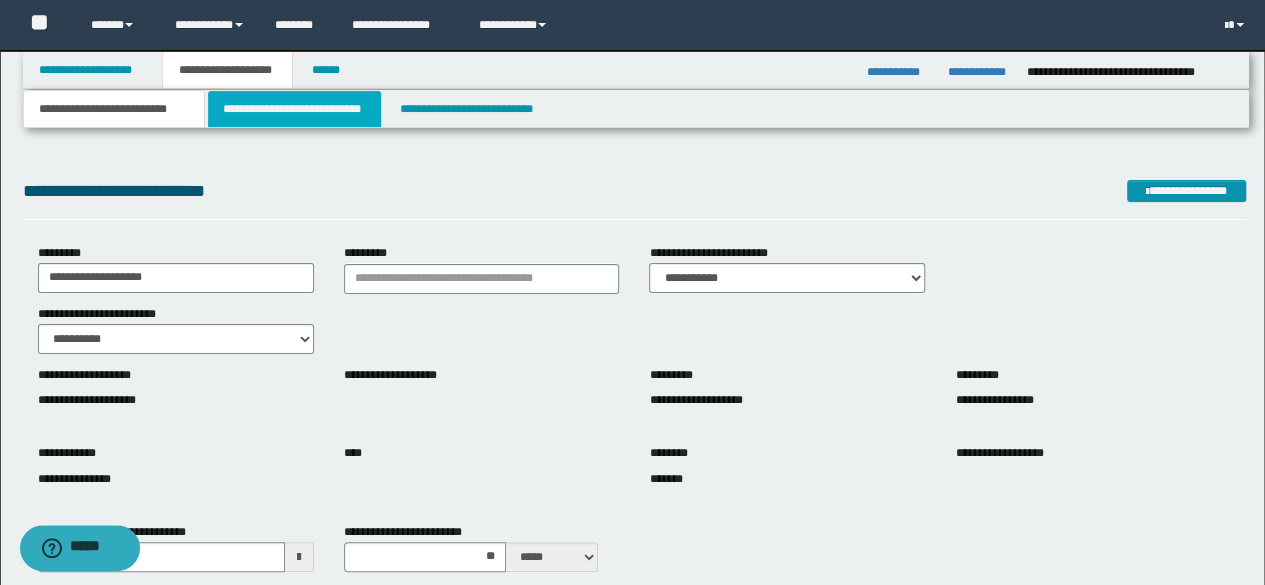 click on "**********" at bounding box center (294, 109) 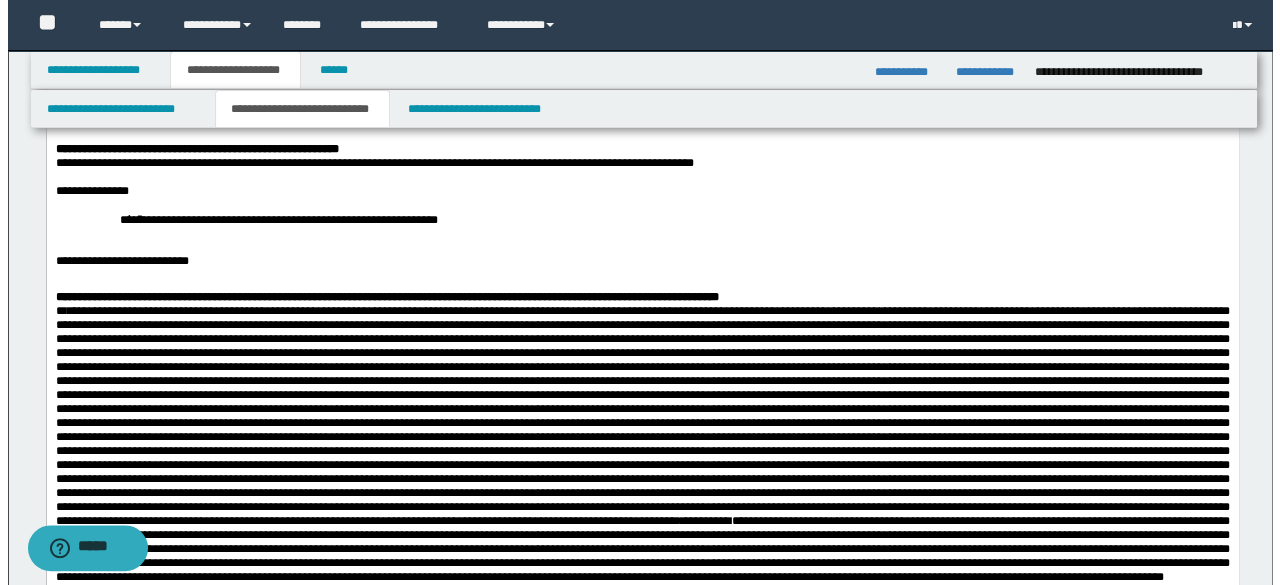 scroll, scrollTop: 0, scrollLeft: 0, axis: both 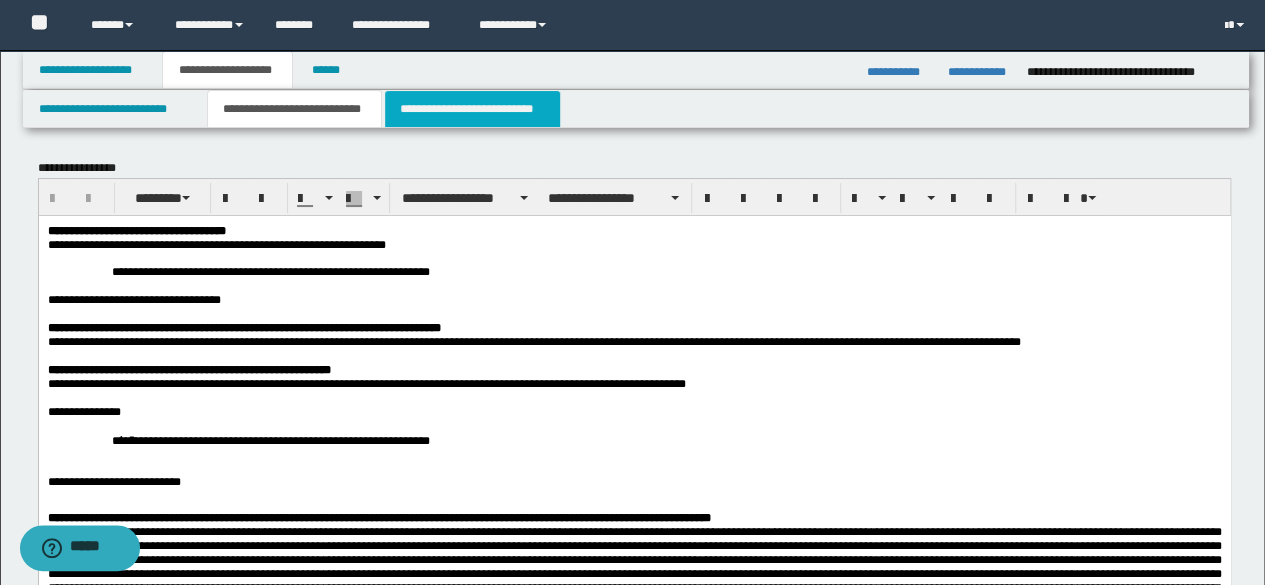 click on "**********" at bounding box center (472, 109) 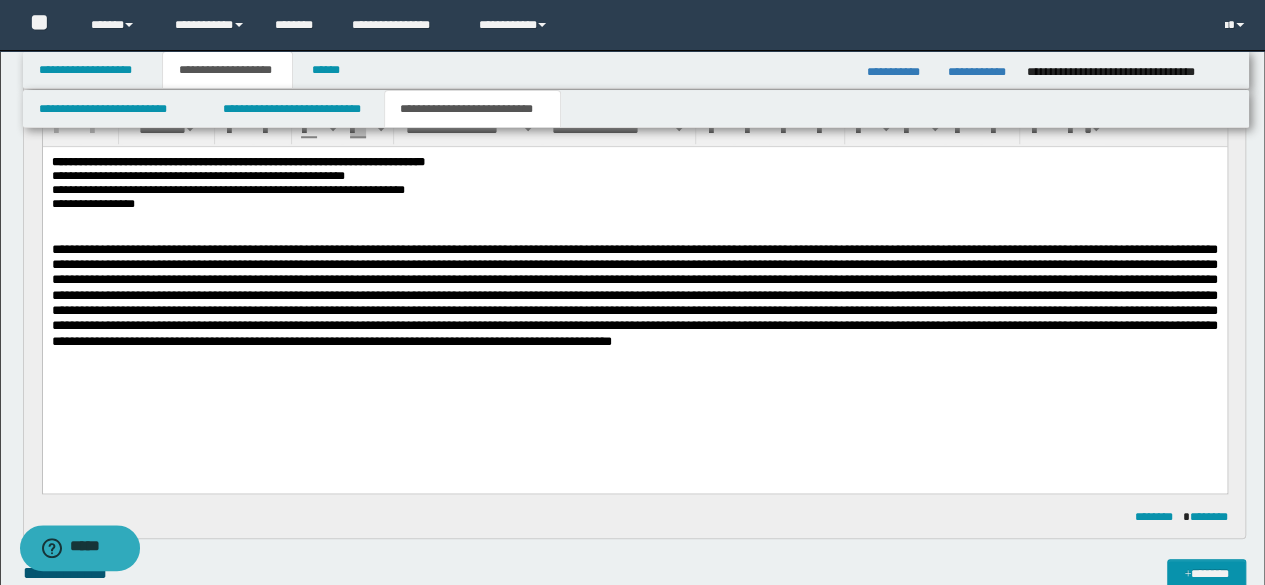 scroll, scrollTop: 730, scrollLeft: 0, axis: vertical 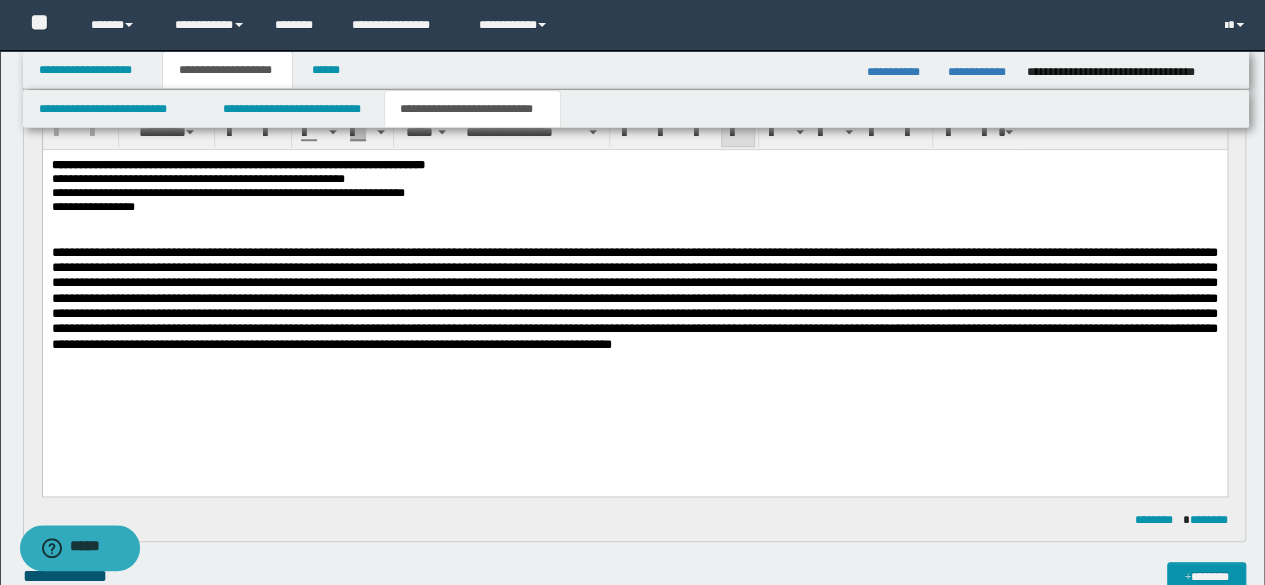drag, startPoint x: 49, startPoint y: 183, endPoint x: 491, endPoint y: 374, distance: 481.50287 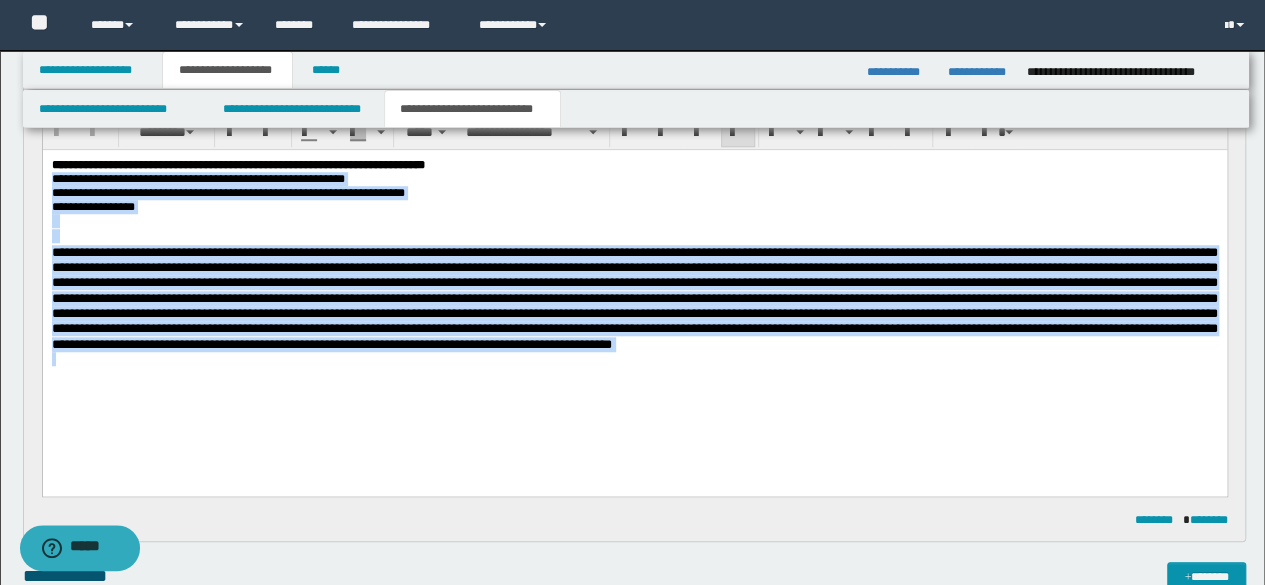 drag, startPoint x: 1123, startPoint y: 375, endPoint x: 45, endPoint y: 179, distance: 1095.6733 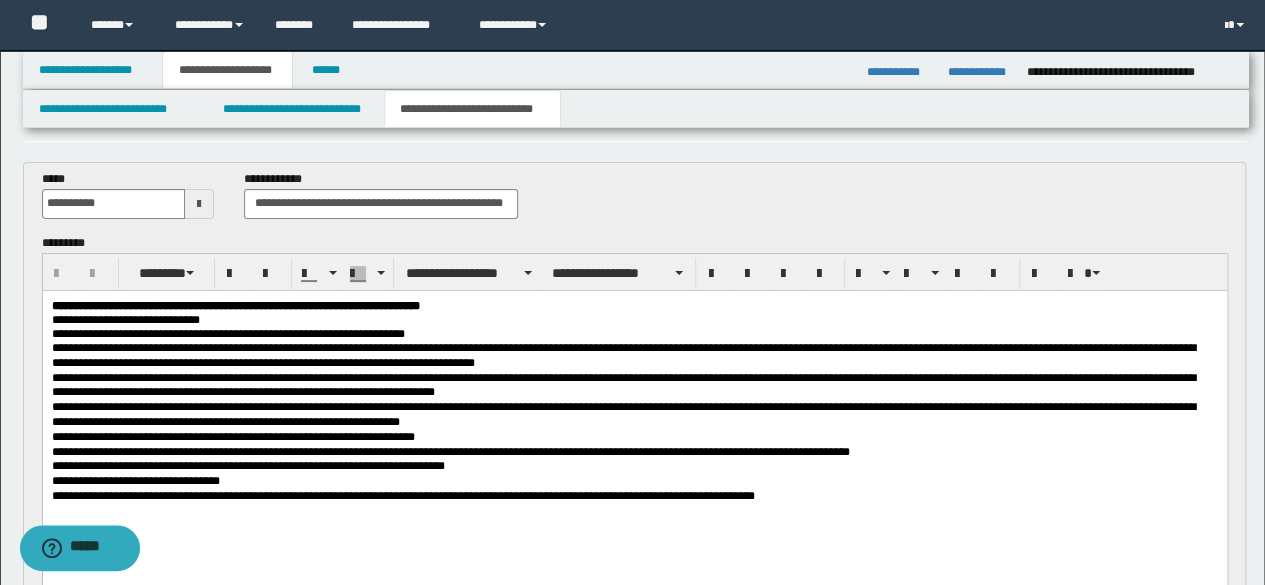 scroll, scrollTop: 65, scrollLeft: 0, axis: vertical 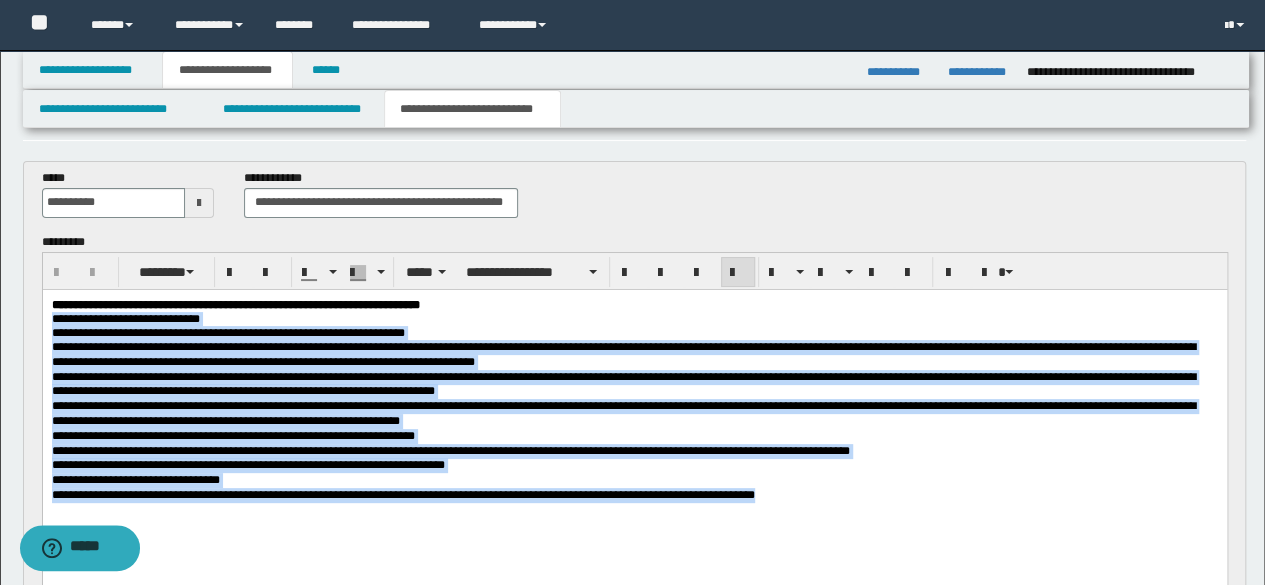 drag, startPoint x: 51, startPoint y: 323, endPoint x: 821, endPoint y: 509, distance: 792.1464 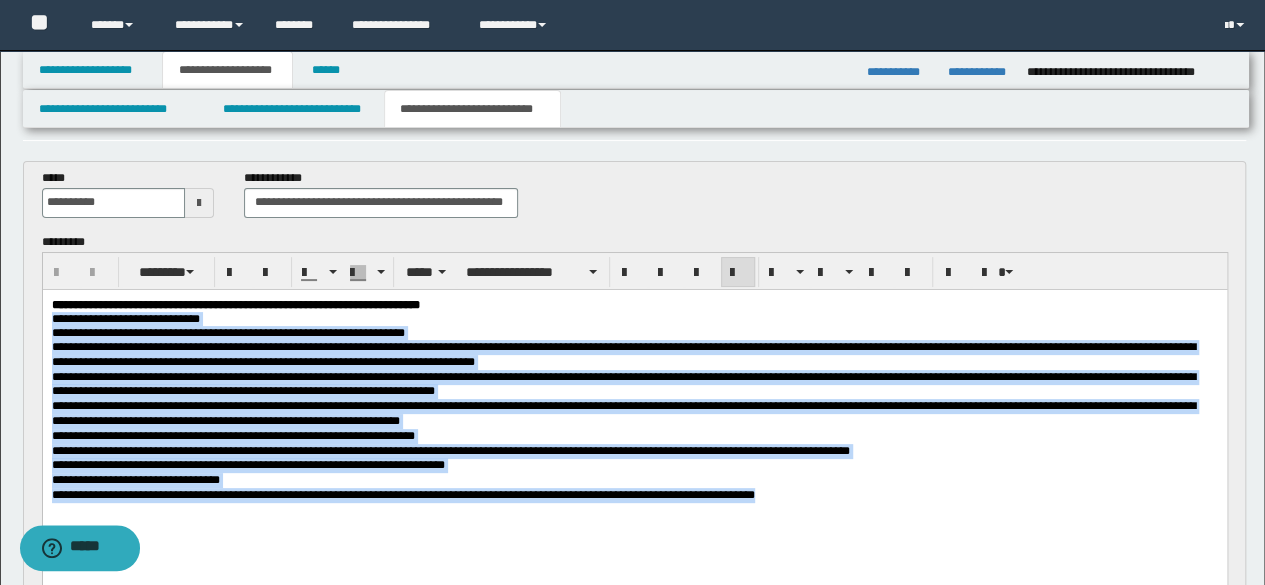 click on "**********" at bounding box center [634, 424] 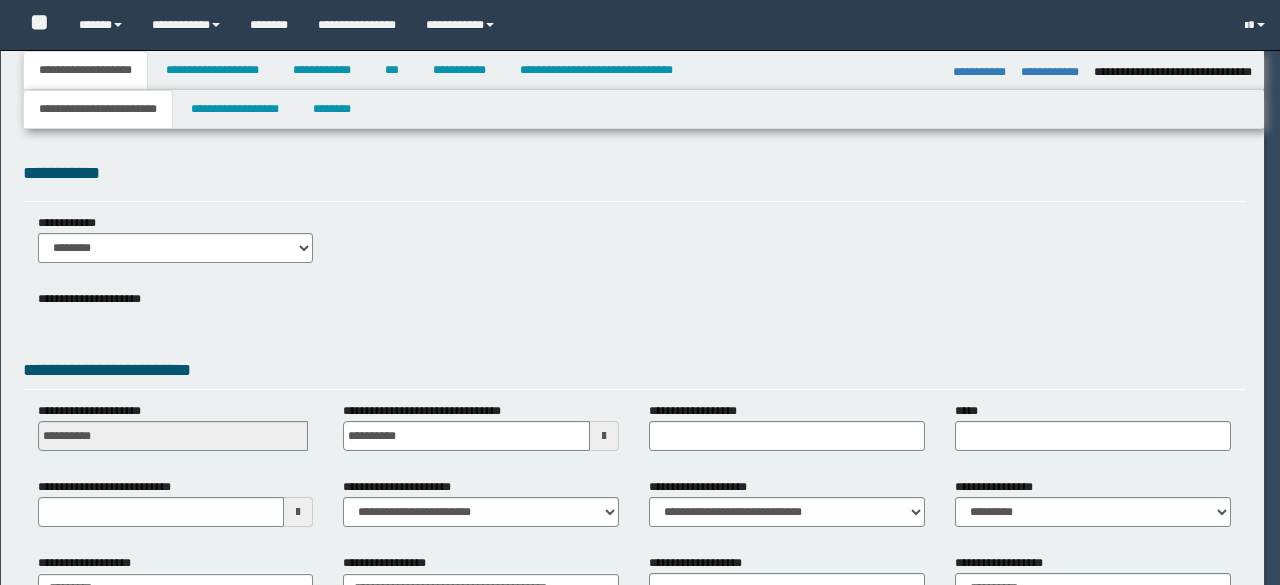 select on "*" 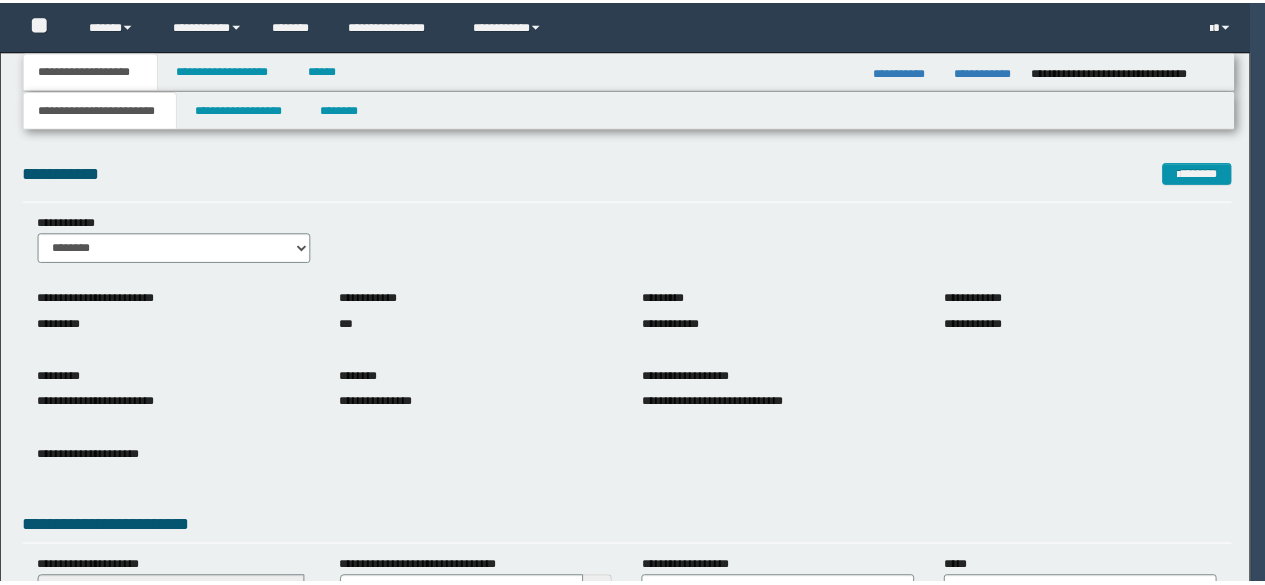 scroll, scrollTop: 0, scrollLeft: 0, axis: both 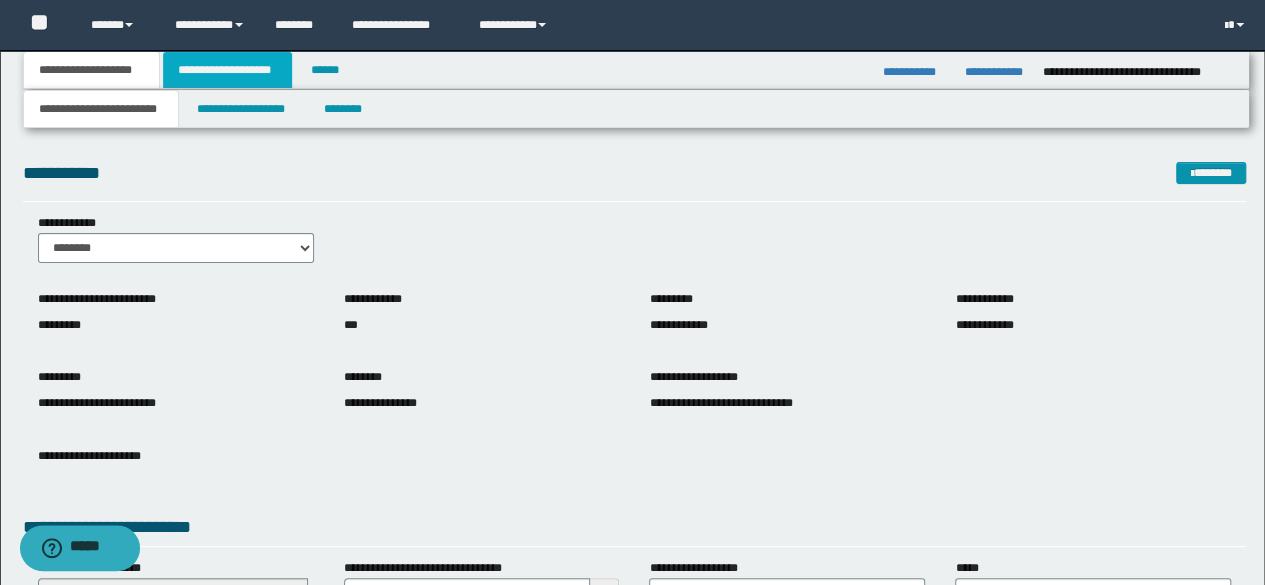 click on "**********" at bounding box center [227, 70] 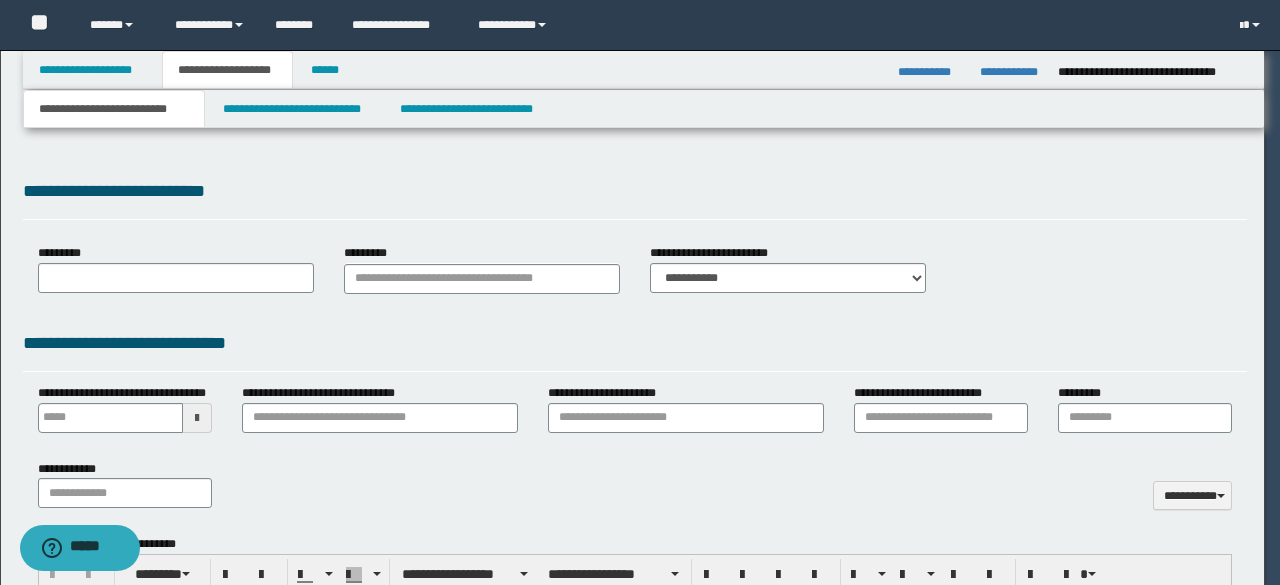 type 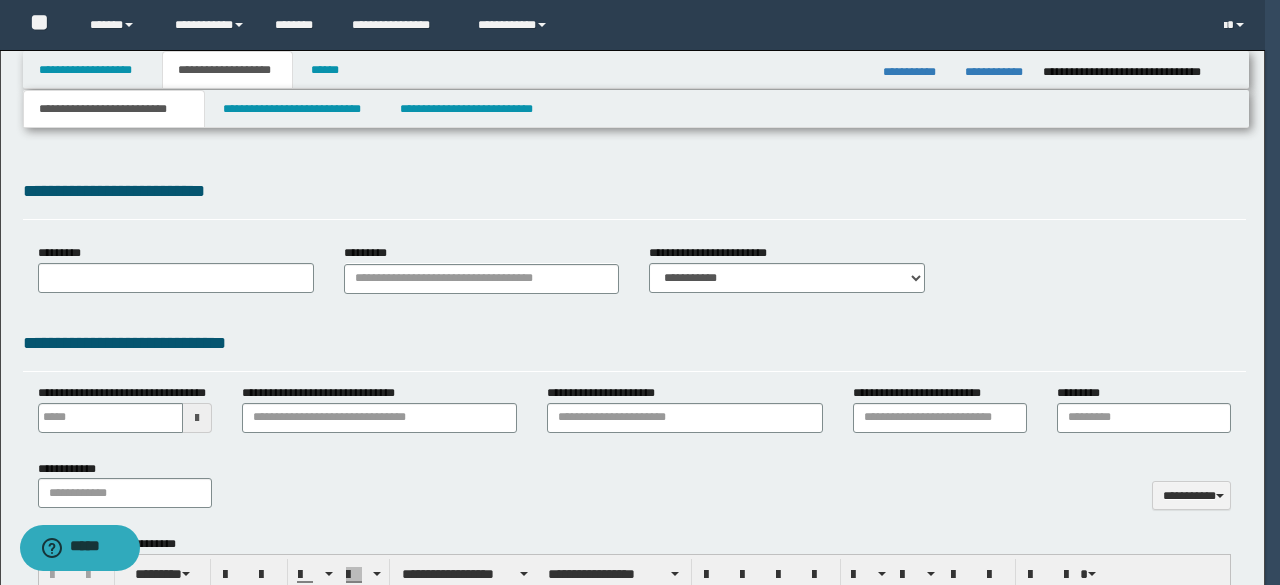 type on "**********" 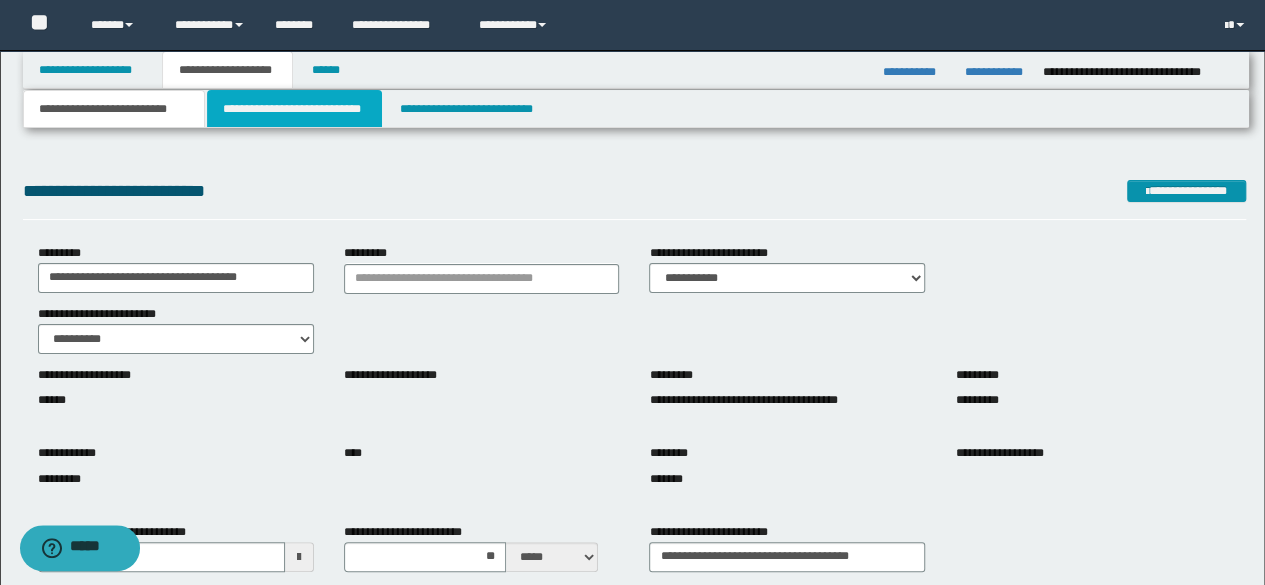 click on "**********" at bounding box center [294, 109] 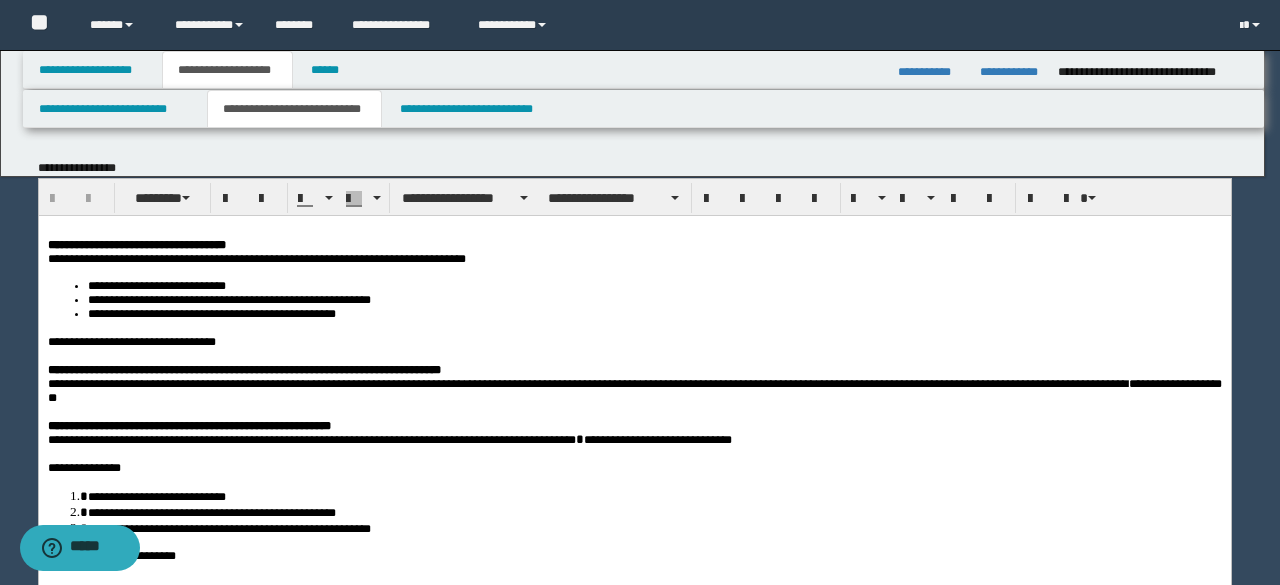 scroll, scrollTop: 0, scrollLeft: 0, axis: both 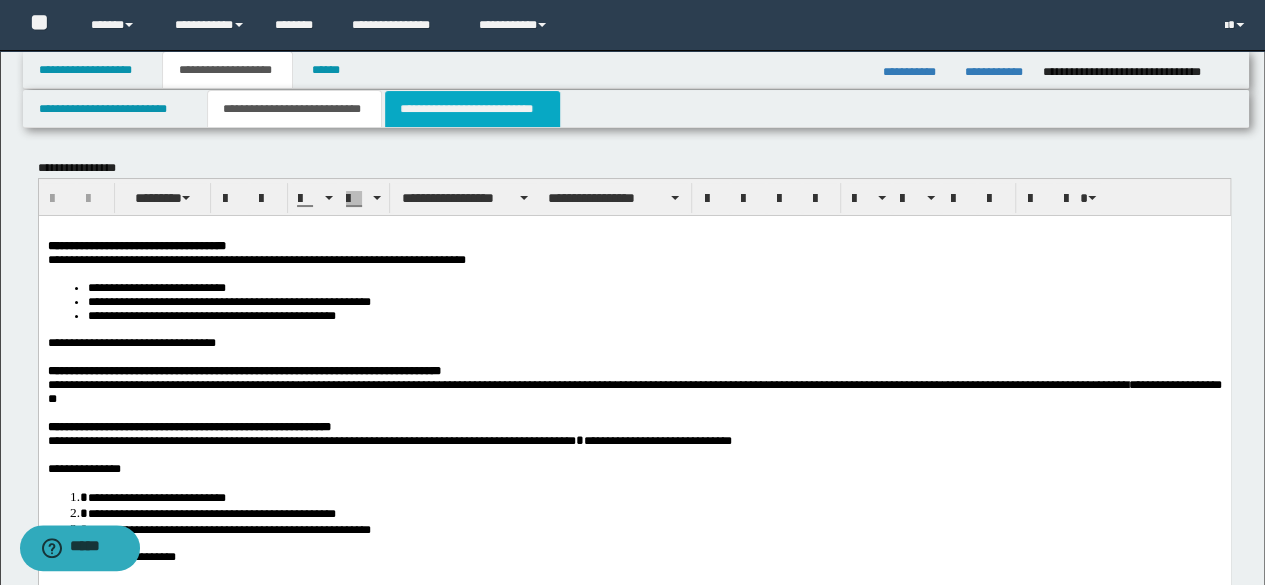click on "**********" at bounding box center (472, 109) 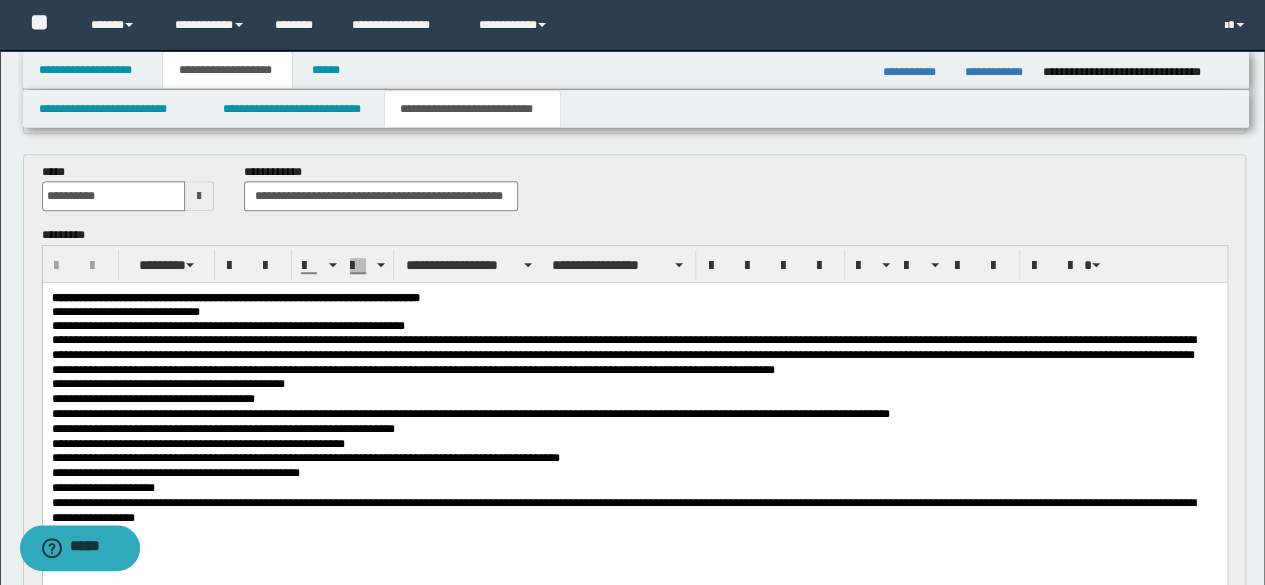 scroll, scrollTop: 580, scrollLeft: 0, axis: vertical 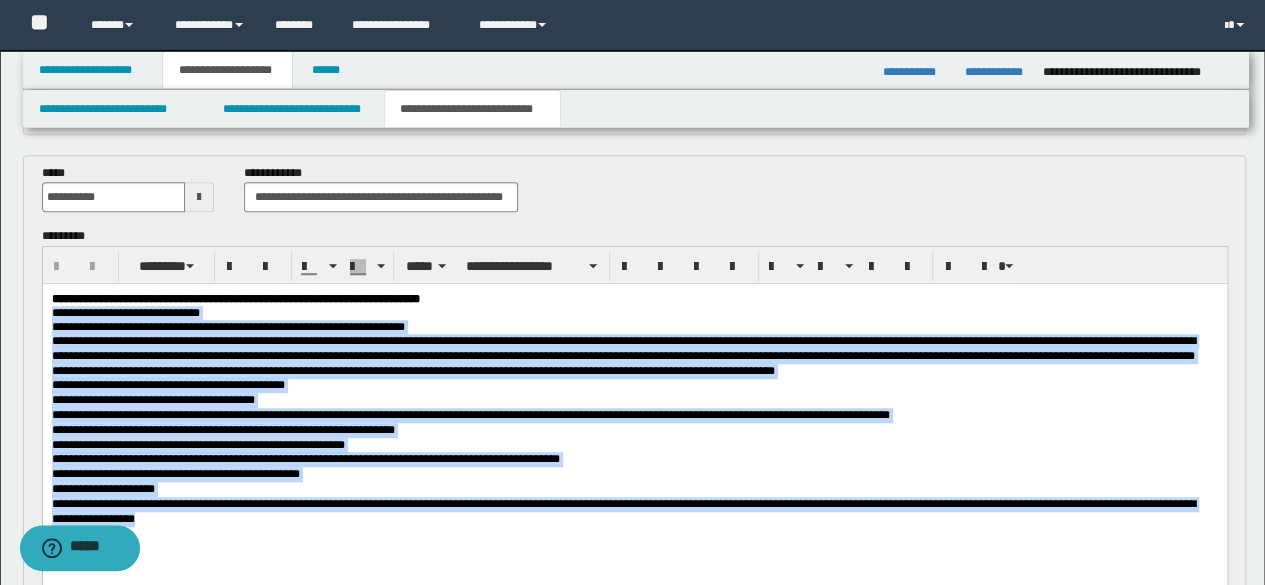 drag, startPoint x: 293, startPoint y: 529, endPoint x: 47, endPoint y: 314, distance: 326.7124 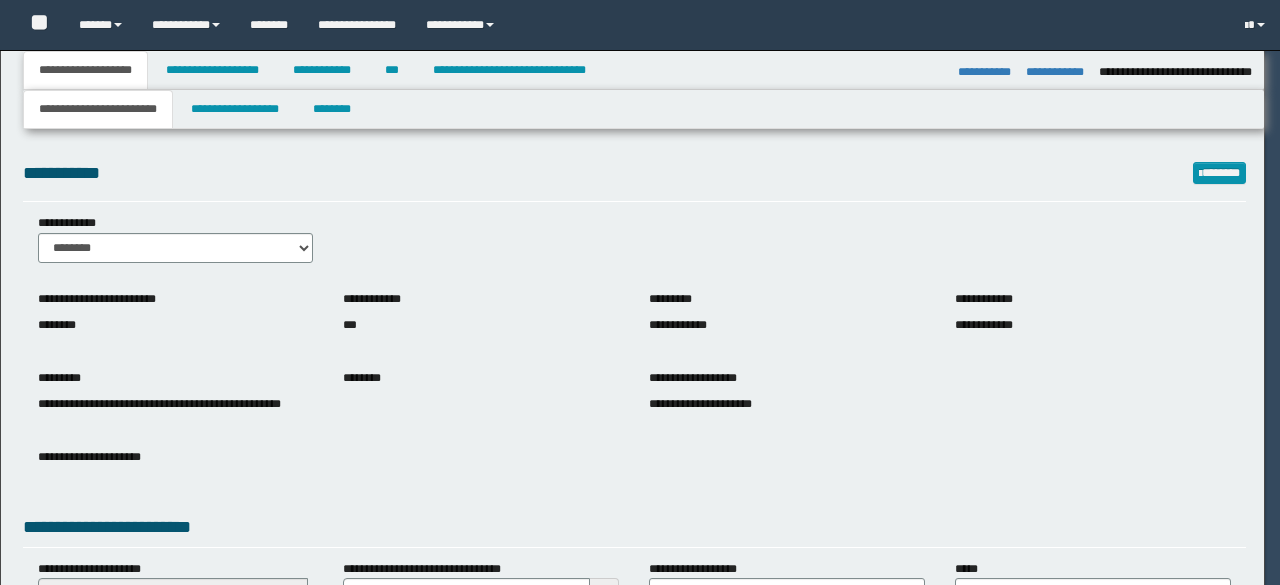 select on "*" 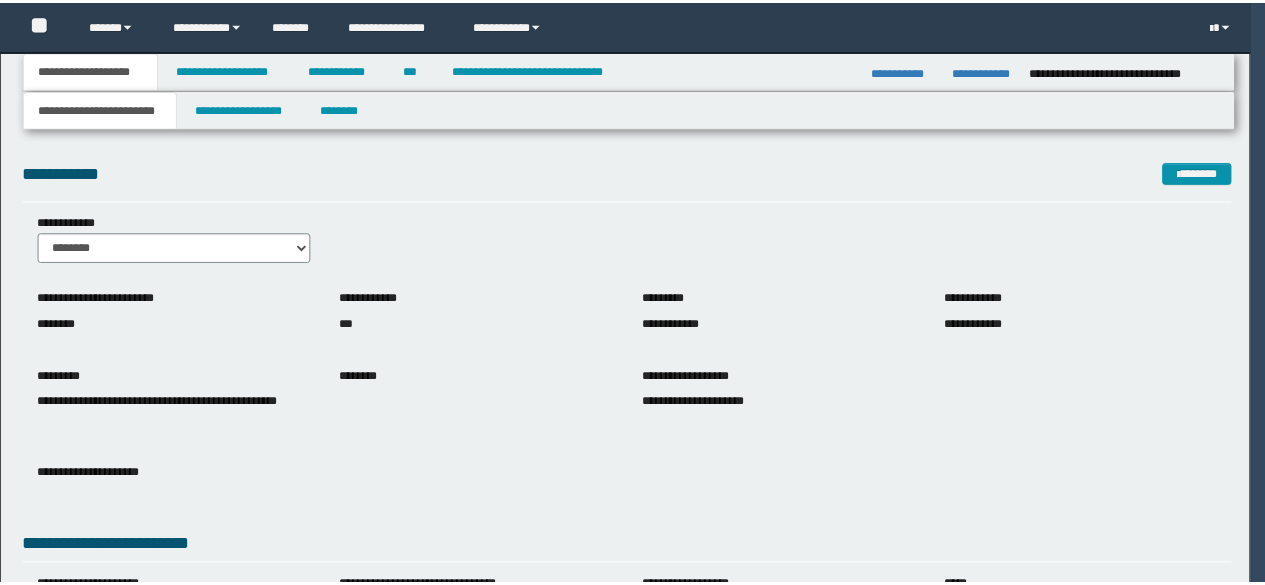 scroll, scrollTop: 0, scrollLeft: 0, axis: both 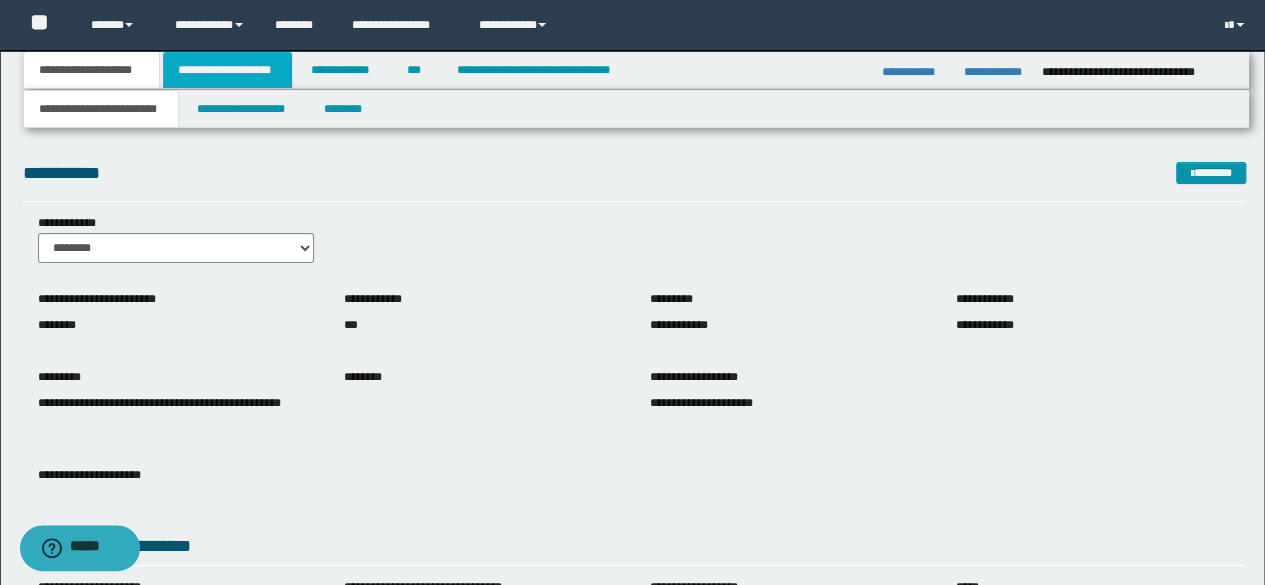 click on "**********" at bounding box center (227, 70) 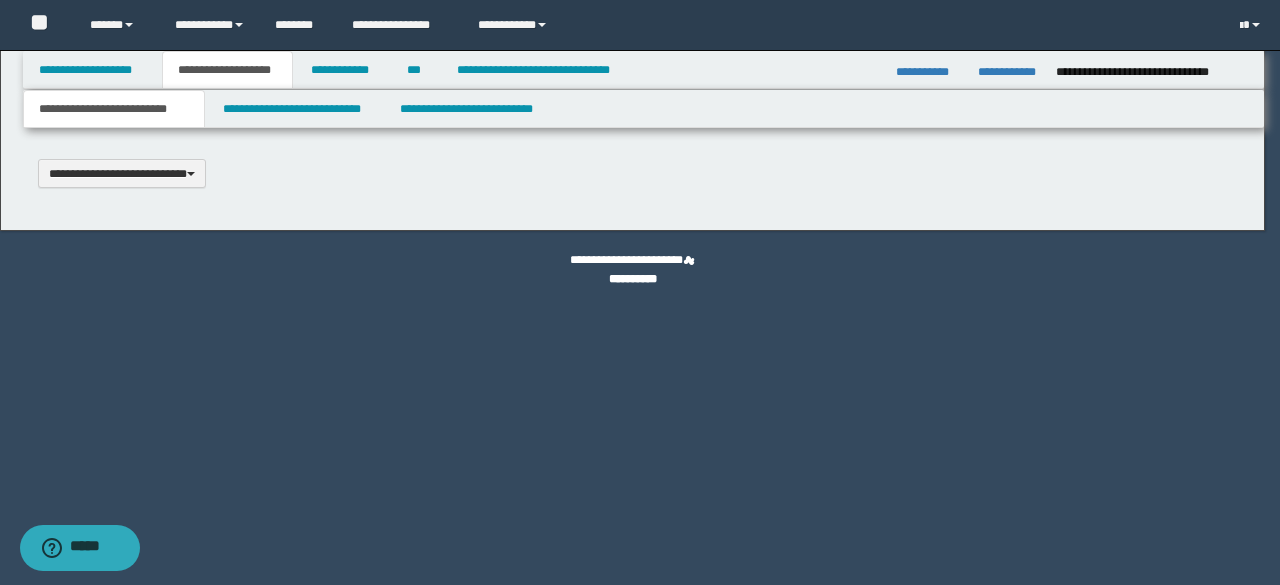 type 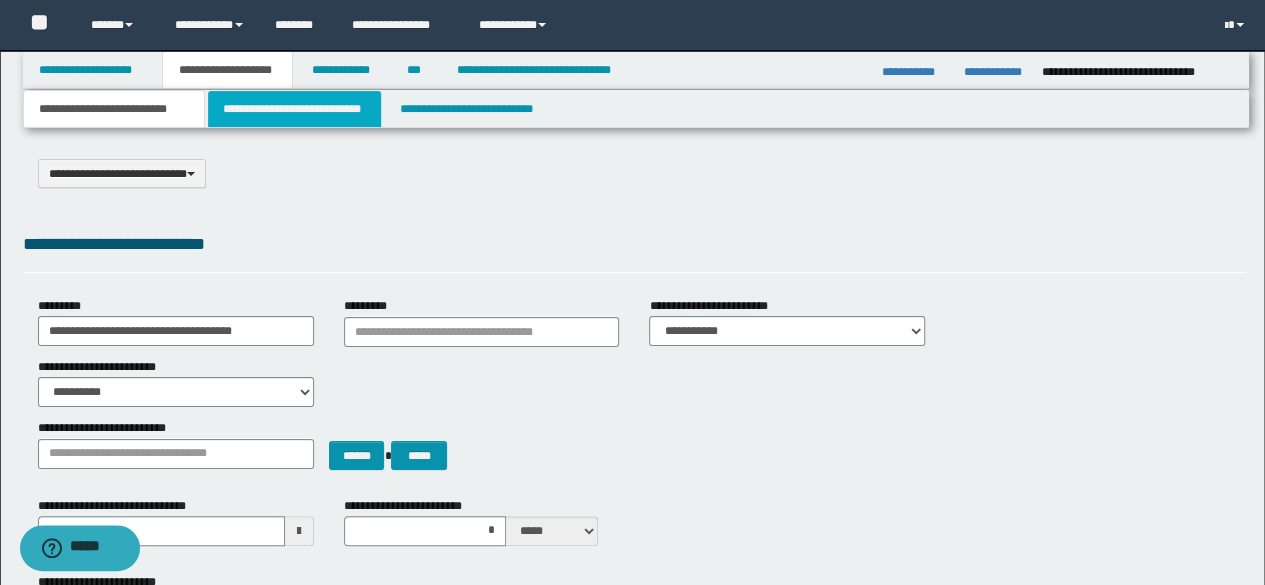 click on "**********" at bounding box center [294, 109] 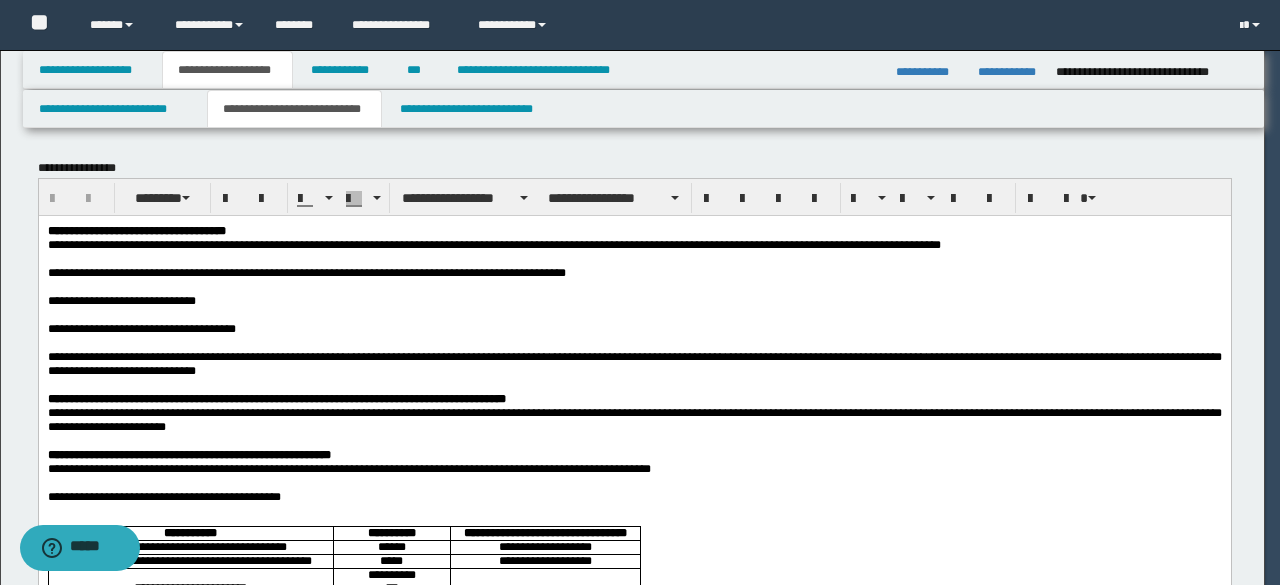 scroll, scrollTop: 0, scrollLeft: 0, axis: both 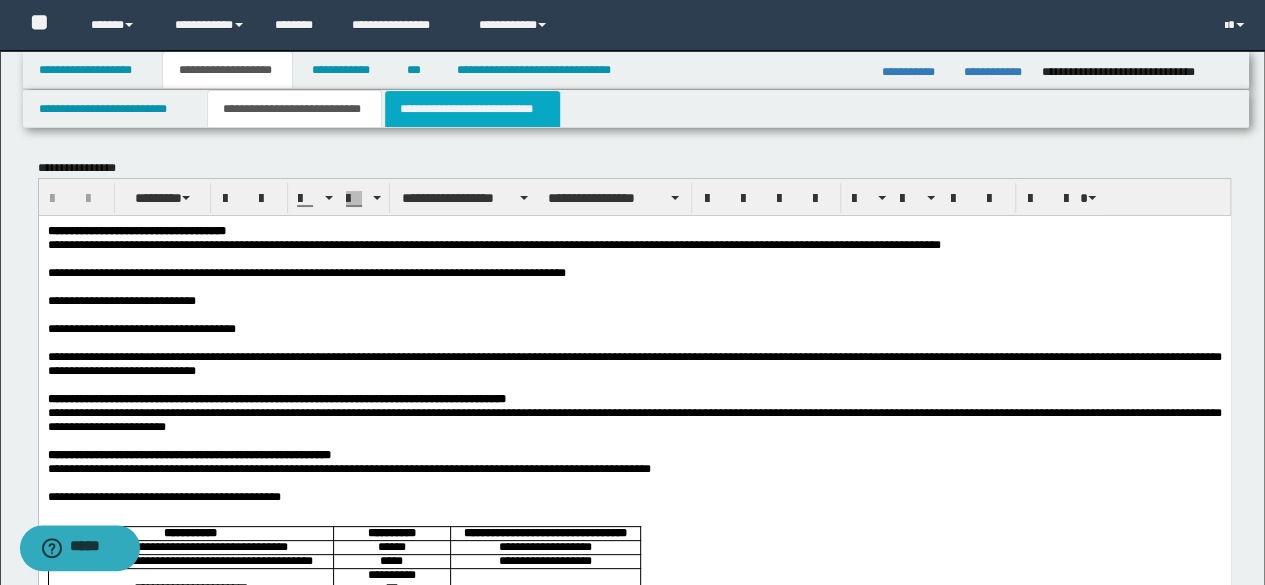 click on "**********" at bounding box center [472, 109] 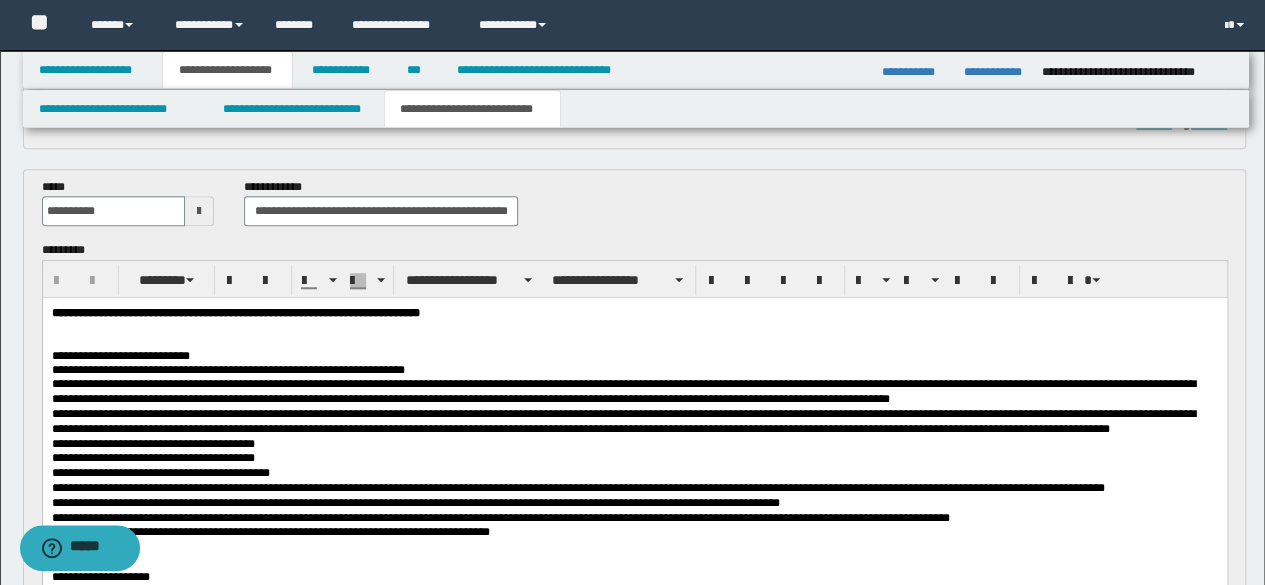 scroll, scrollTop: 820, scrollLeft: 0, axis: vertical 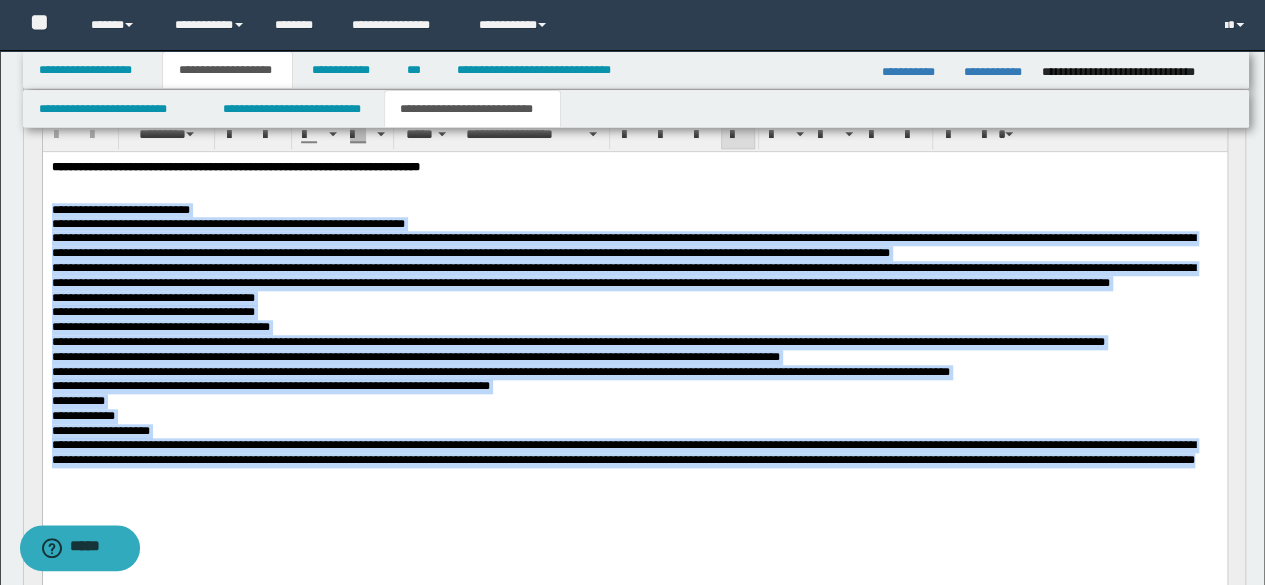 drag, startPoint x: 52, startPoint y: 215, endPoint x: 255, endPoint y: 509, distance: 357.2744 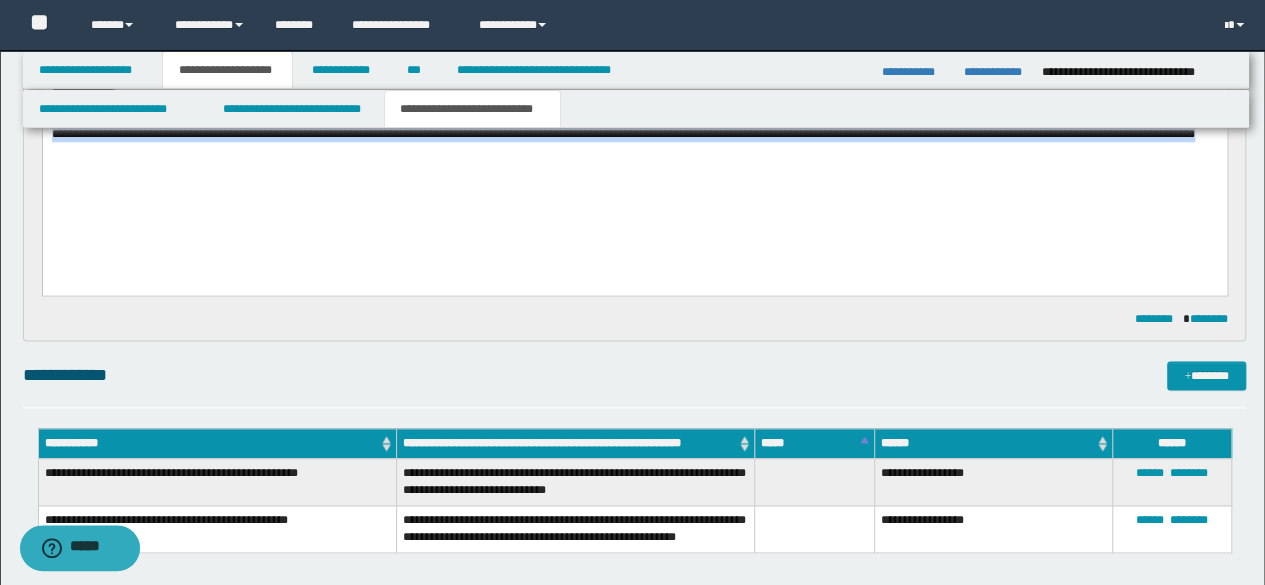scroll, scrollTop: 1210, scrollLeft: 0, axis: vertical 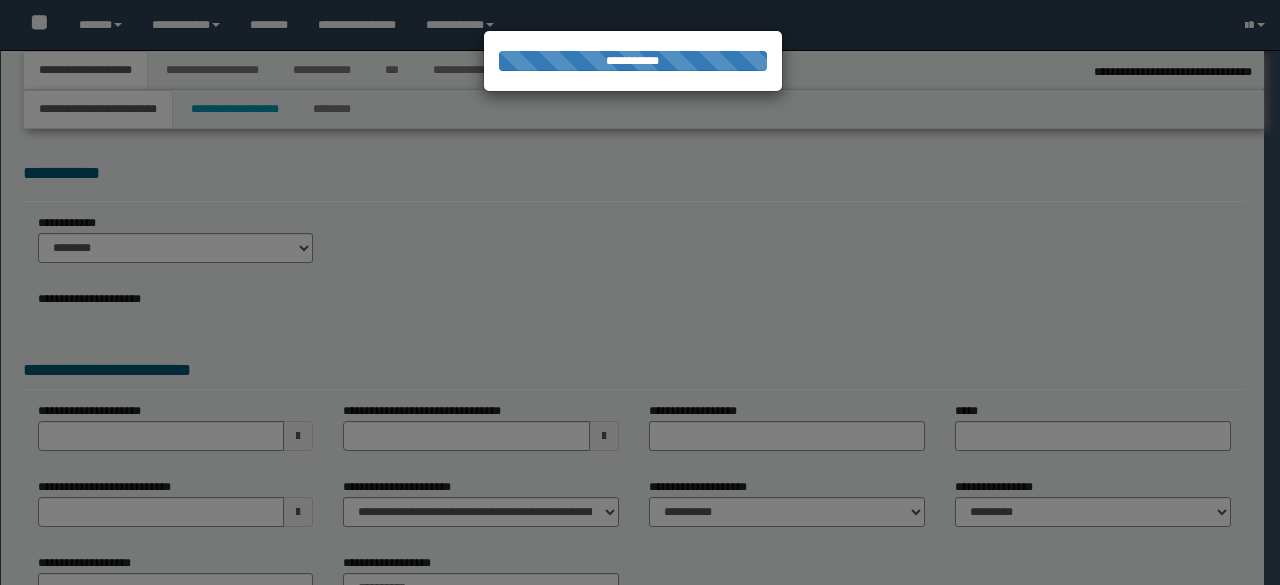 select on "*" 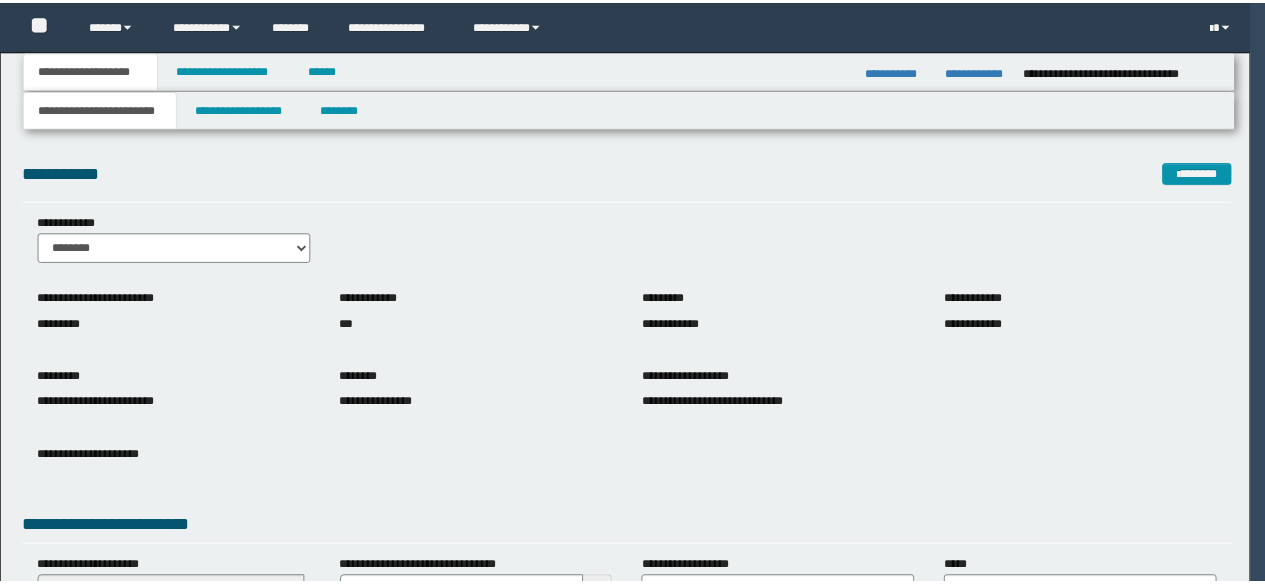 scroll, scrollTop: 0, scrollLeft: 0, axis: both 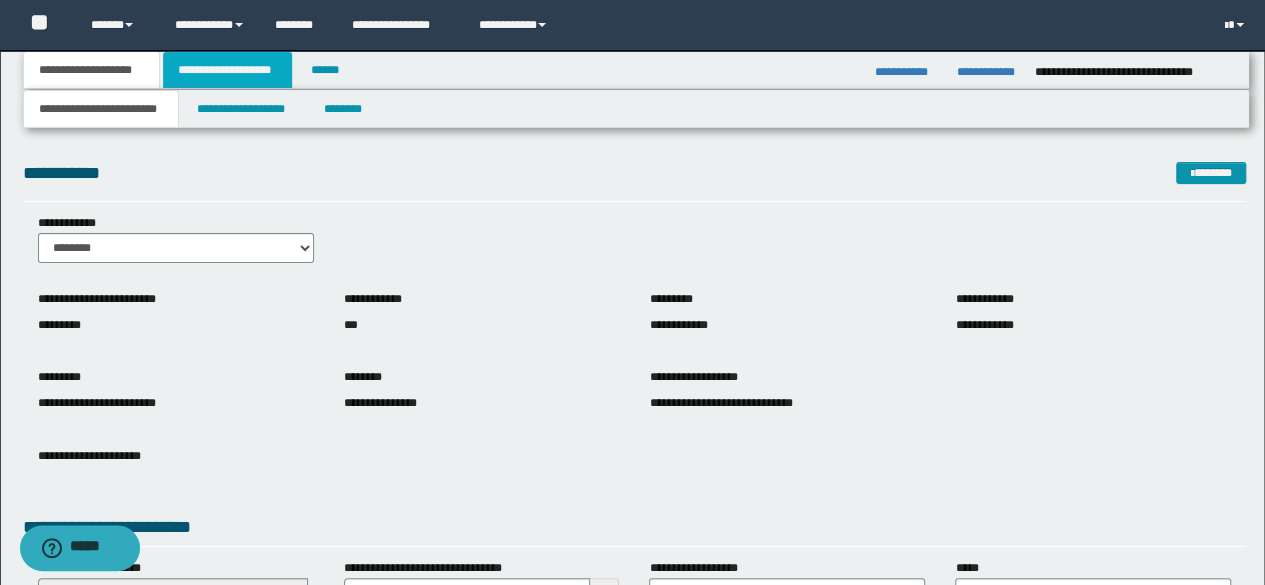 click on "**********" at bounding box center (227, 70) 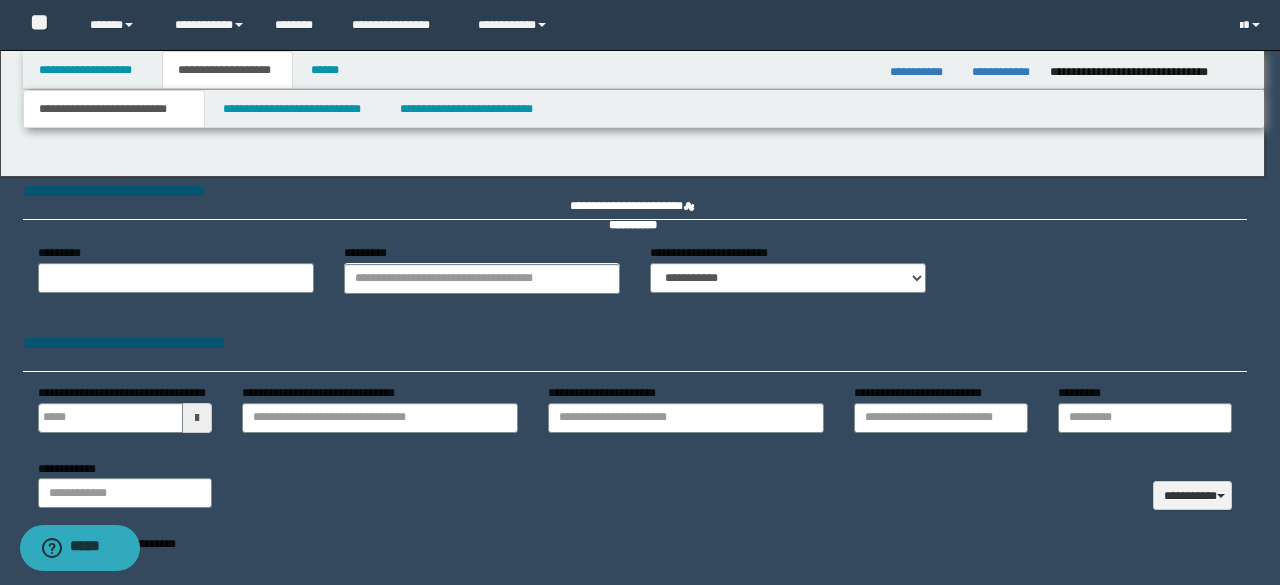 type 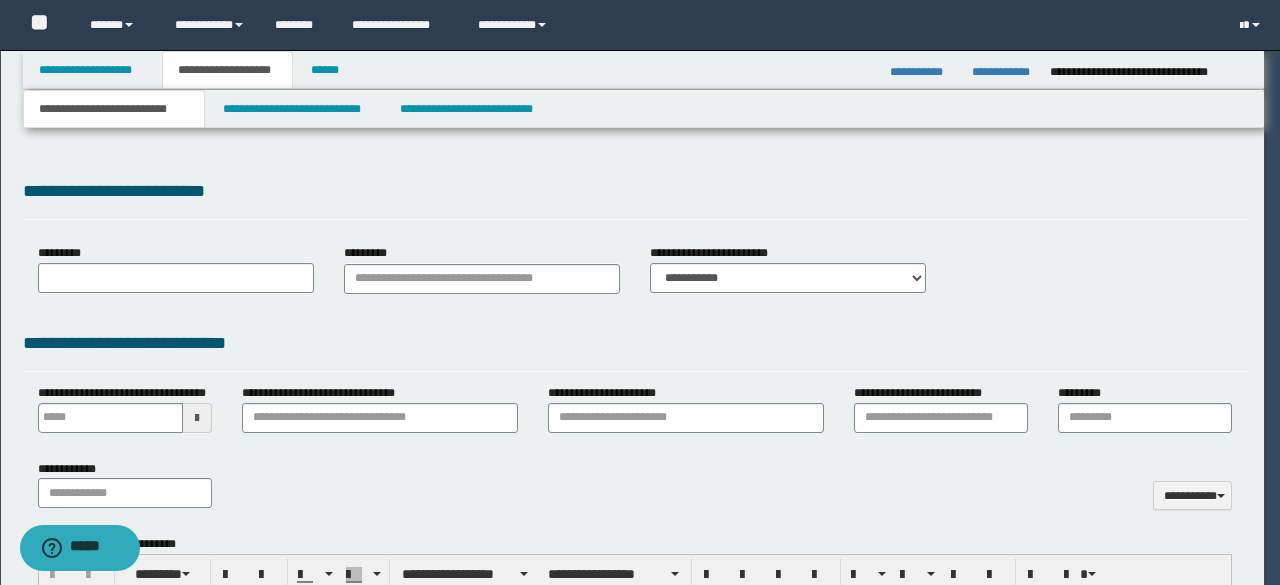 scroll, scrollTop: 0, scrollLeft: 0, axis: both 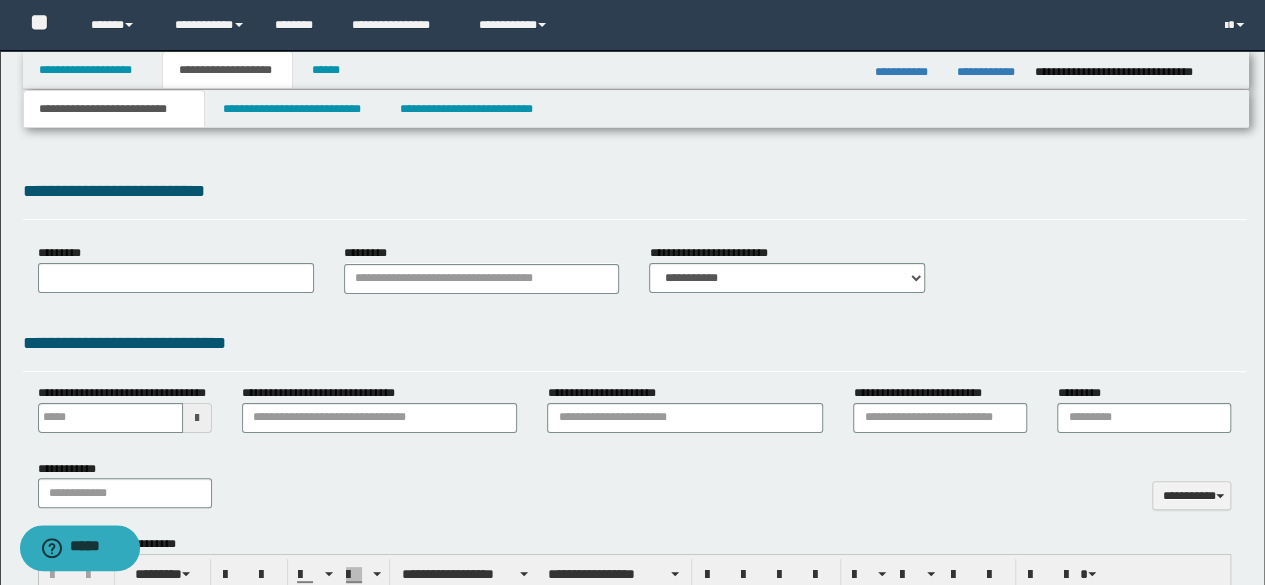 type on "**********" 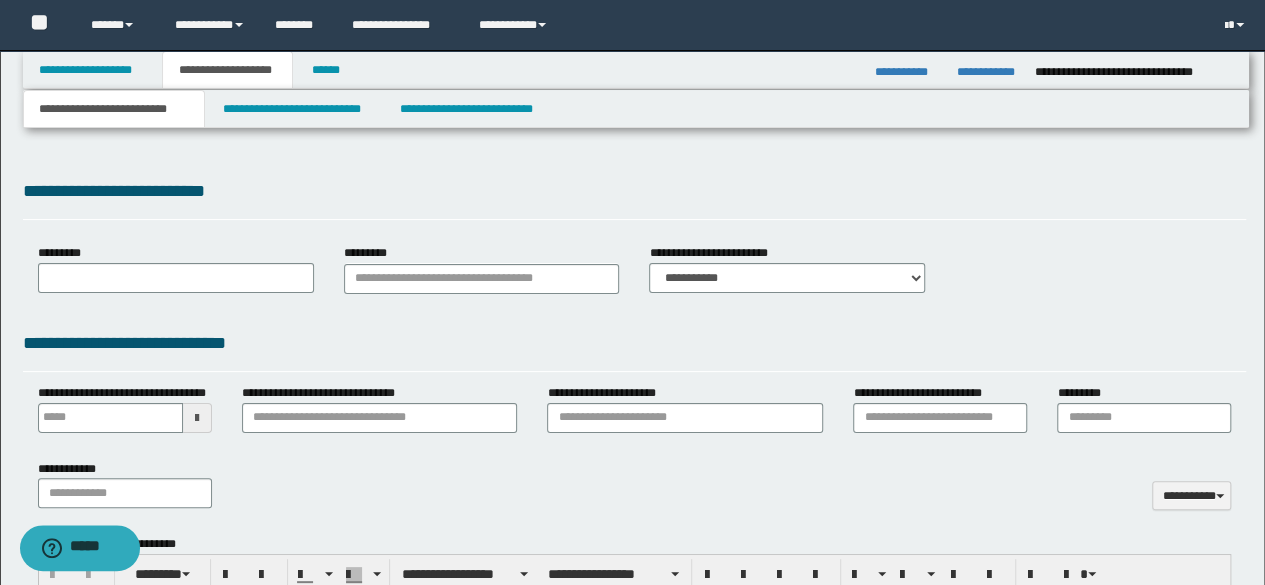 select on "*" 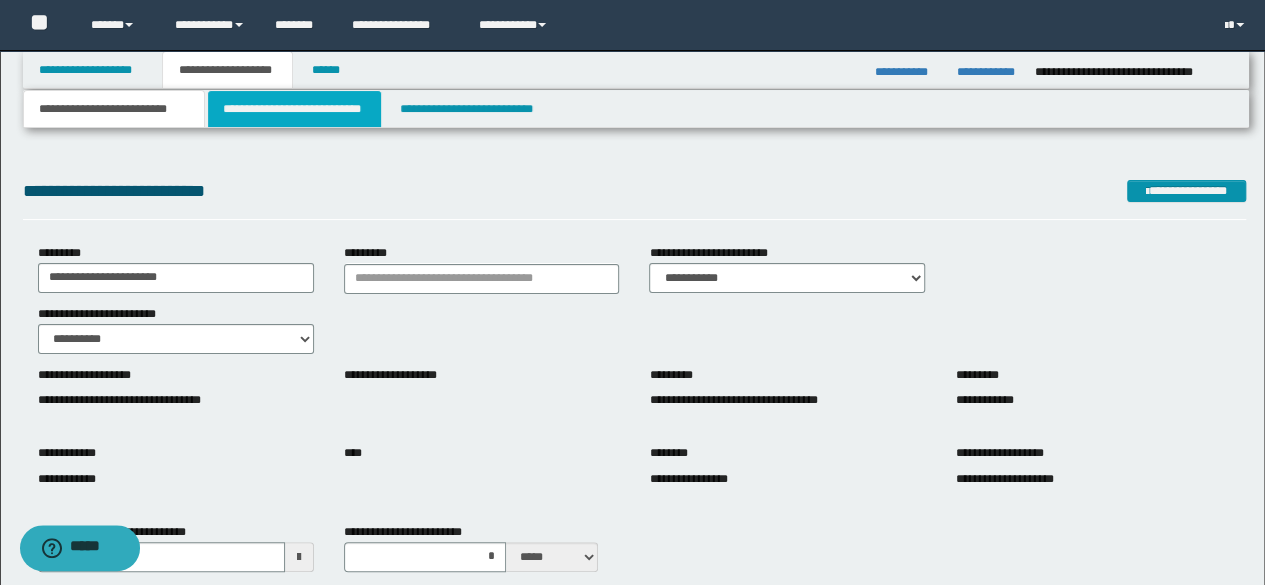 click on "**********" at bounding box center [294, 109] 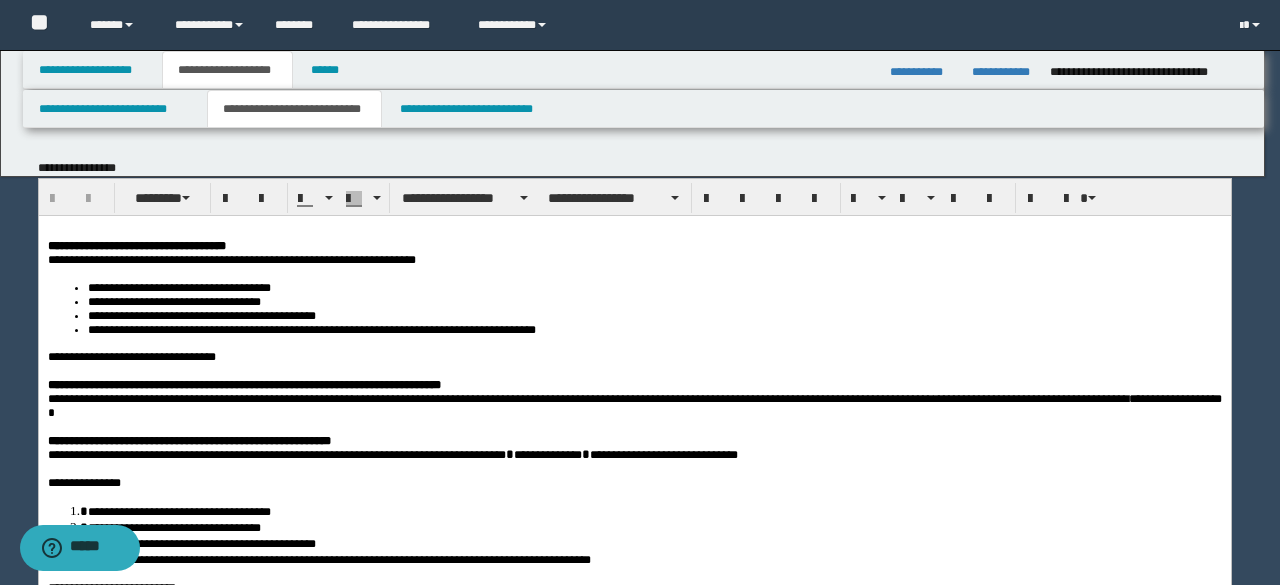 scroll, scrollTop: 0, scrollLeft: 0, axis: both 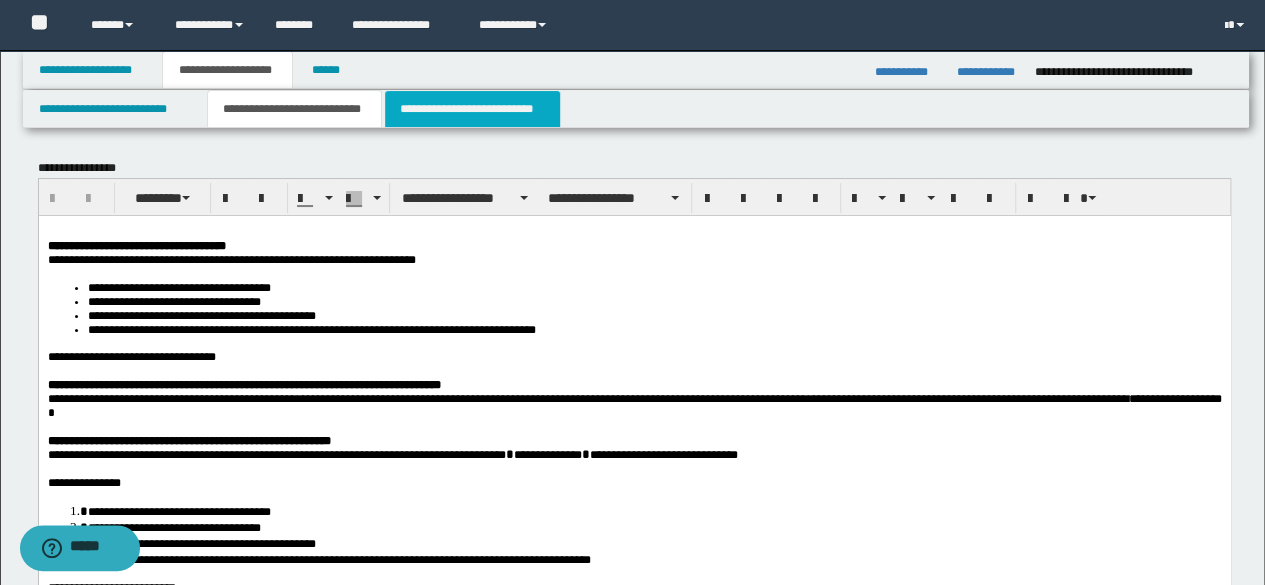 click on "**********" at bounding box center [472, 109] 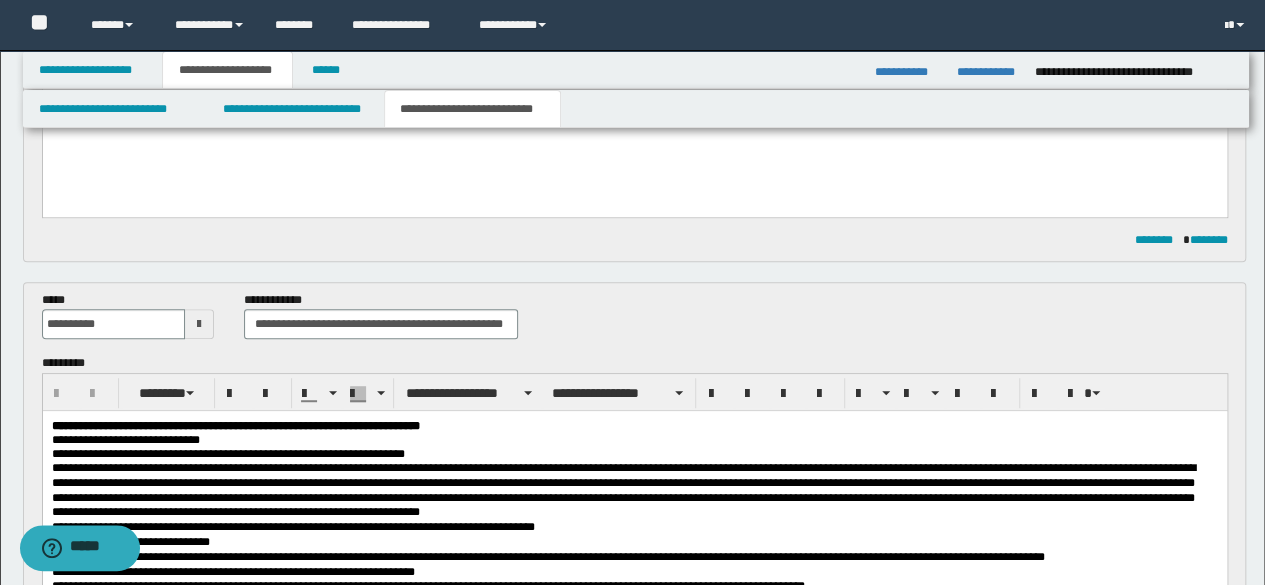 scroll, scrollTop: 737, scrollLeft: 0, axis: vertical 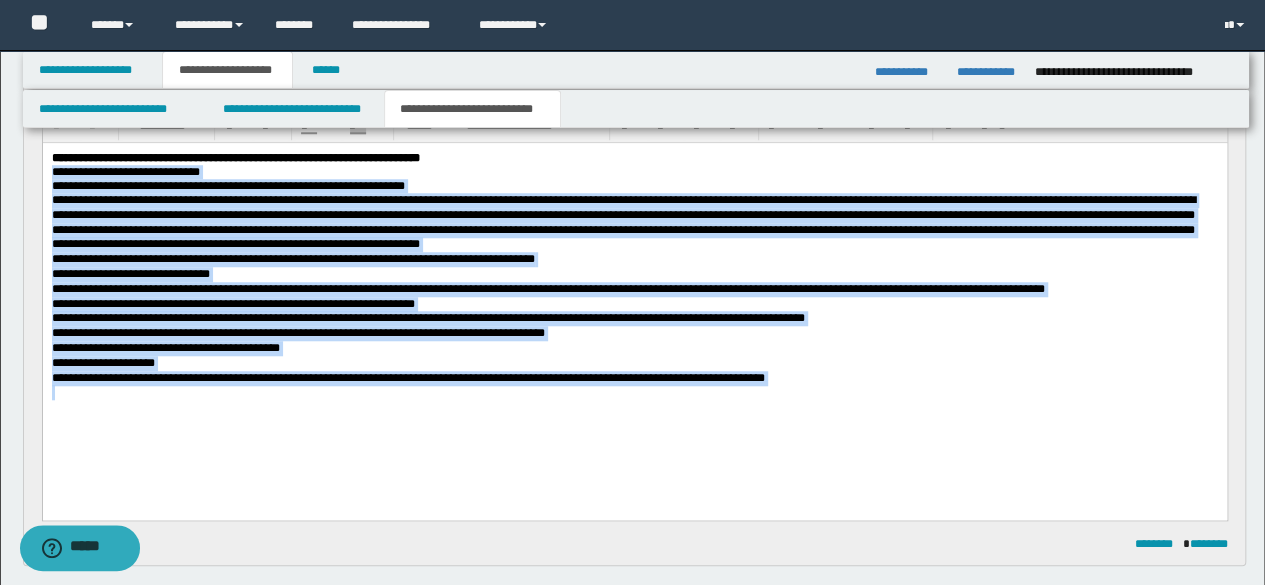 drag, startPoint x: 875, startPoint y: 406, endPoint x: 41, endPoint y: 171, distance: 866.4762 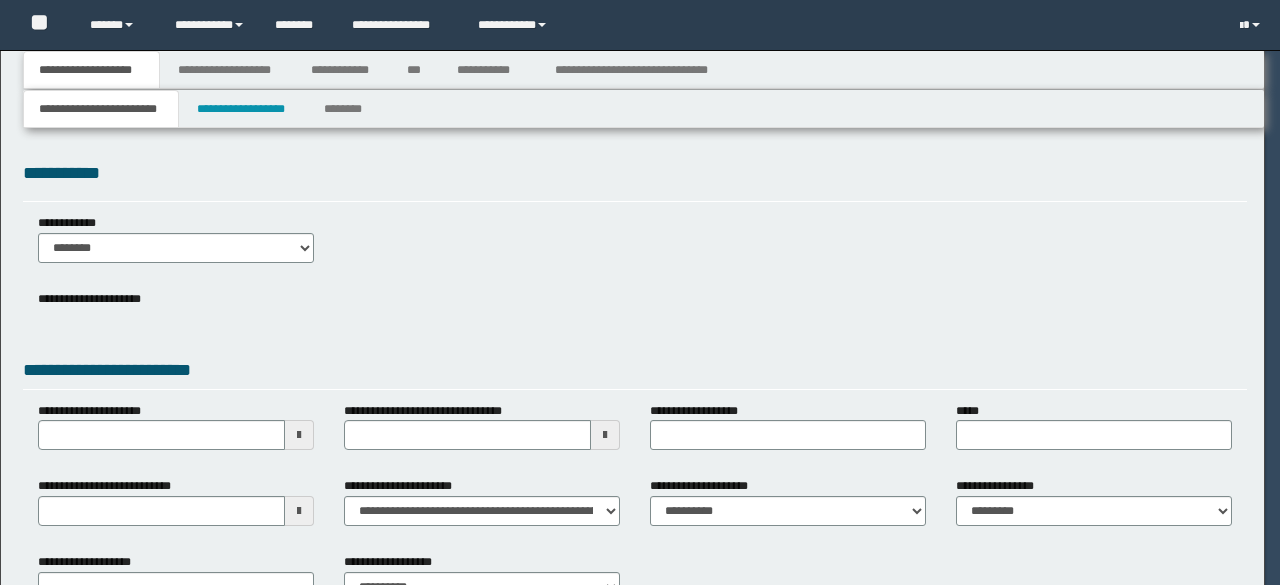 scroll, scrollTop: 0, scrollLeft: 0, axis: both 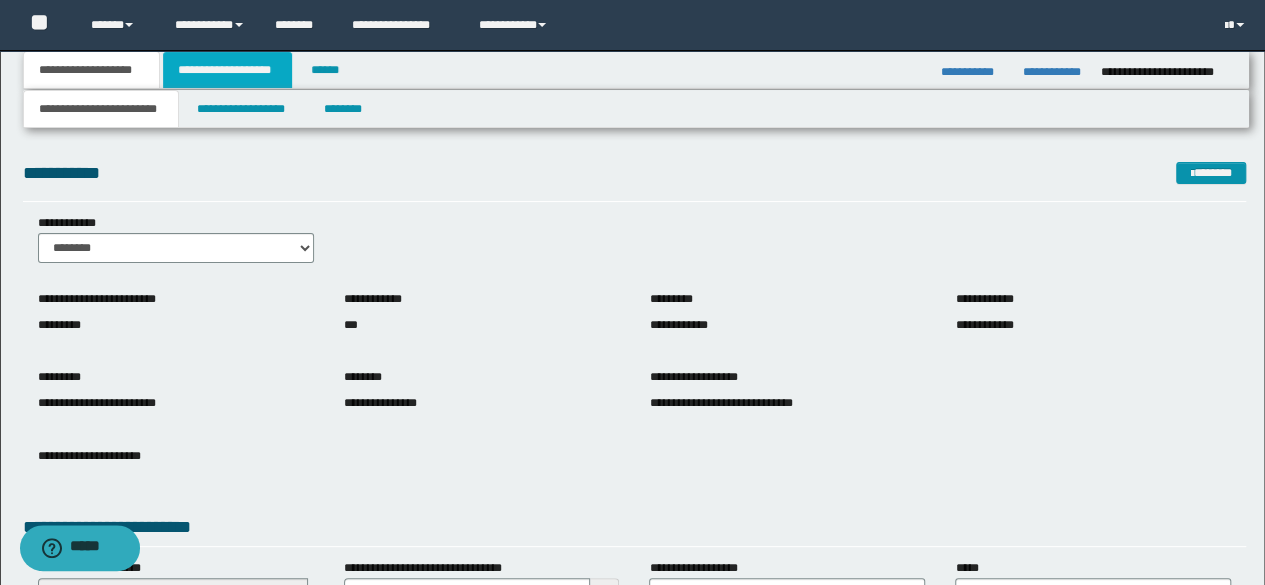 click on "**********" at bounding box center [227, 70] 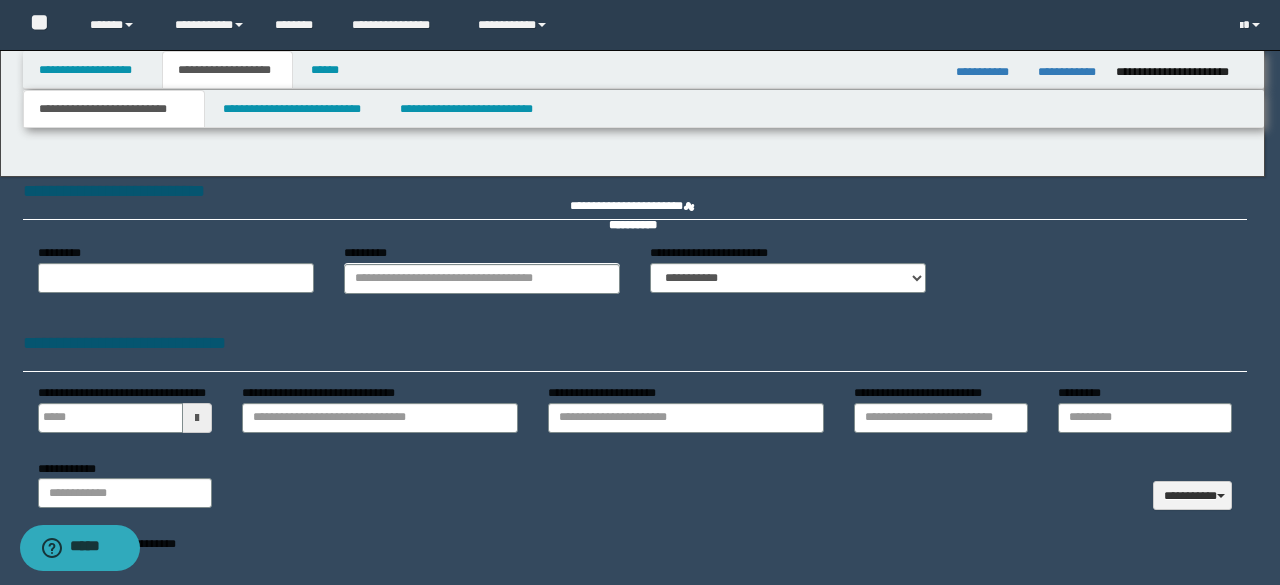 type 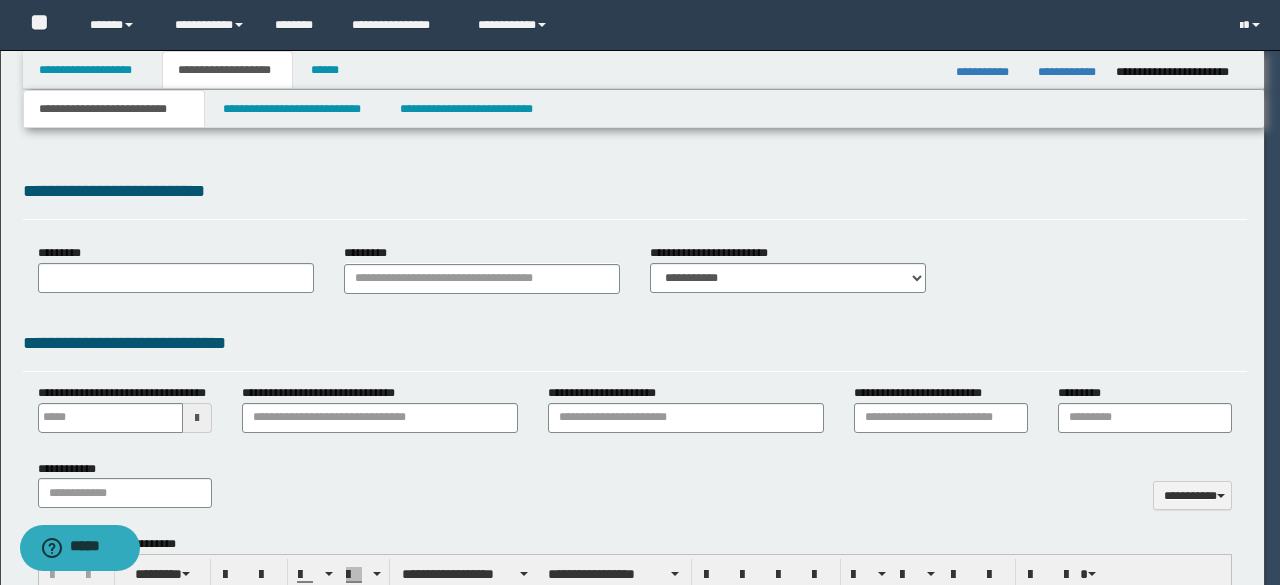 scroll, scrollTop: 0, scrollLeft: 0, axis: both 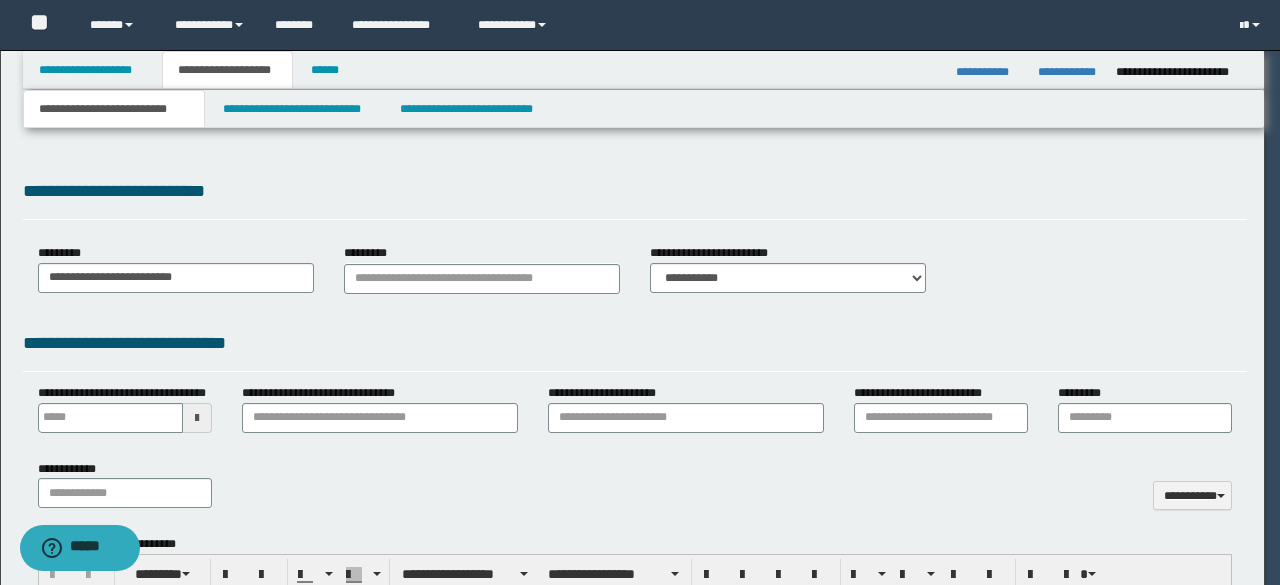 type on "**********" 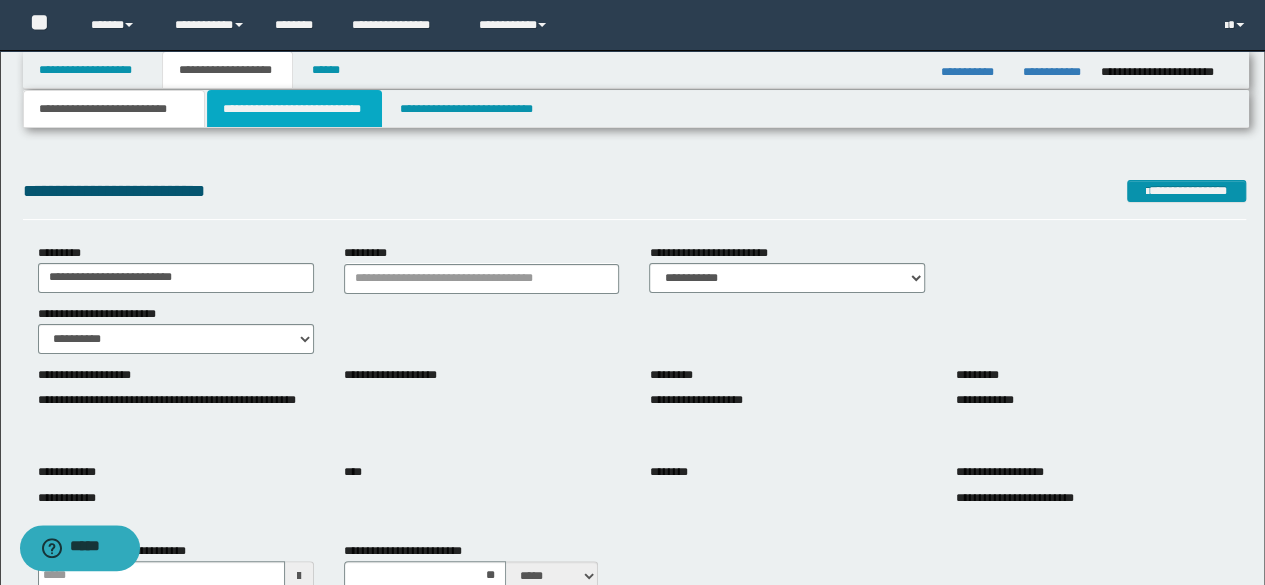 click on "**********" at bounding box center [294, 109] 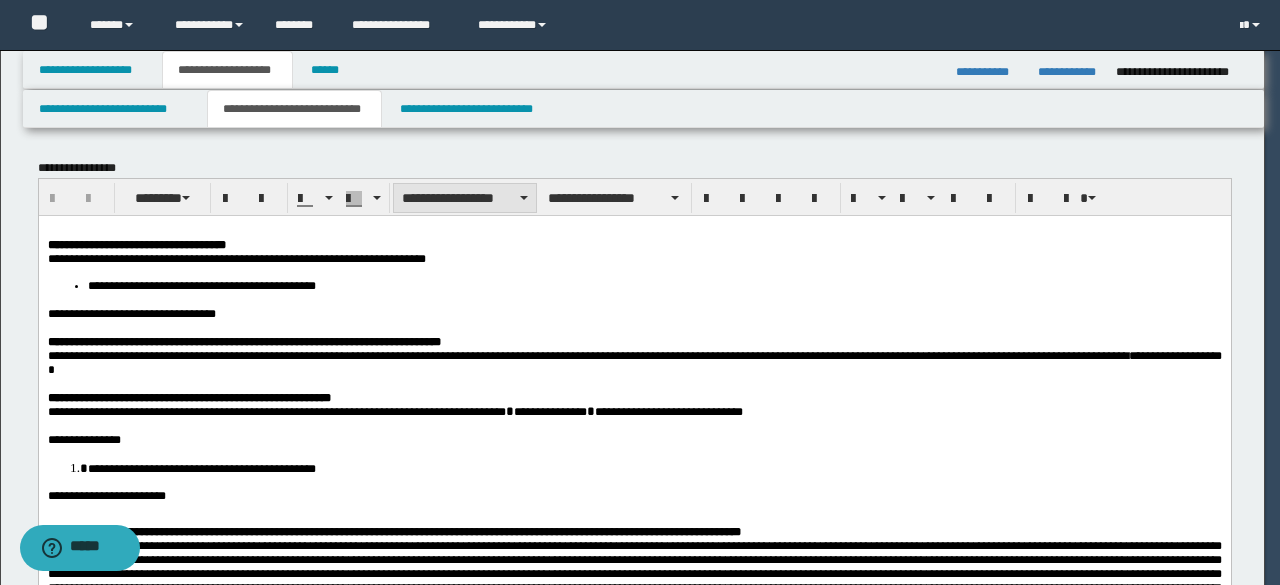 scroll, scrollTop: 0, scrollLeft: 0, axis: both 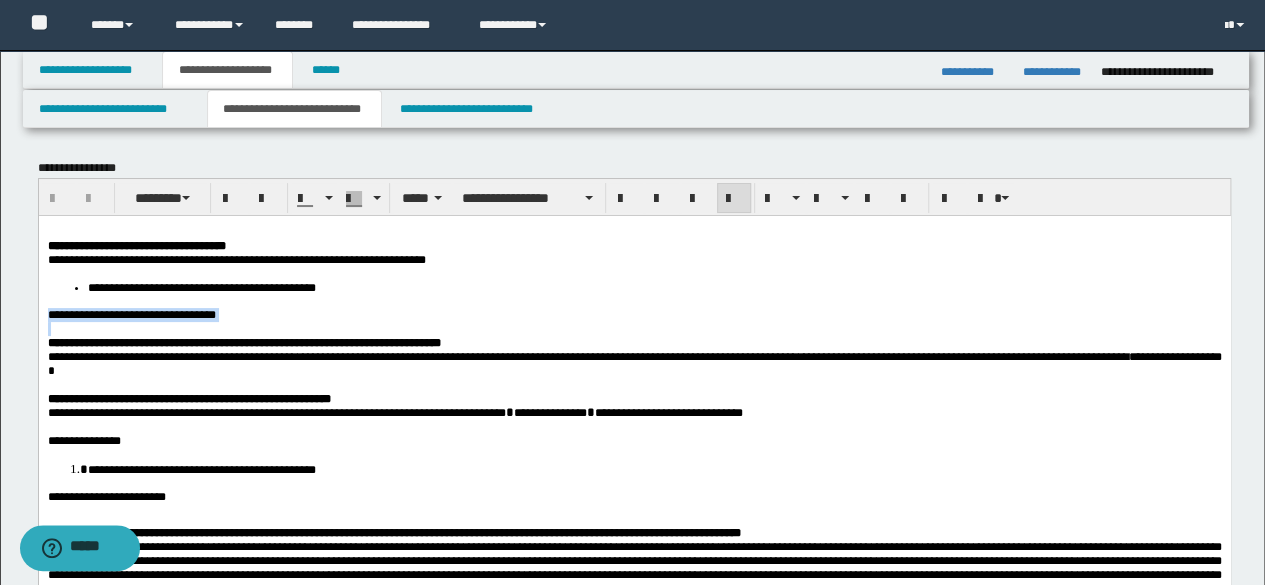 drag, startPoint x: 274, startPoint y: 327, endPoint x: 16, endPoint y: 314, distance: 258.3273 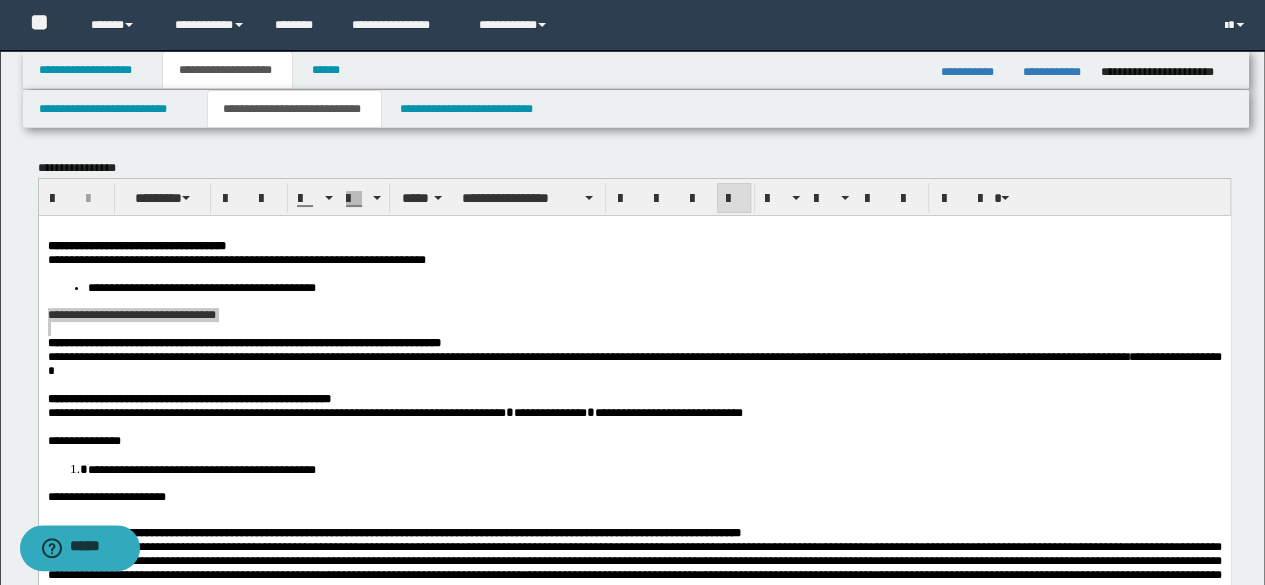 click on "**********" at bounding box center (632, 2040) 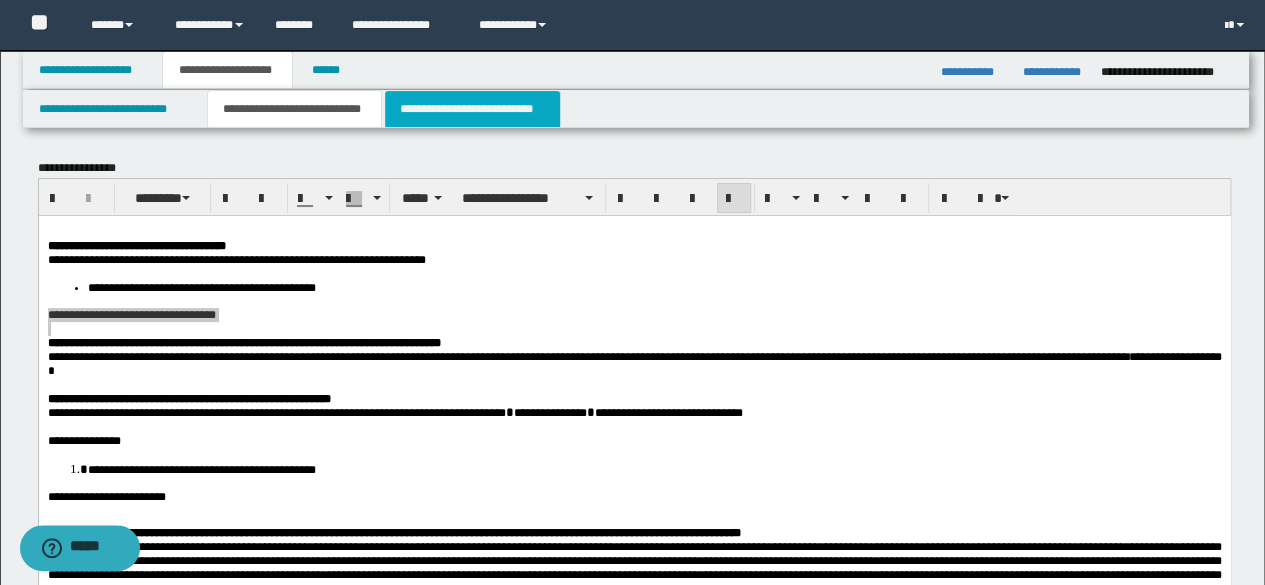 click on "**********" at bounding box center [472, 109] 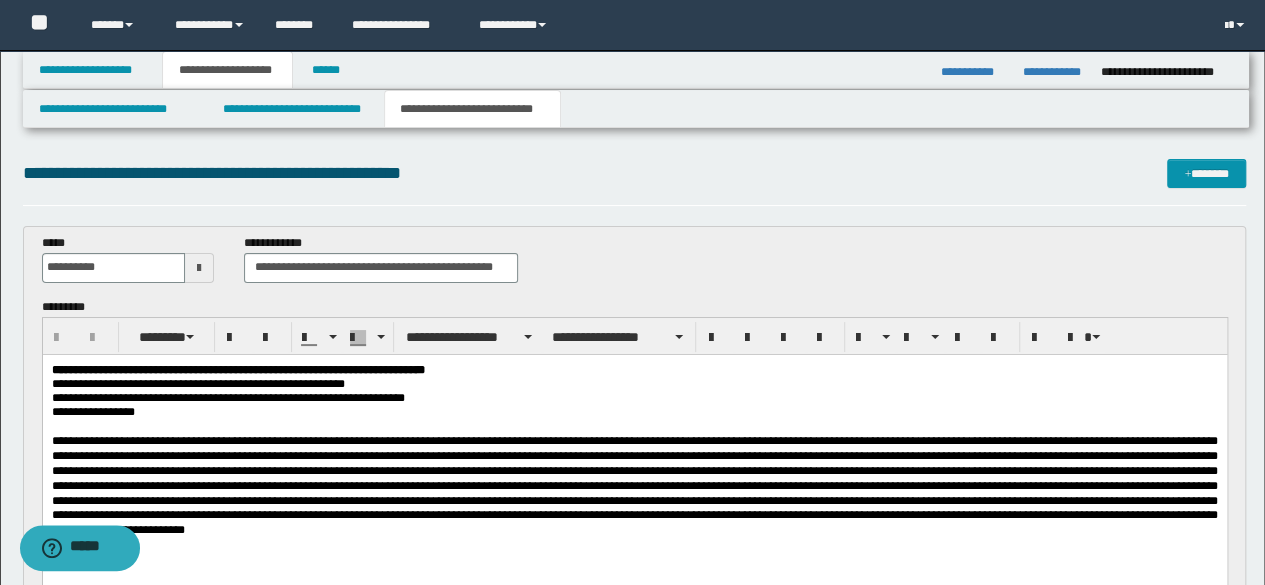 scroll, scrollTop: 0, scrollLeft: 0, axis: both 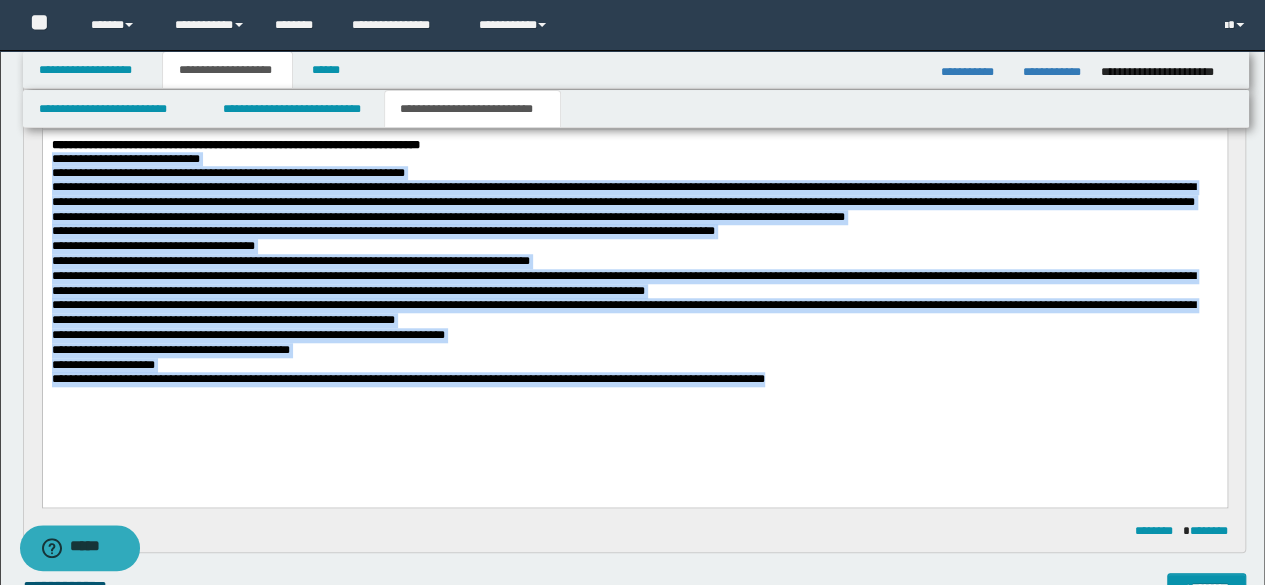 drag, startPoint x: 867, startPoint y: 402, endPoint x: 45, endPoint y: 165, distance: 855.4841 